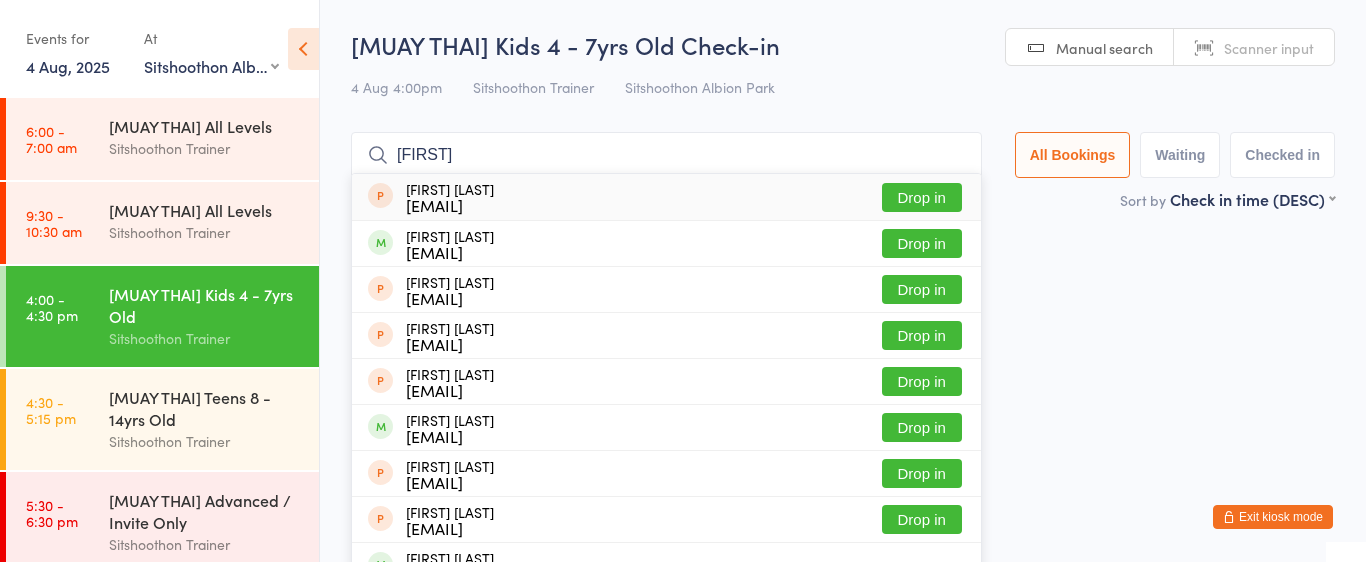select on "2" 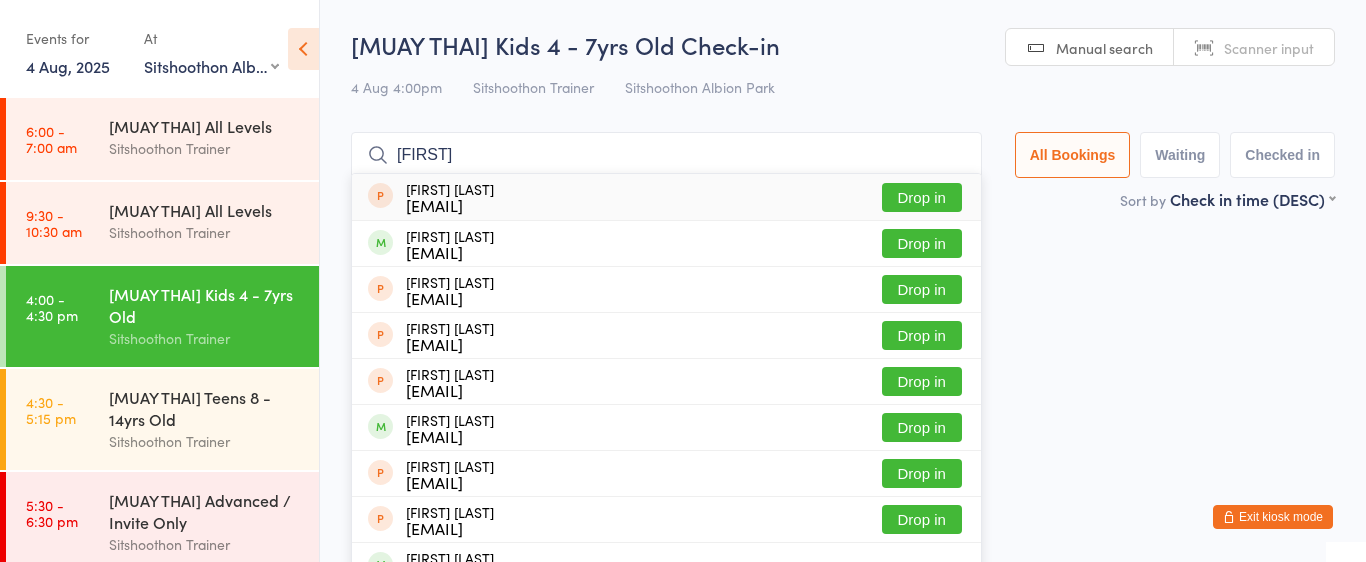type on "[FIRST]" 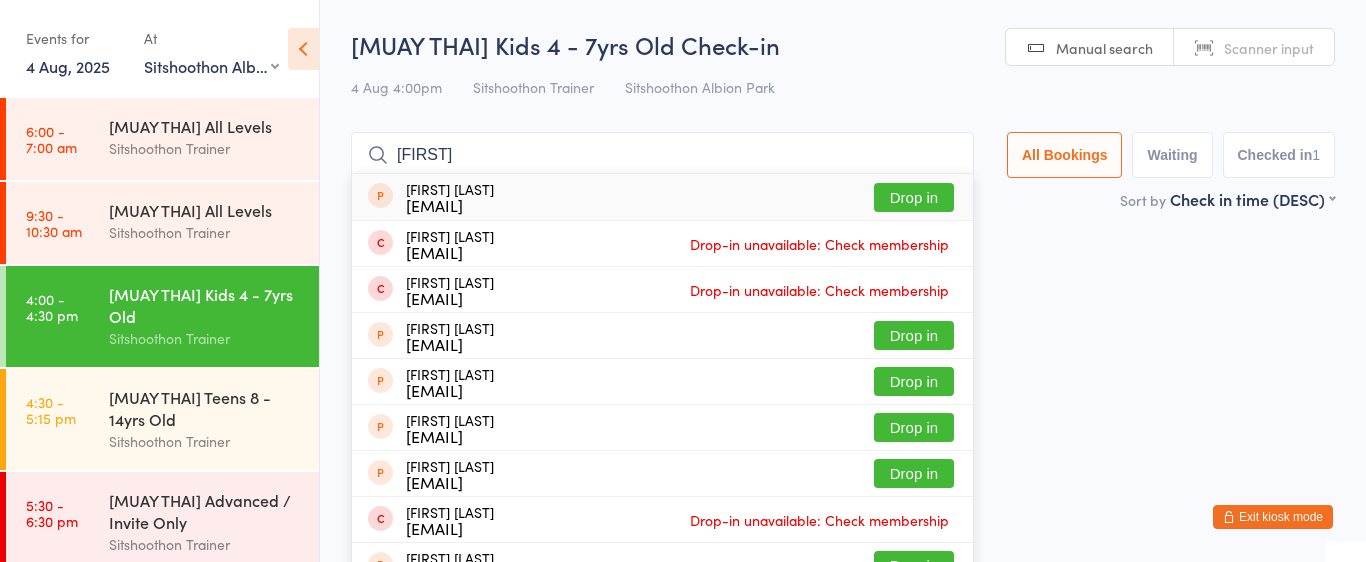 type on "[FIRST]" 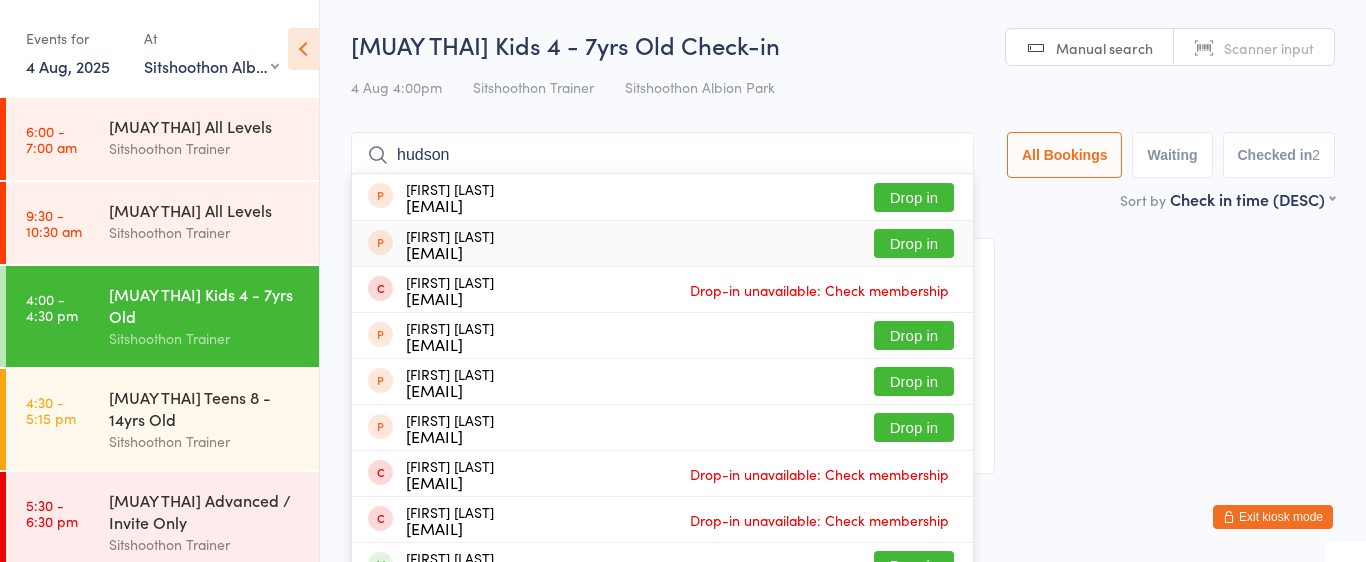 type on "hudson" 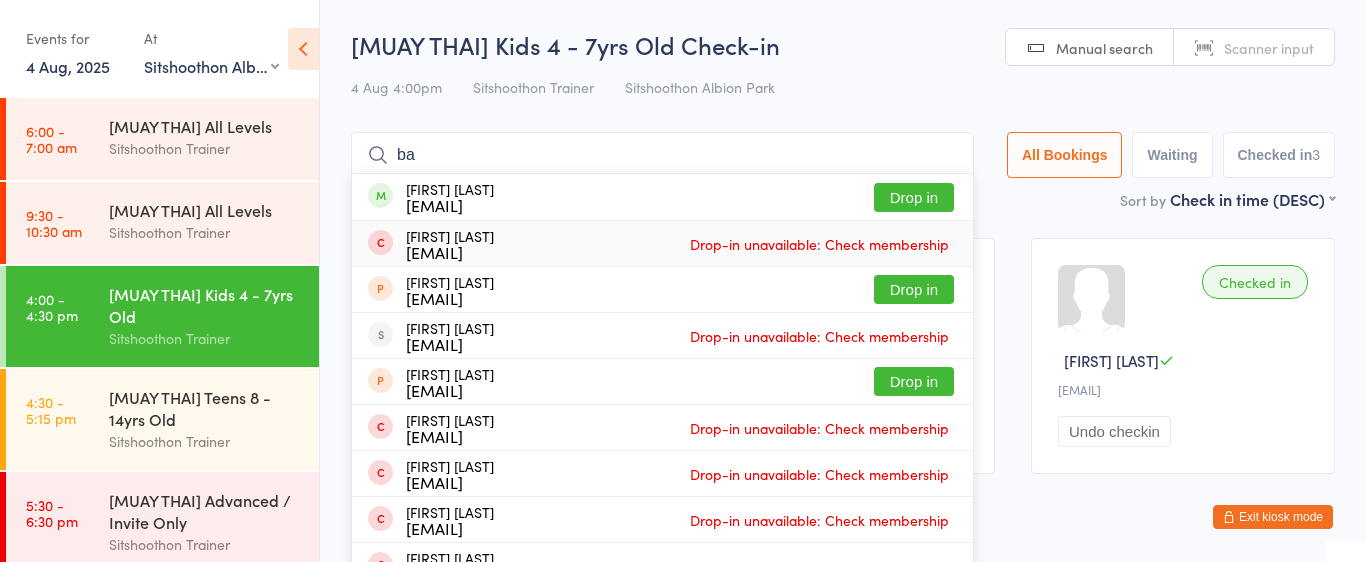 type on "b" 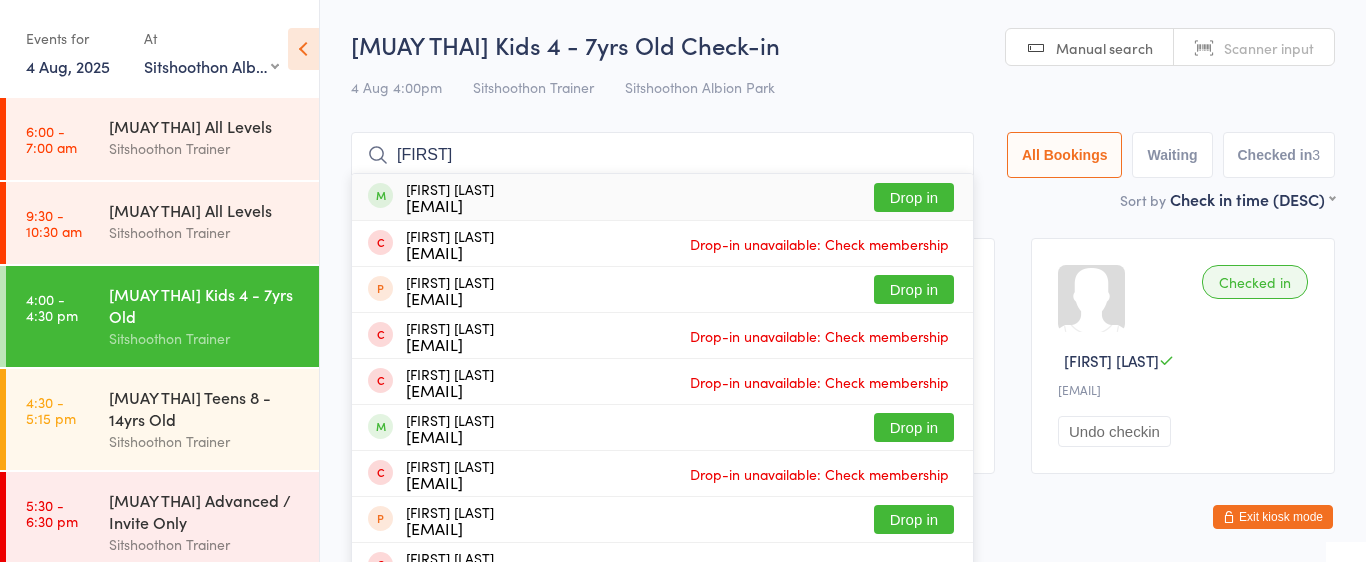 type on "dion" 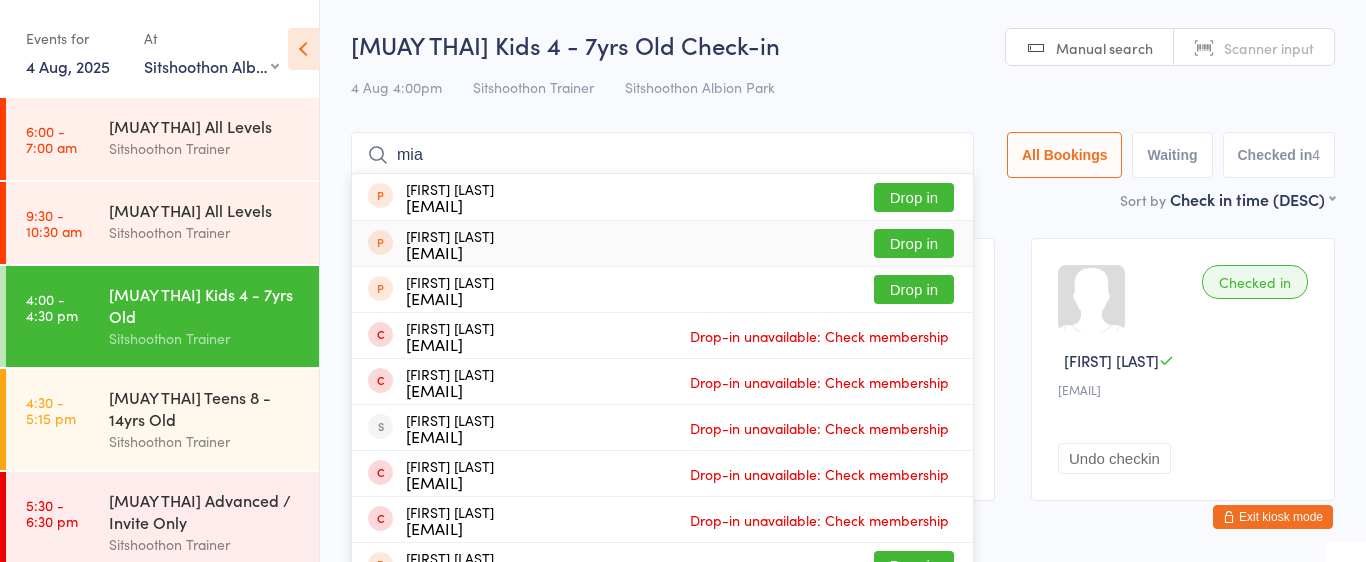 type on "mia" 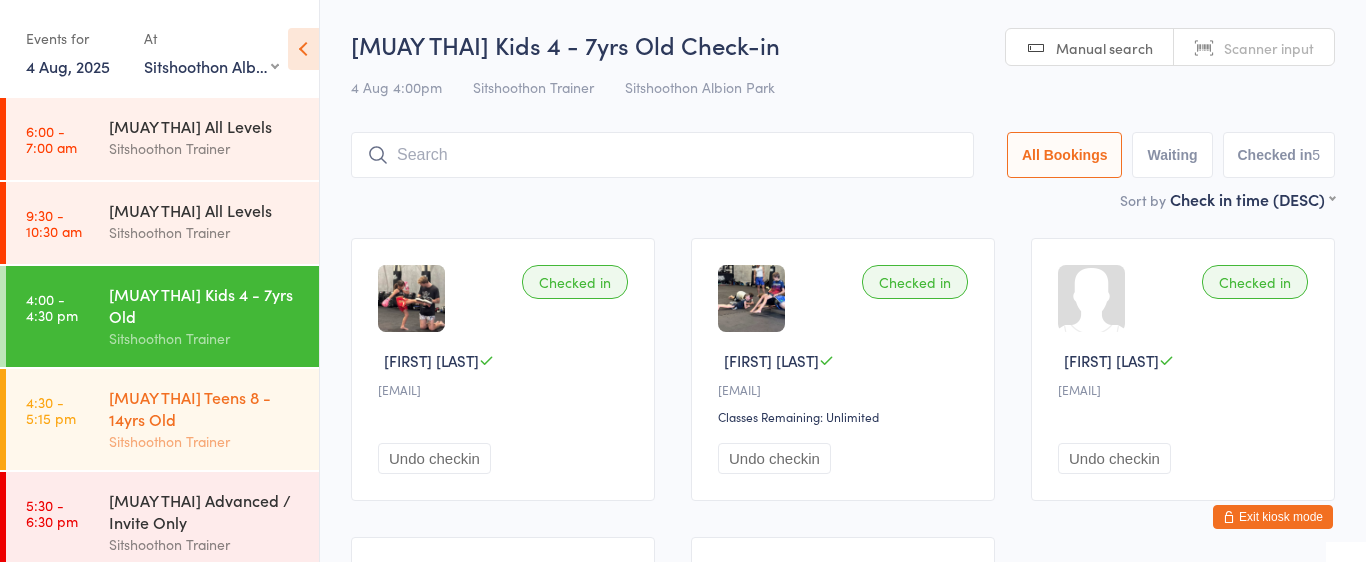 click on "Sitshoothon Trainer" at bounding box center [205, 441] 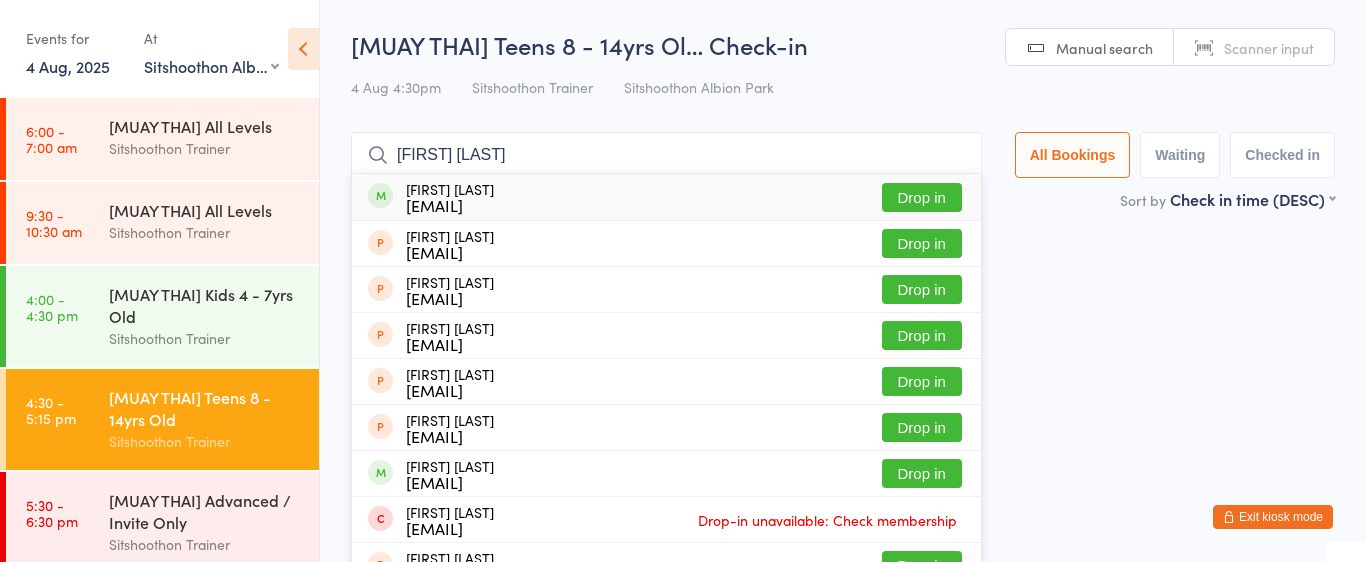 type on "chris humag" 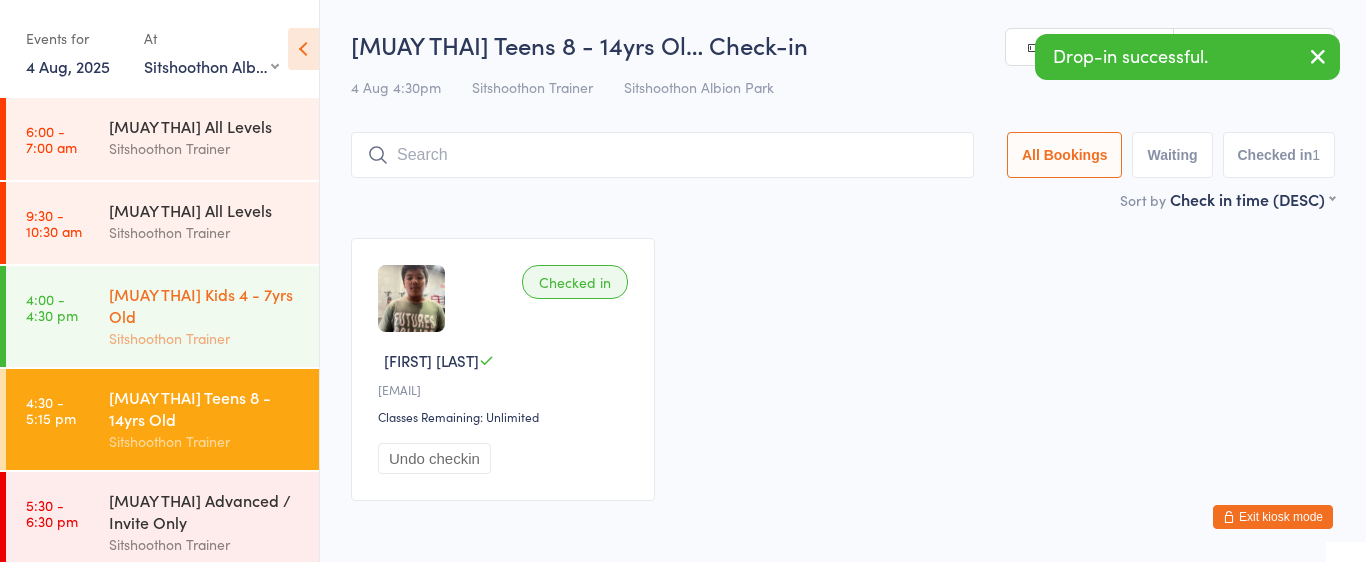 click on "[MUAY THAI] Kids 4 - 7yrs Old" at bounding box center [205, 305] 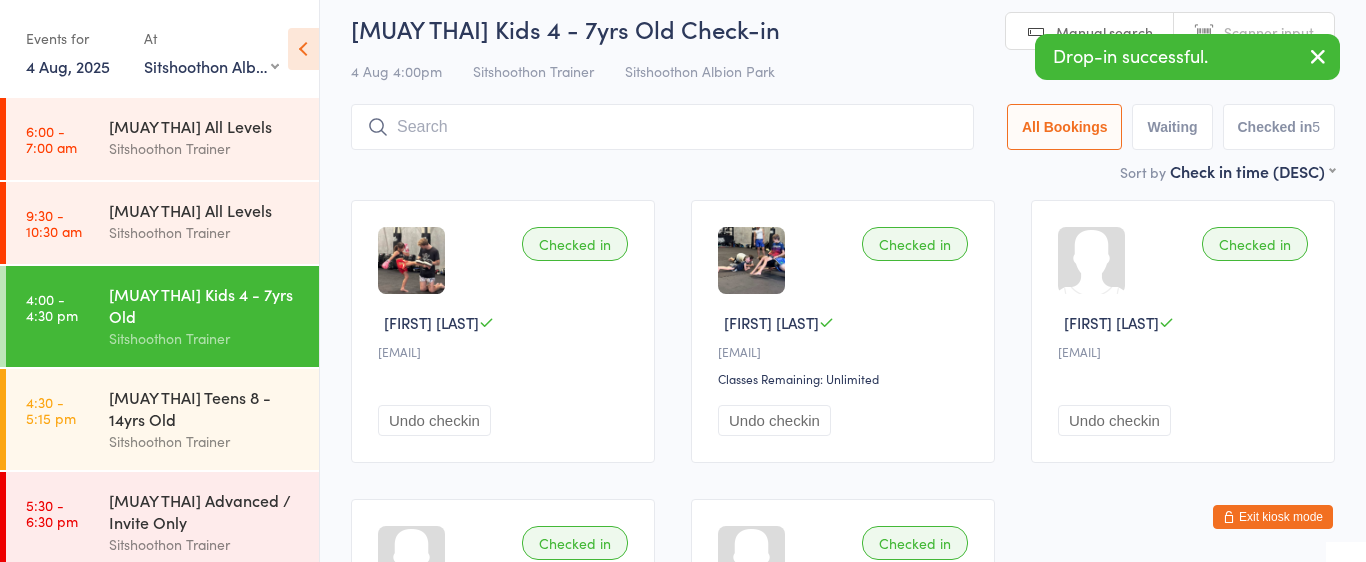 scroll, scrollTop: 31, scrollLeft: 0, axis: vertical 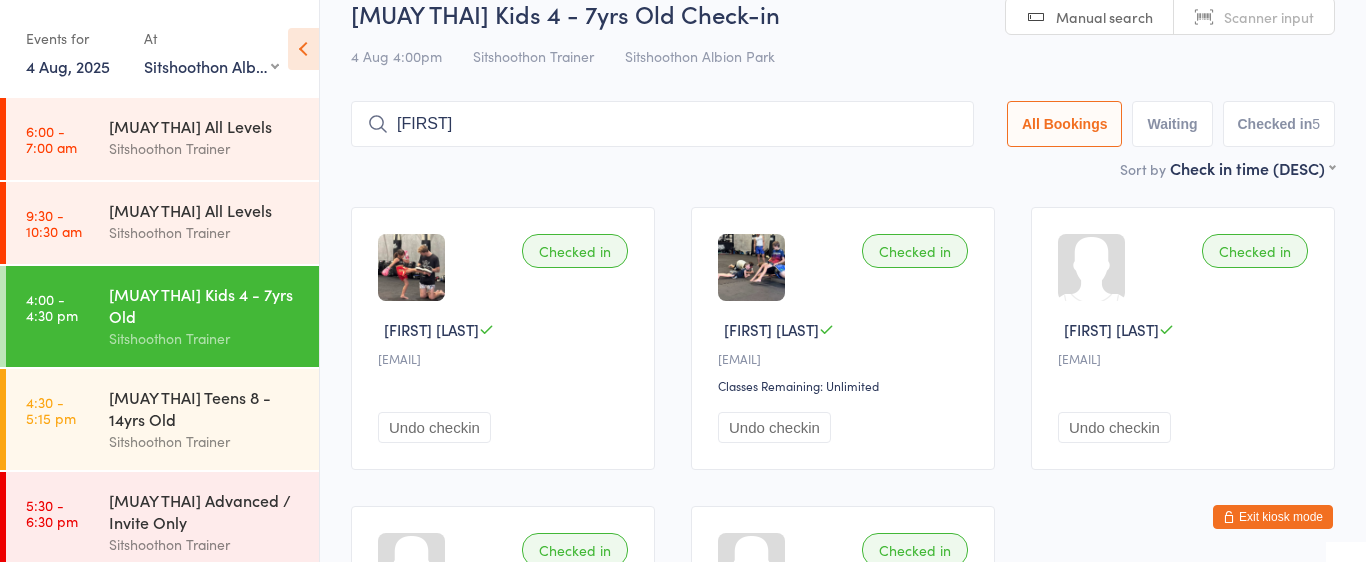 type on "mikail" 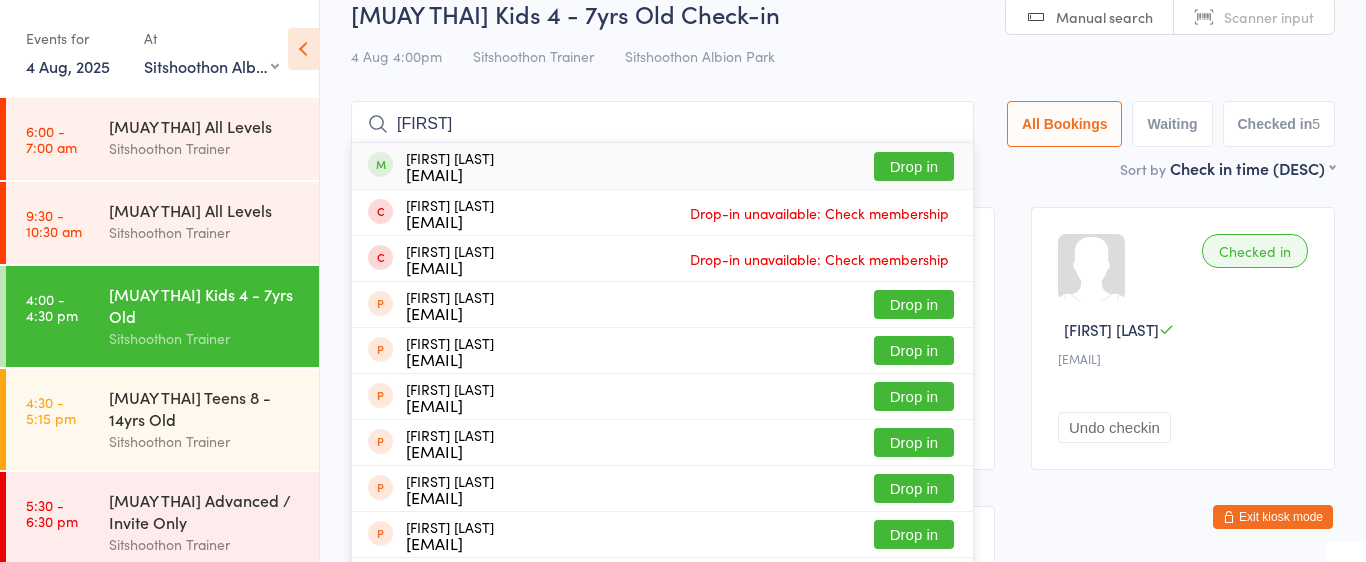 type 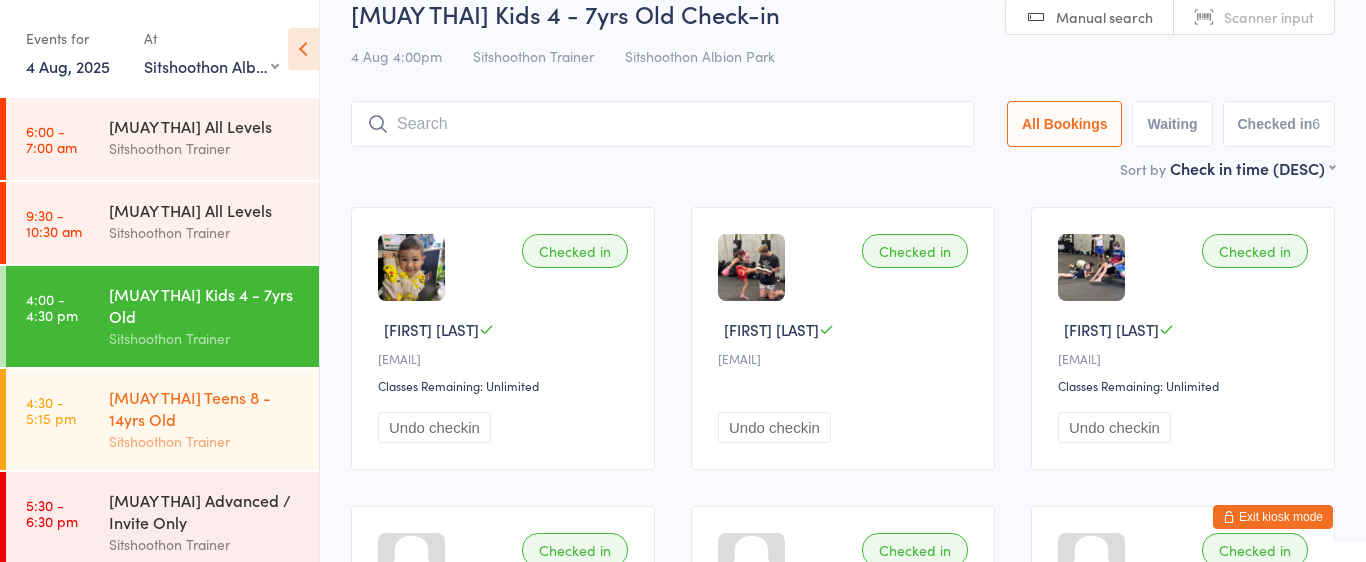 click on "[MUAY THAI] Teens 8 - 14yrs Old" at bounding box center [205, 408] 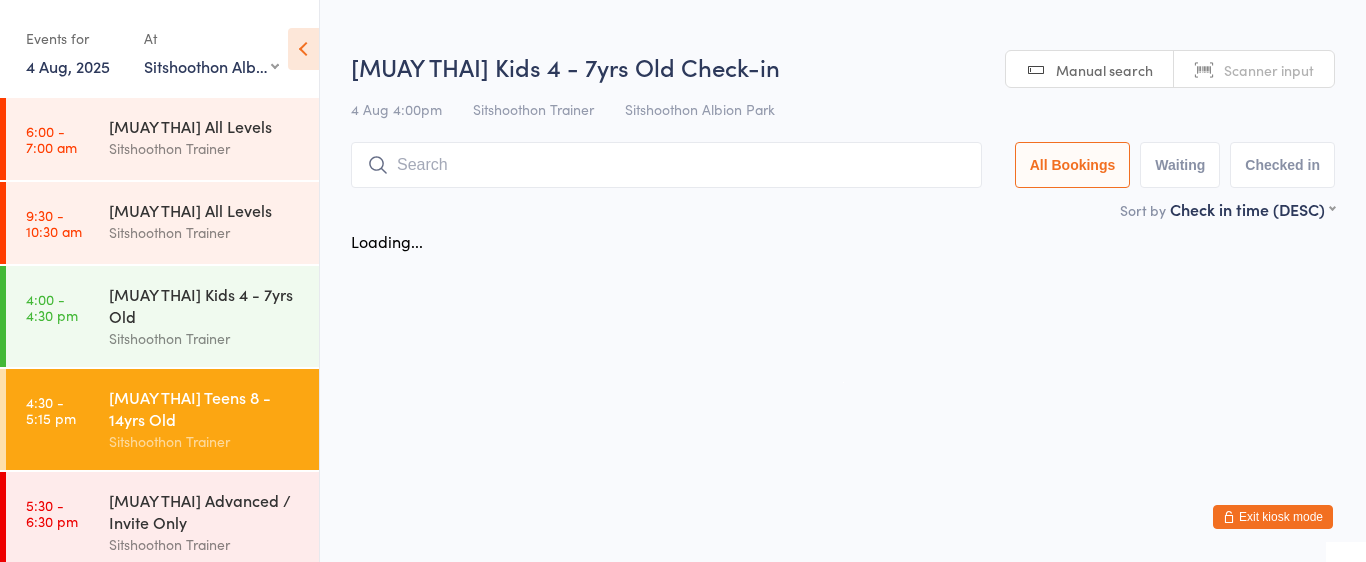scroll, scrollTop: 0, scrollLeft: 0, axis: both 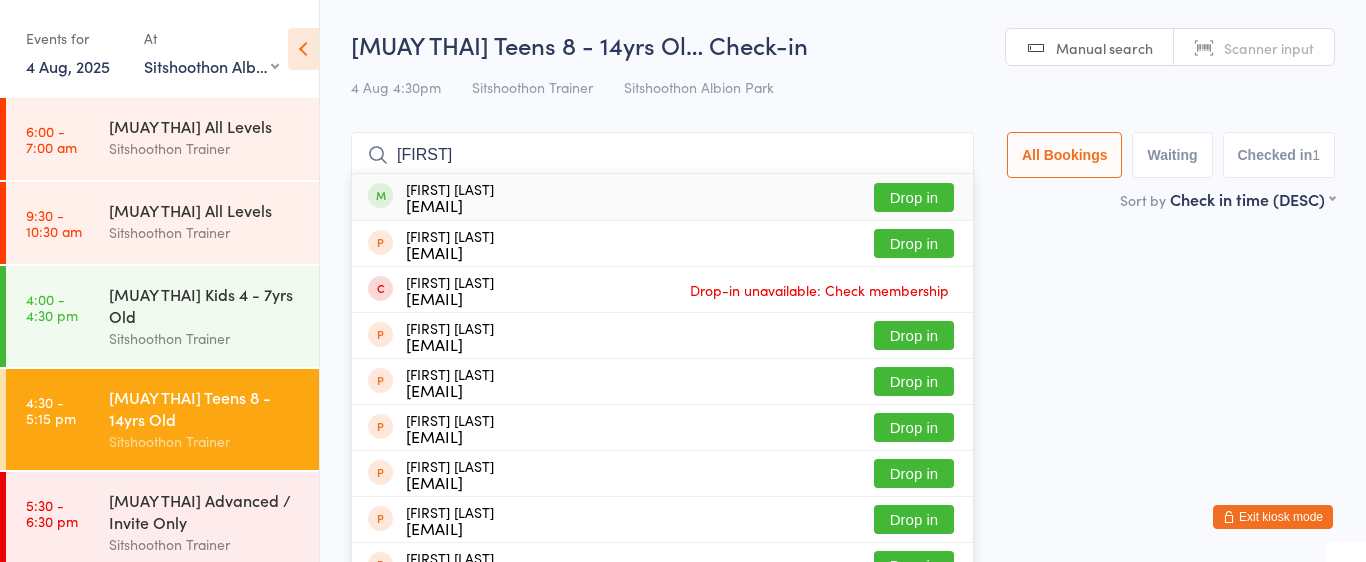 type on "alistair" 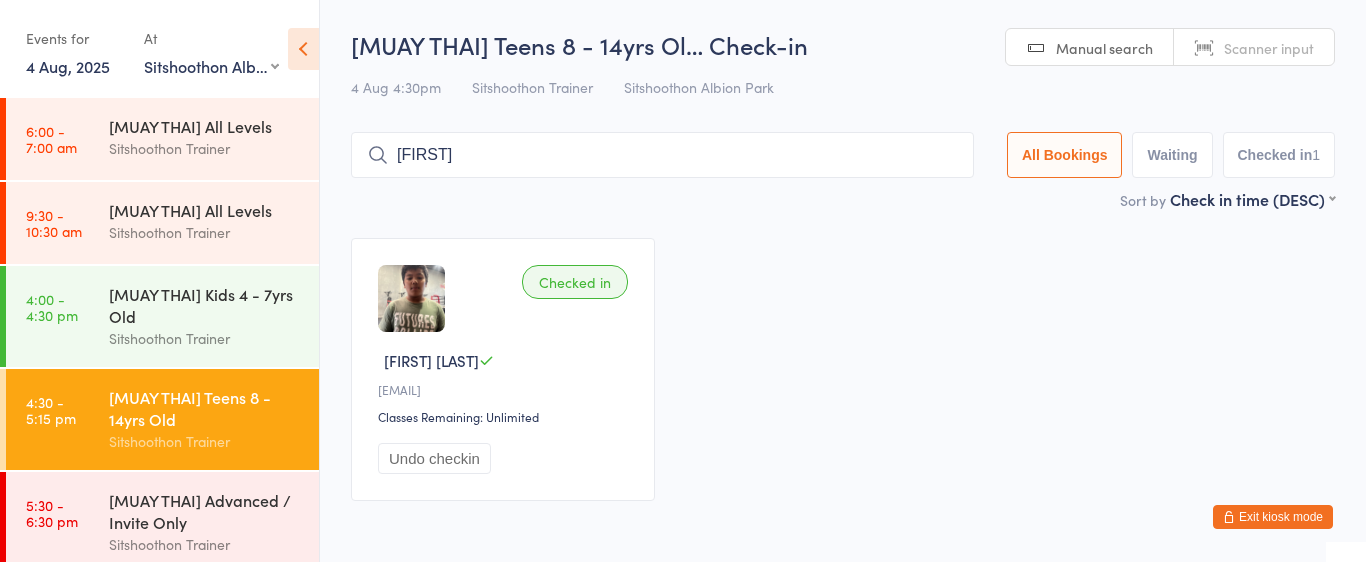 type 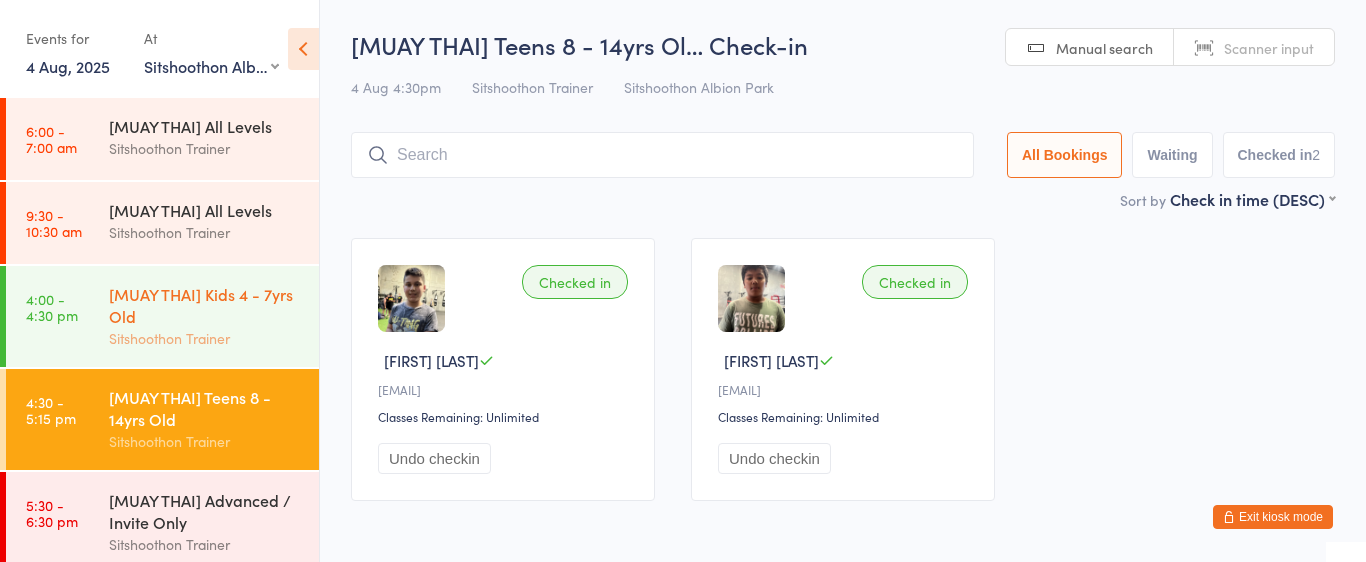 click on "Sitshoothon Trainer" at bounding box center (205, 338) 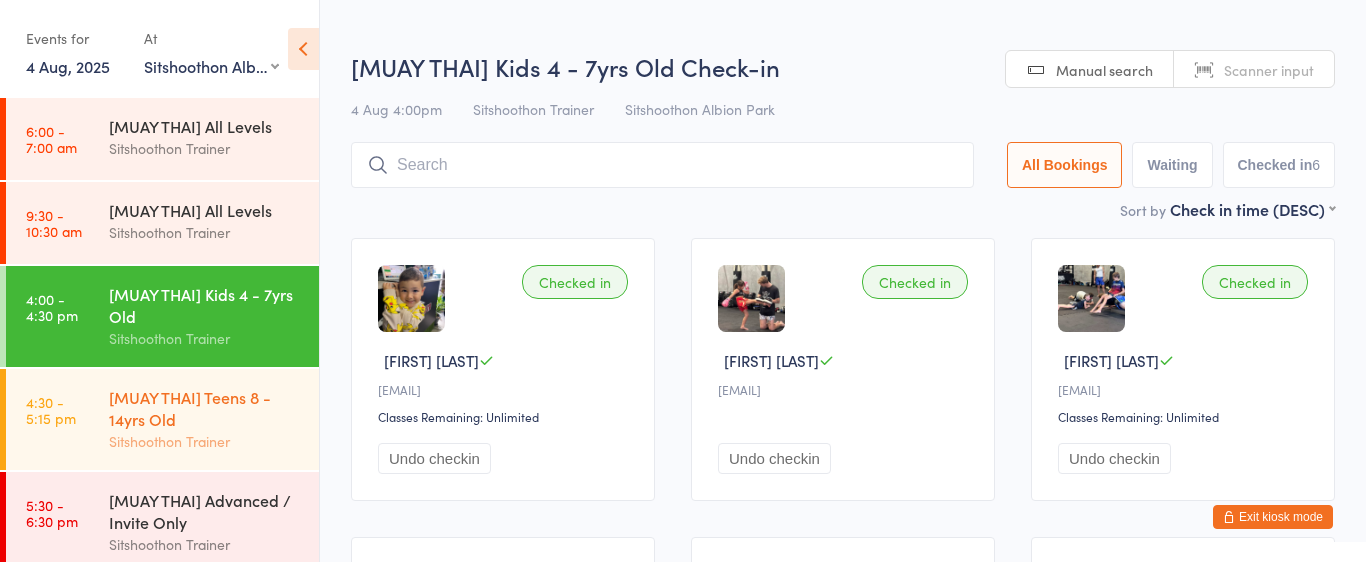 click on "[MUAY THAI] Teens 8 - 14yrs Old" at bounding box center (205, 408) 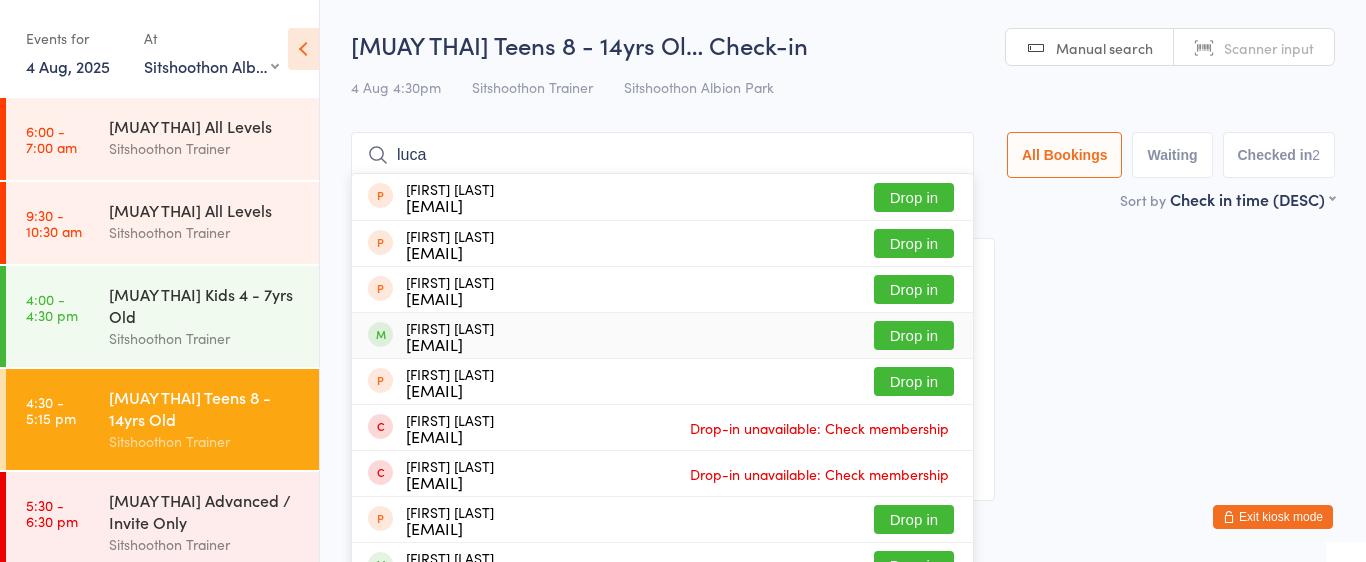 type on "luca" 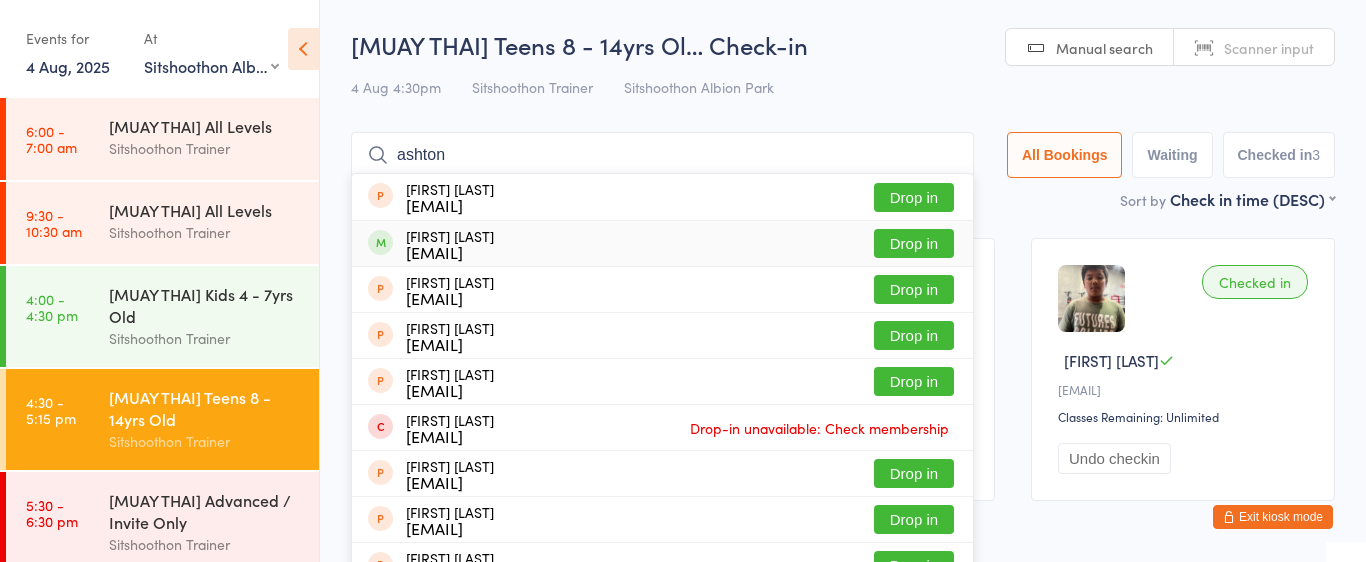type on "ashton" 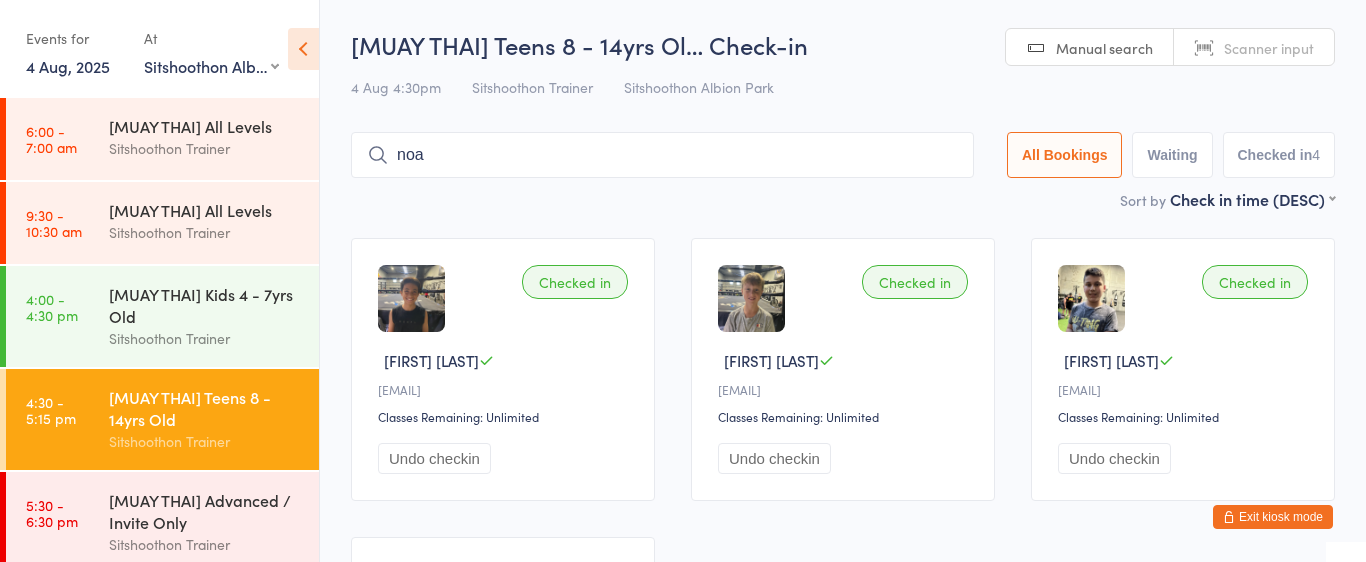 type on "noah" 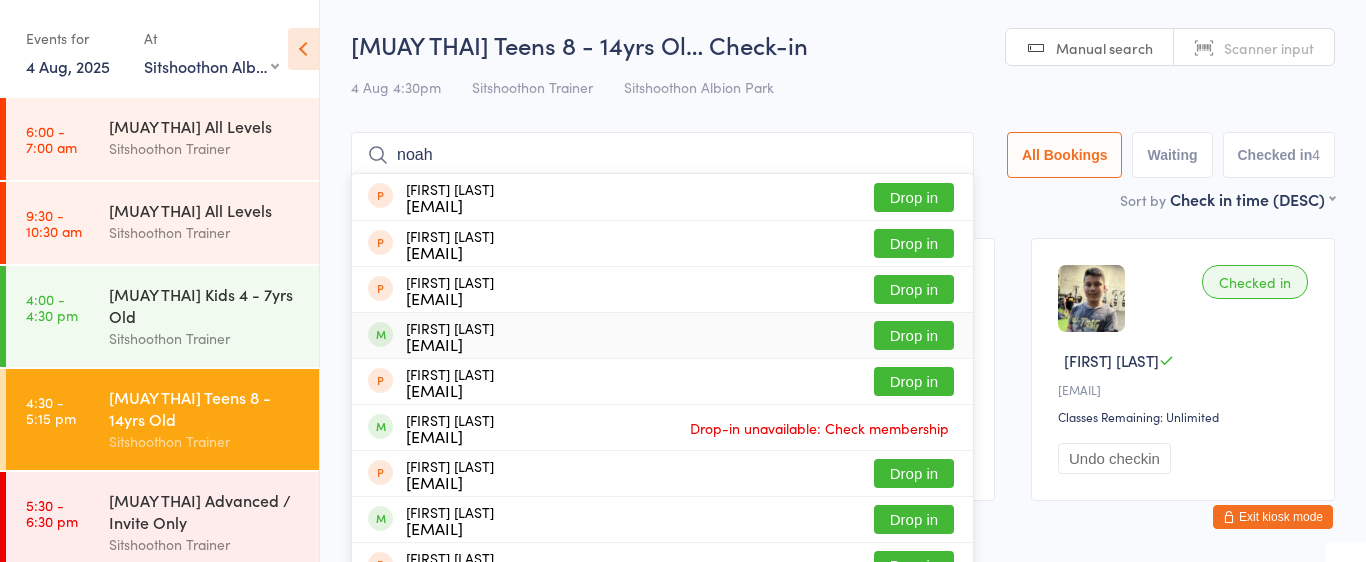 type 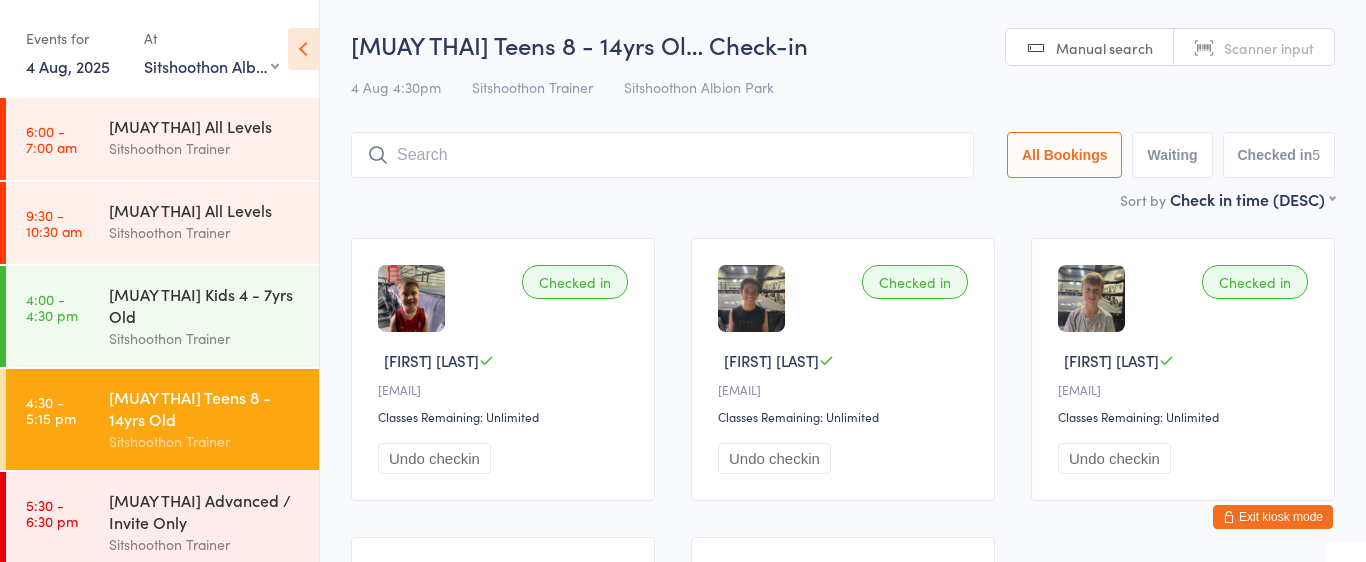 click on "Exit kiosk mode" at bounding box center (1273, 517) 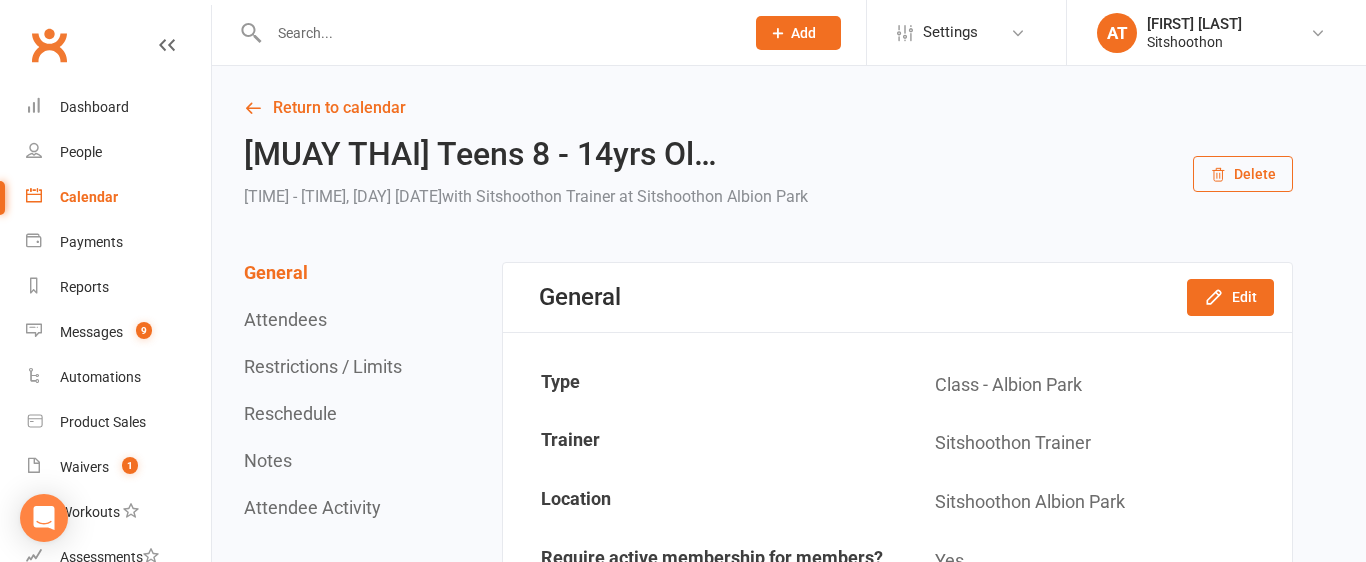 scroll, scrollTop: 0, scrollLeft: 0, axis: both 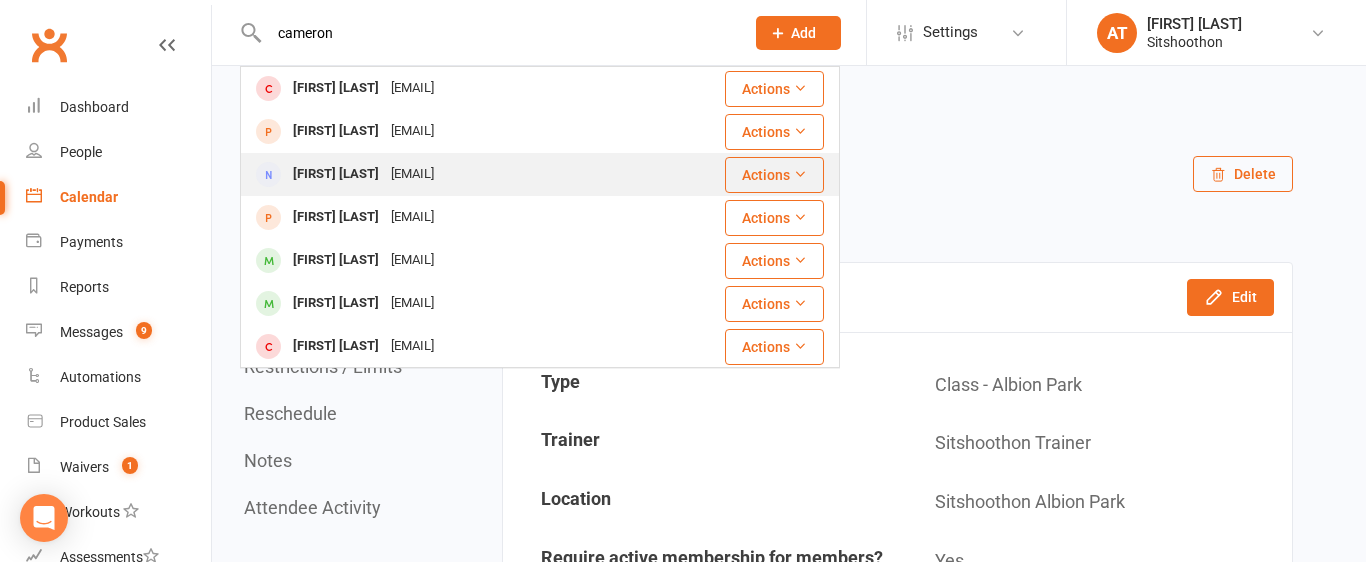 type on "cameron" 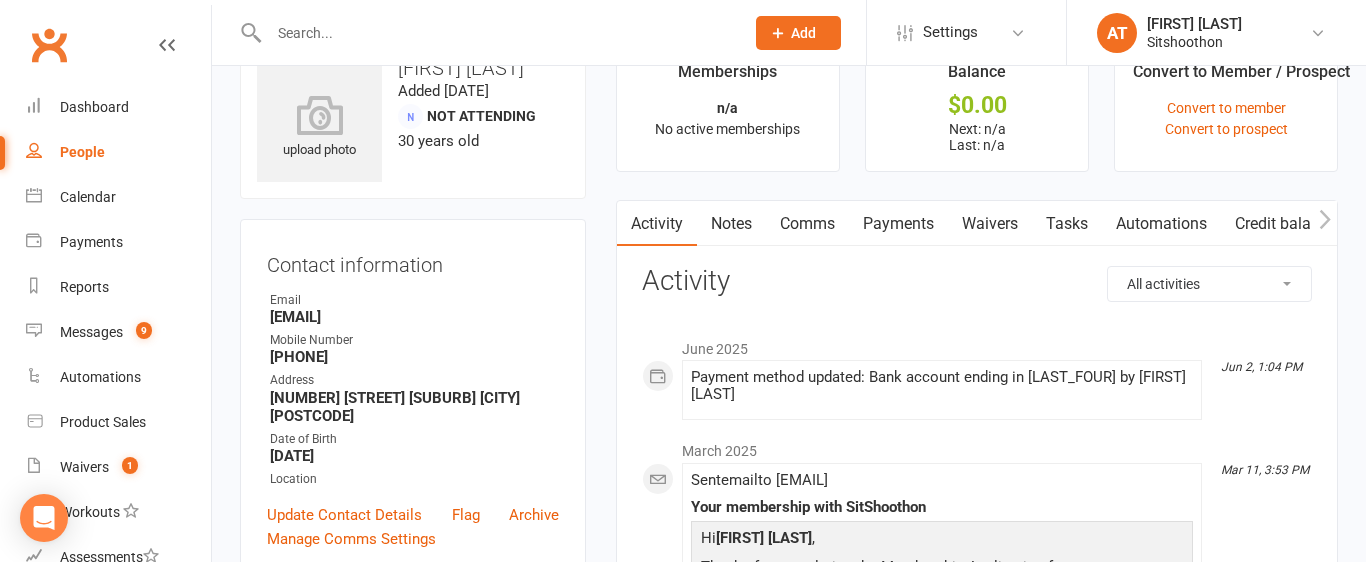 scroll, scrollTop: 69, scrollLeft: 0, axis: vertical 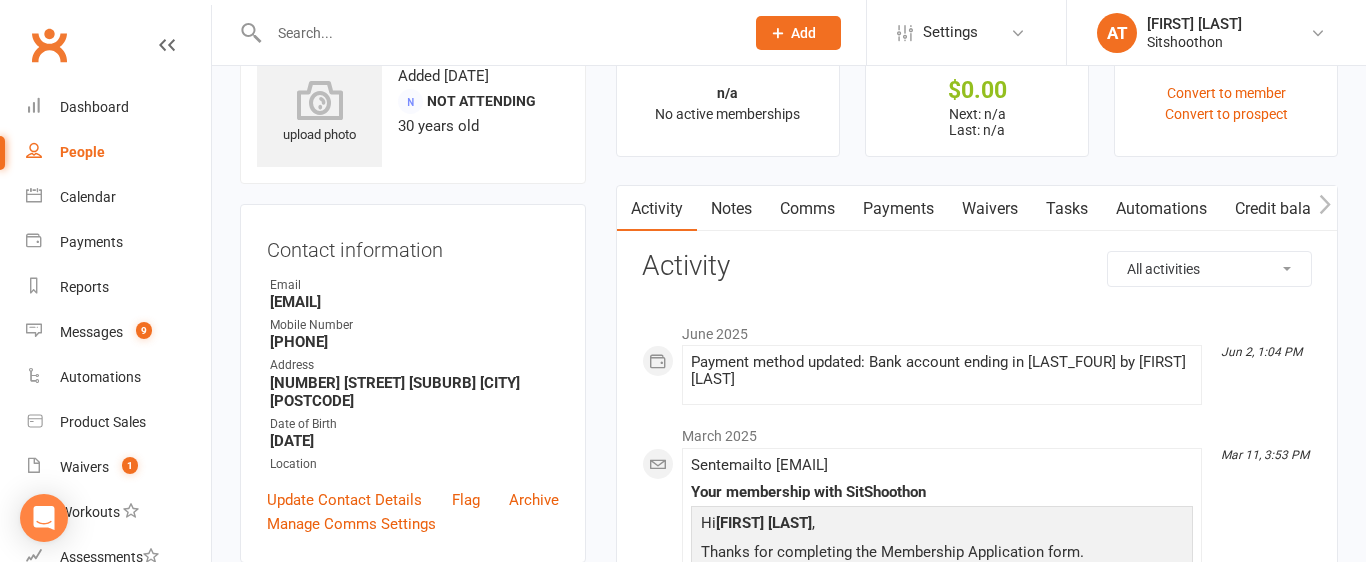 click on "Payments" at bounding box center [898, 209] 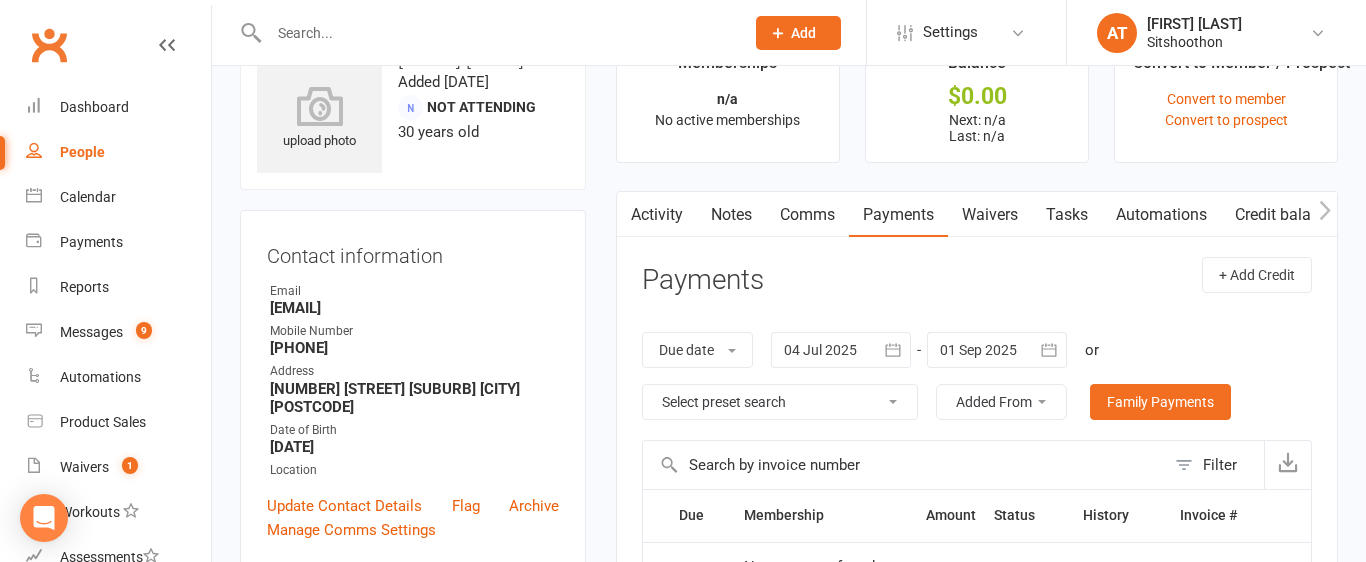 scroll, scrollTop: 0, scrollLeft: 0, axis: both 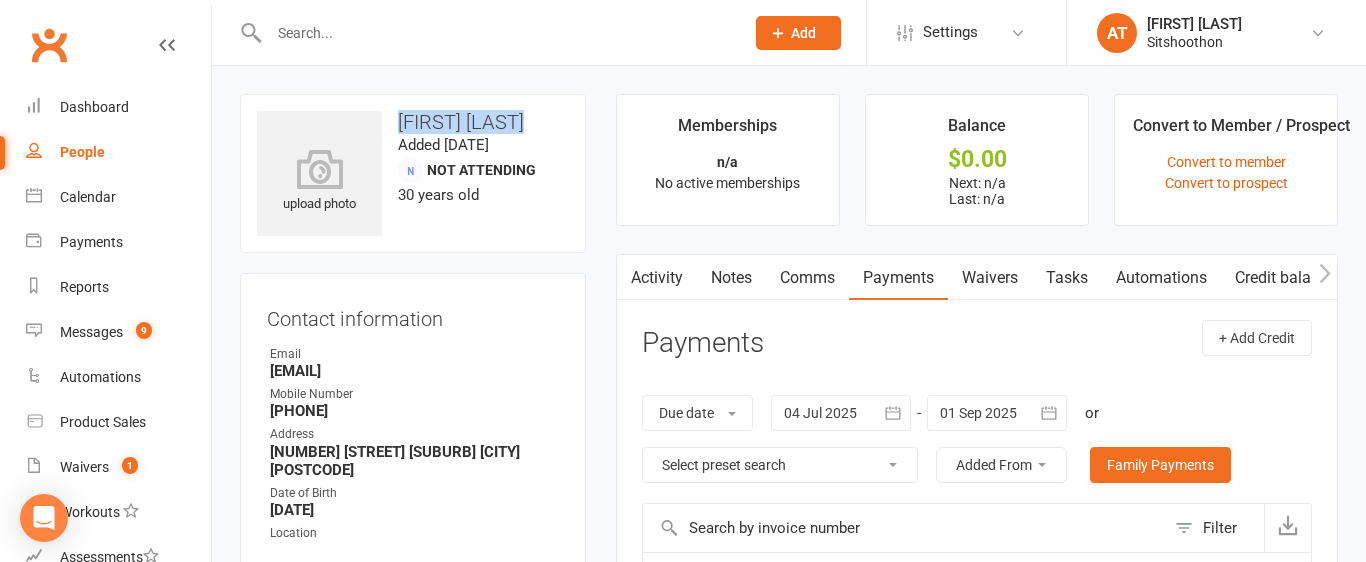 drag, startPoint x: 392, startPoint y: 123, endPoint x: 540, endPoint y: 131, distance: 148.21606 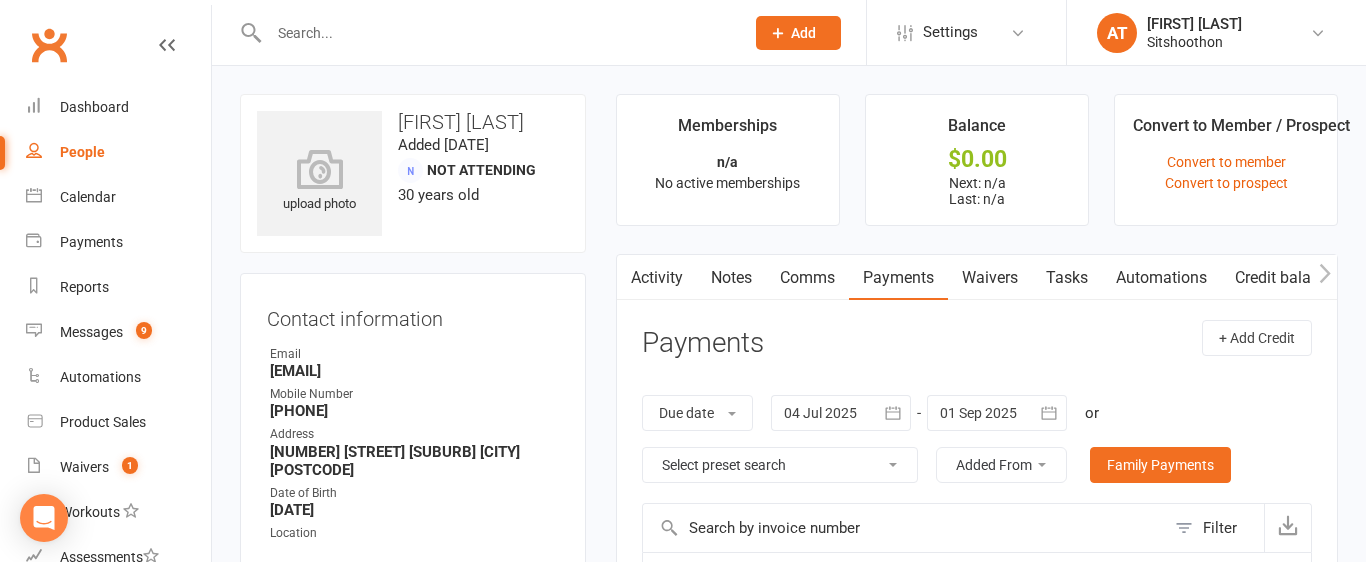 click at bounding box center [496, 33] 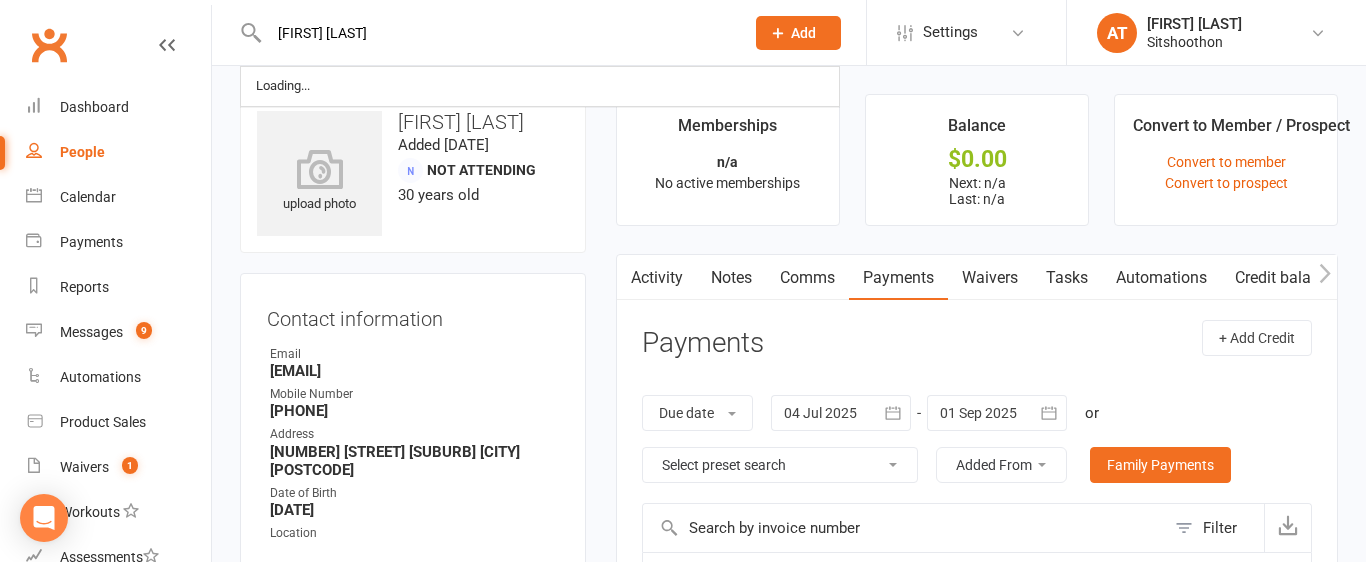 type on "Cameron Wright" 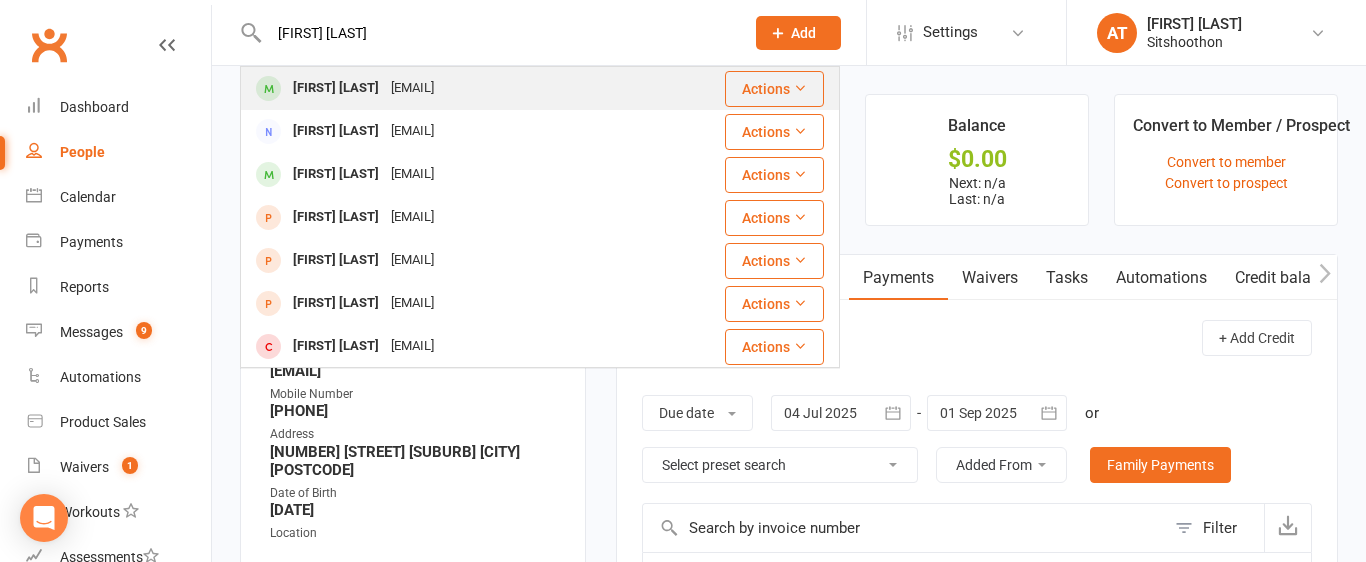 click on "Cameron Wright" at bounding box center [336, 88] 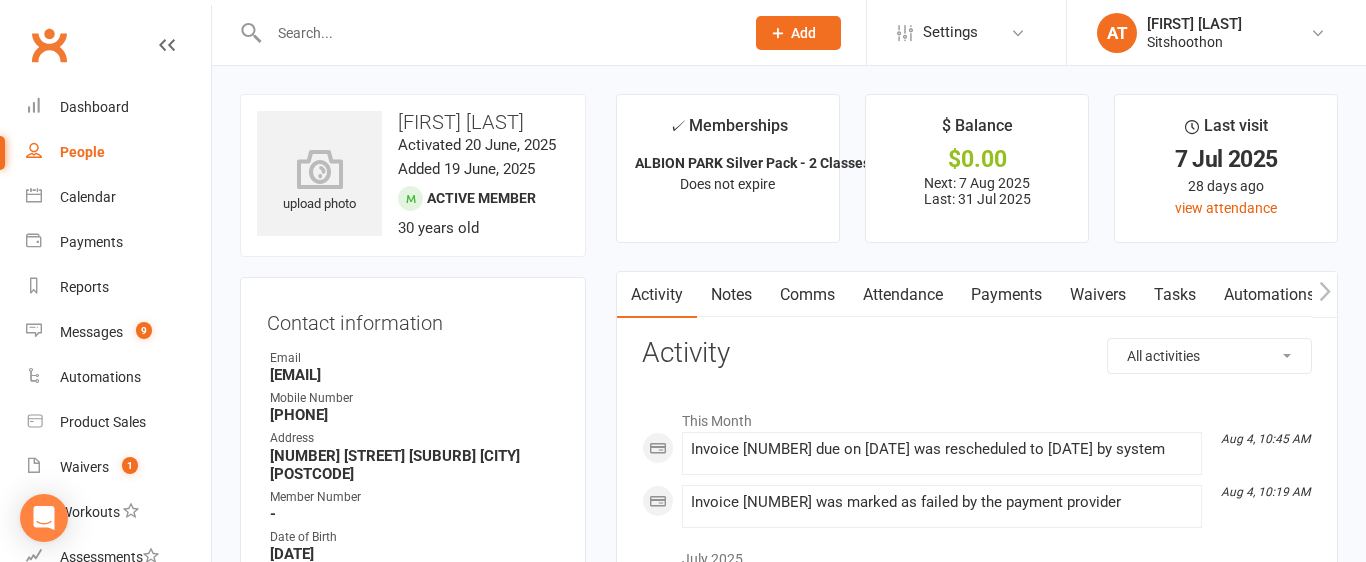 click on "Payments" at bounding box center [1006, 295] 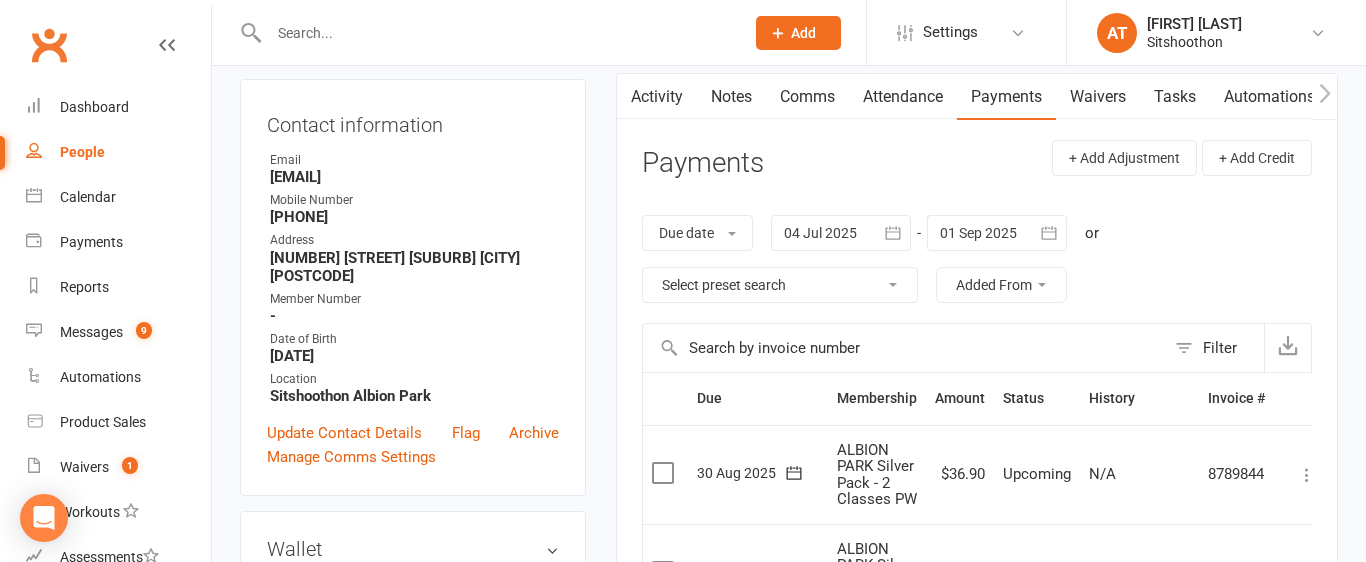 scroll, scrollTop: 184, scrollLeft: 0, axis: vertical 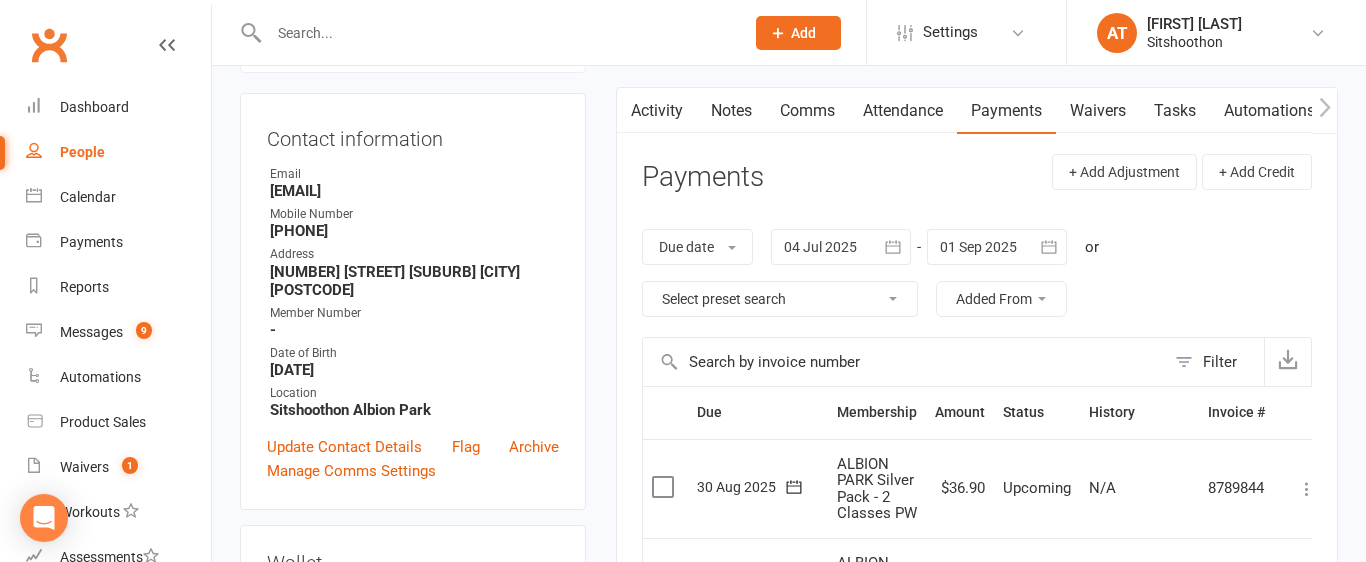 click at bounding box center (841, 247) 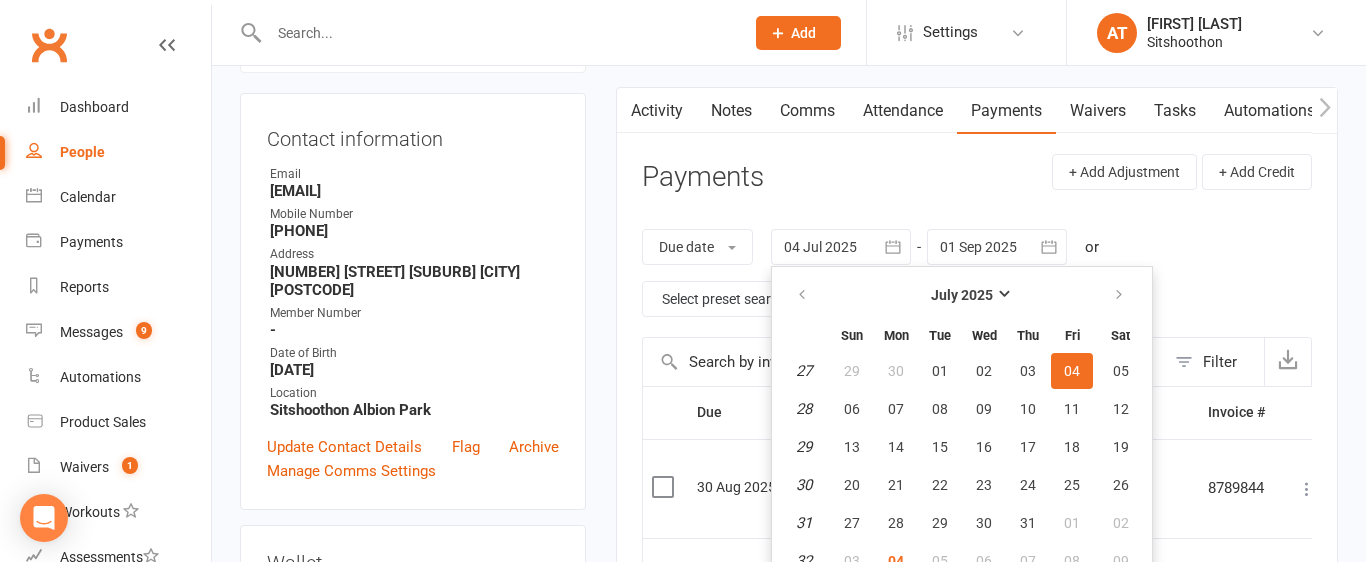 scroll, scrollTop: 202, scrollLeft: 0, axis: vertical 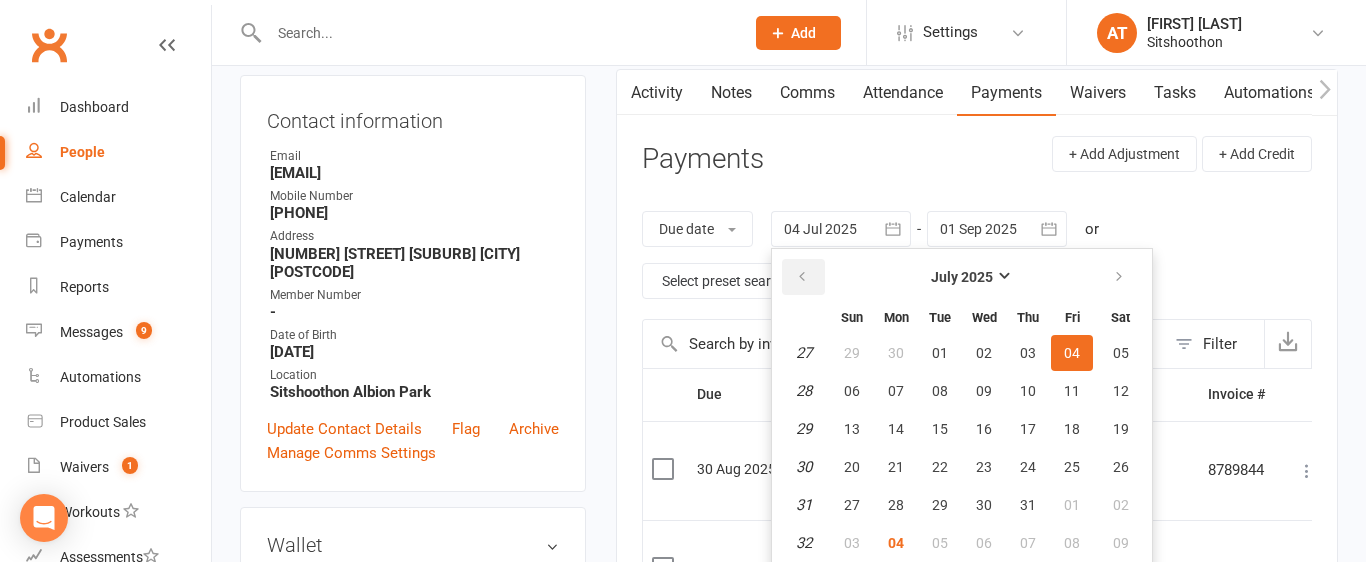 click at bounding box center (802, 277) 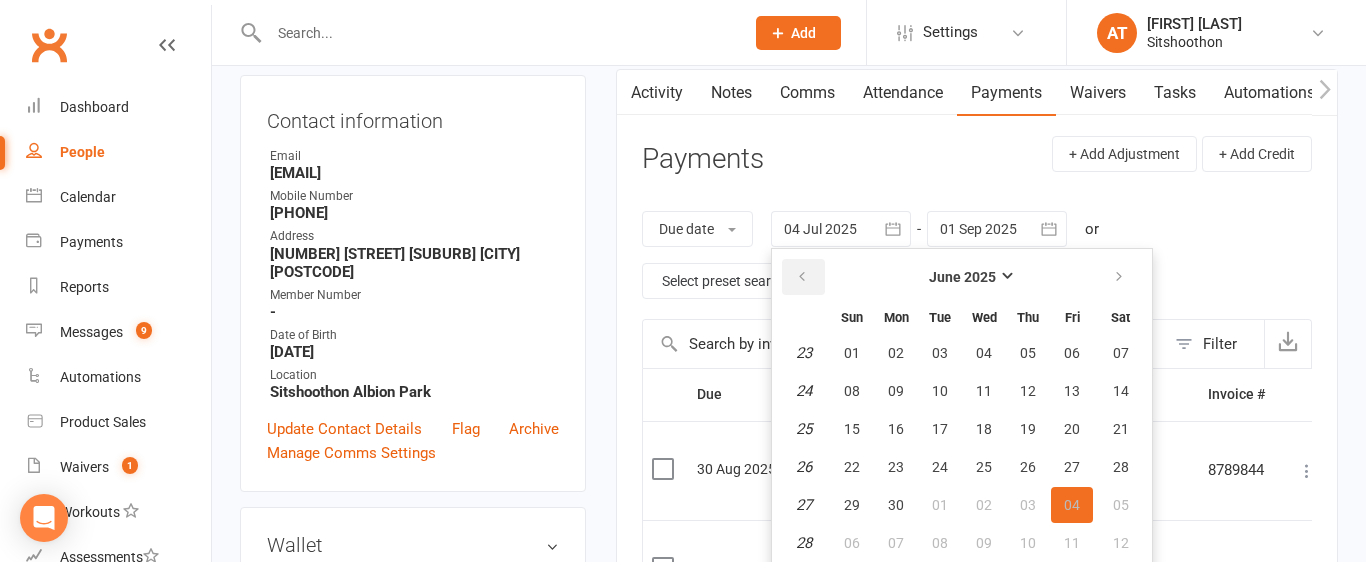 click at bounding box center [802, 277] 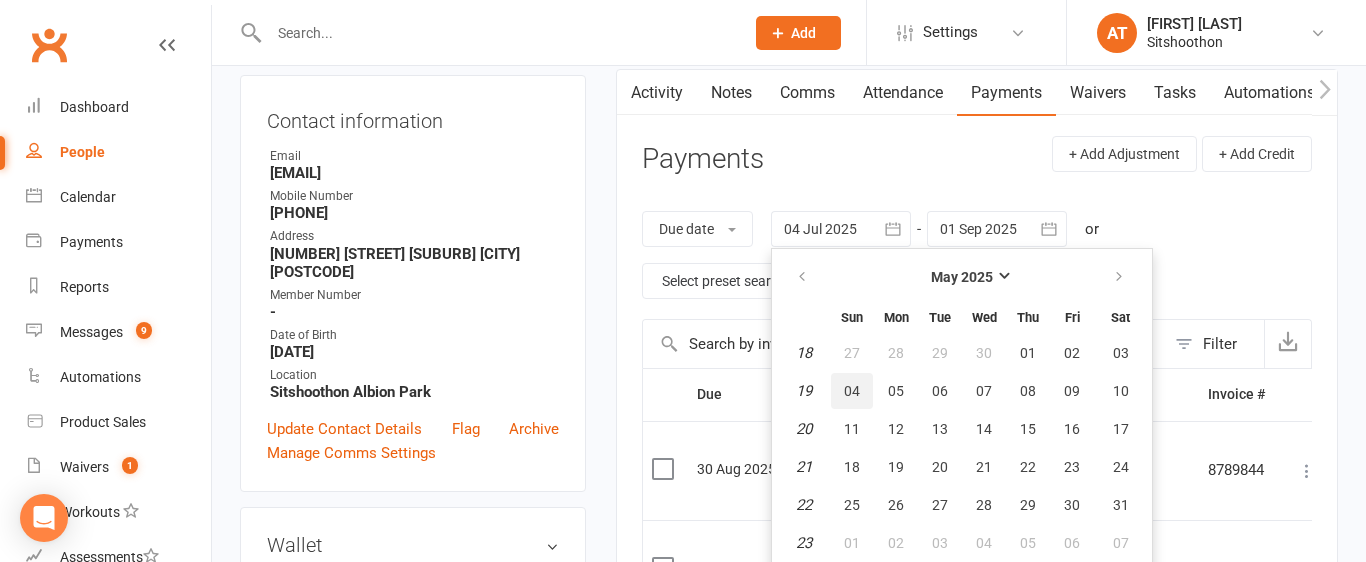 click on "04" at bounding box center (852, 391) 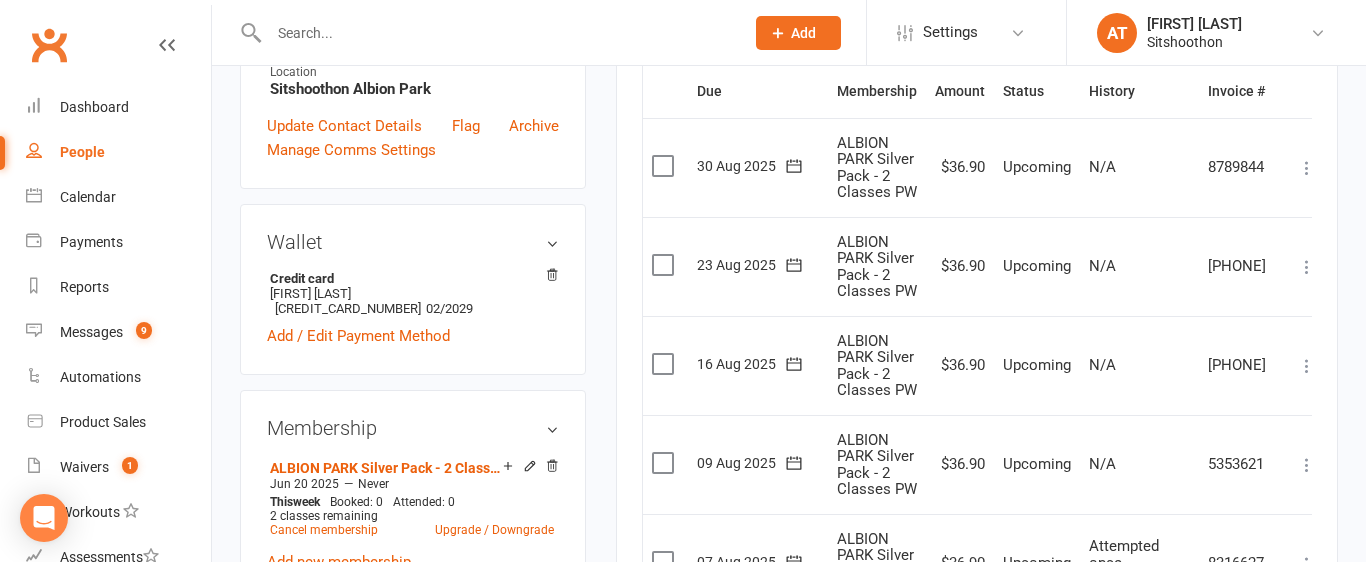 scroll, scrollTop: 506, scrollLeft: 0, axis: vertical 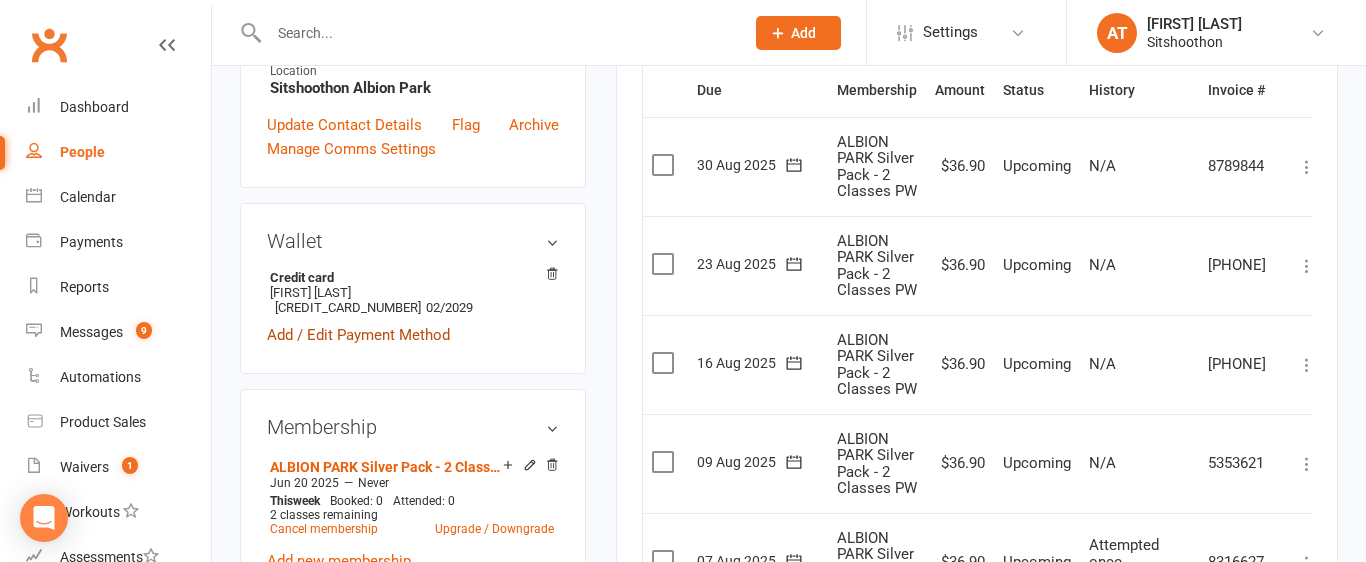 click on "Add / Edit Payment Method" at bounding box center (358, 335) 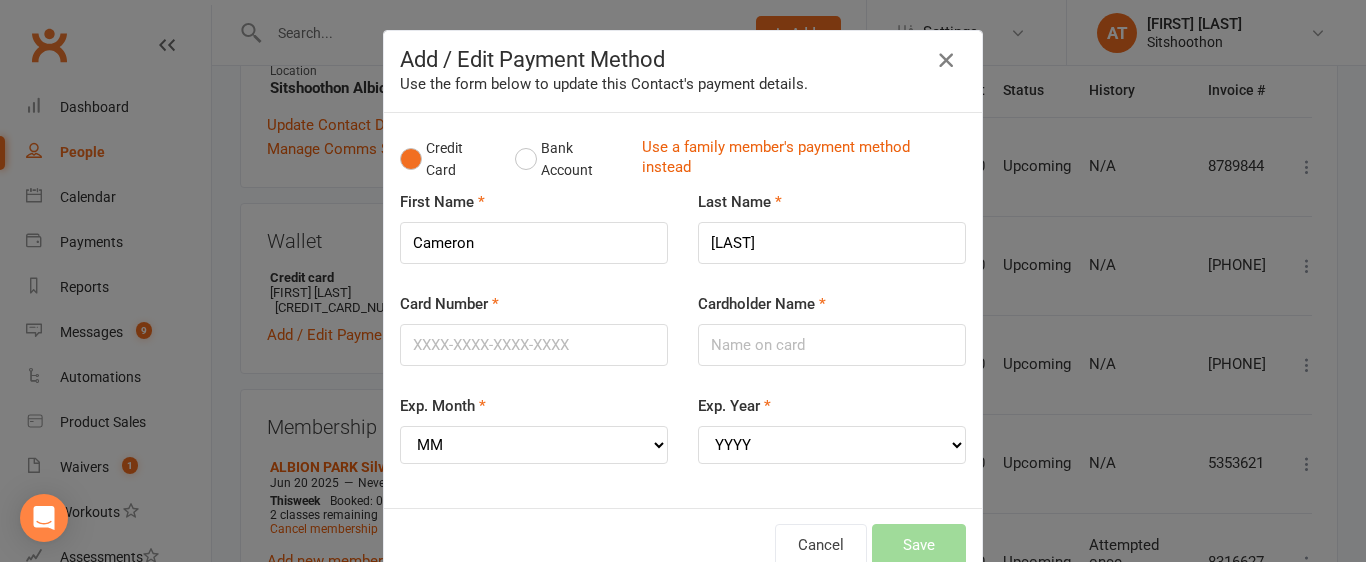 click at bounding box center (946, 60) 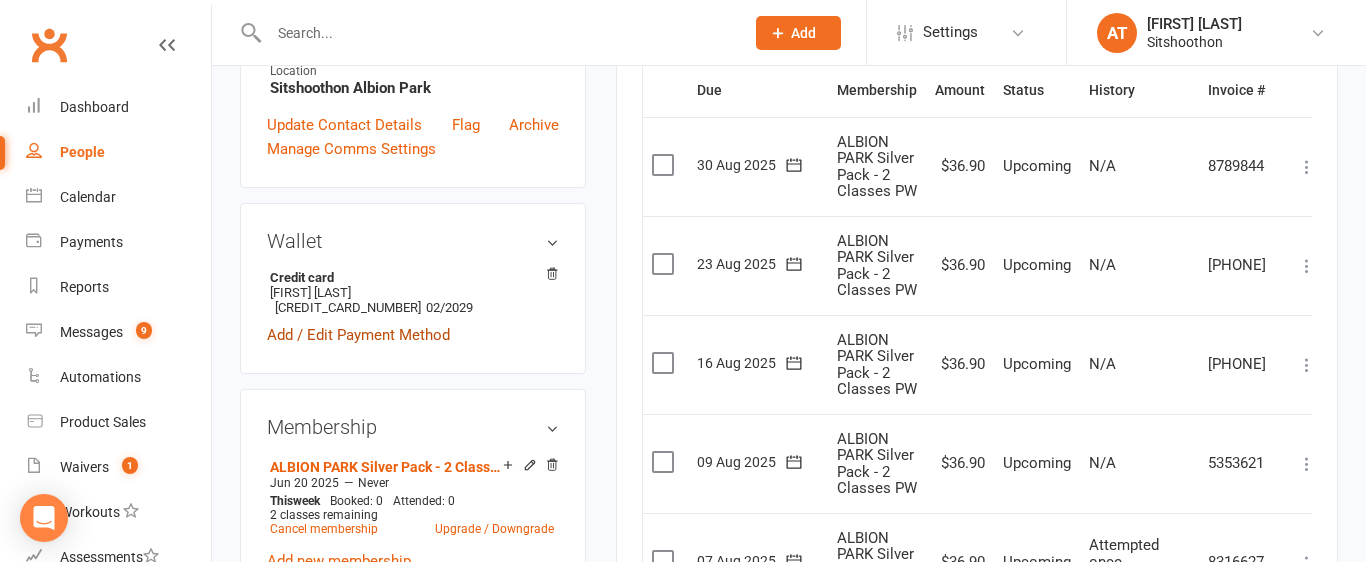 click on "Add / Edit Payment Method" at bounding box center [358, 335] 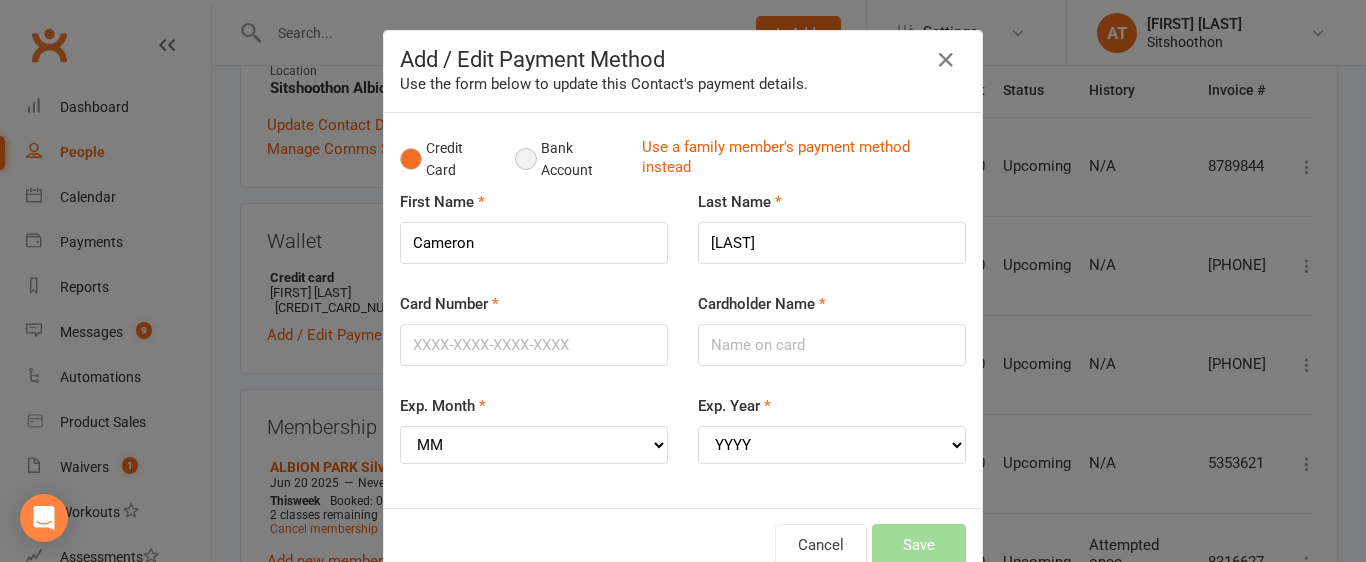 click on "Bank Account" at bounding box center [570, 159] 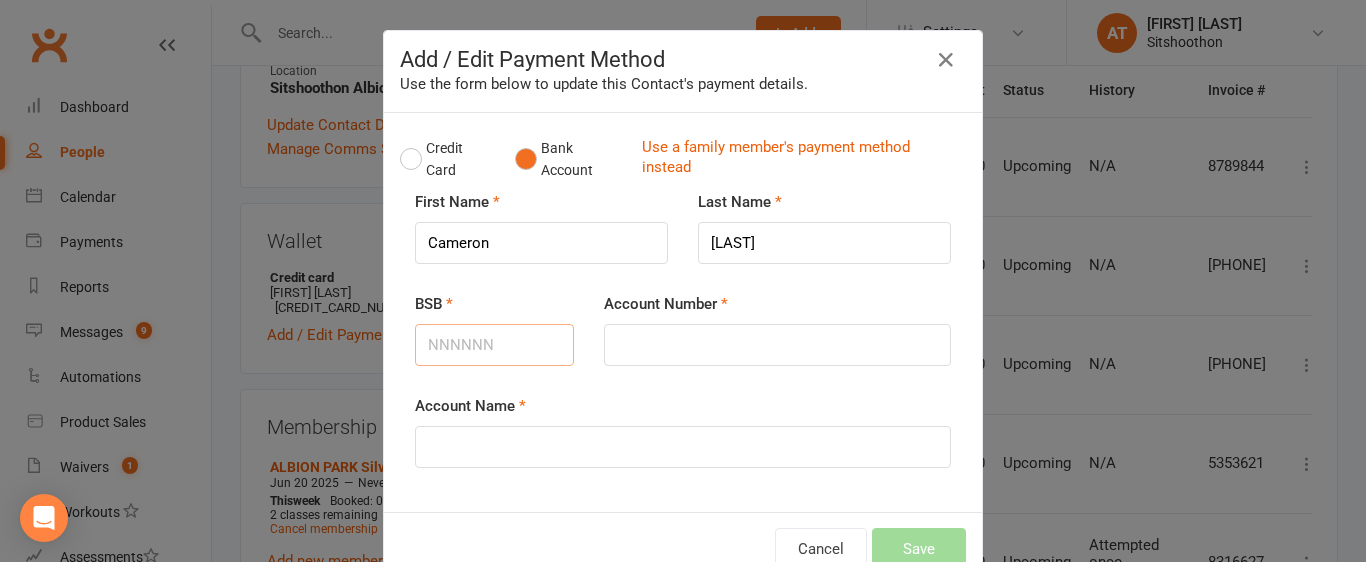 click on "BSB" at bounding box center (494, 345) 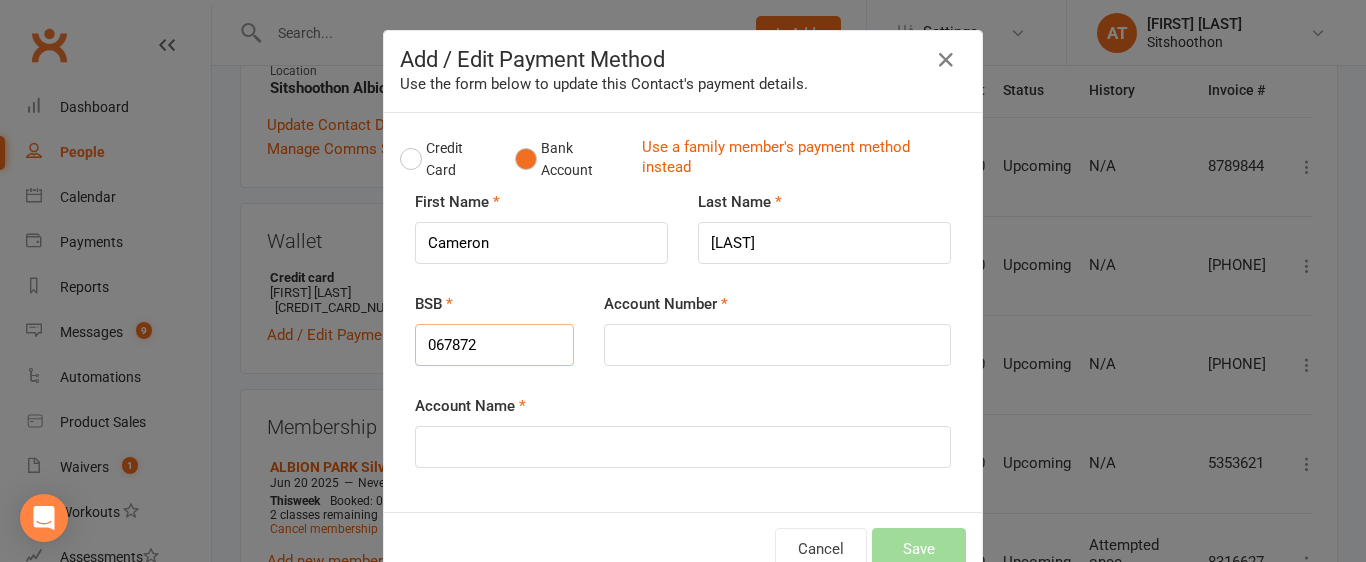 type on "067872" 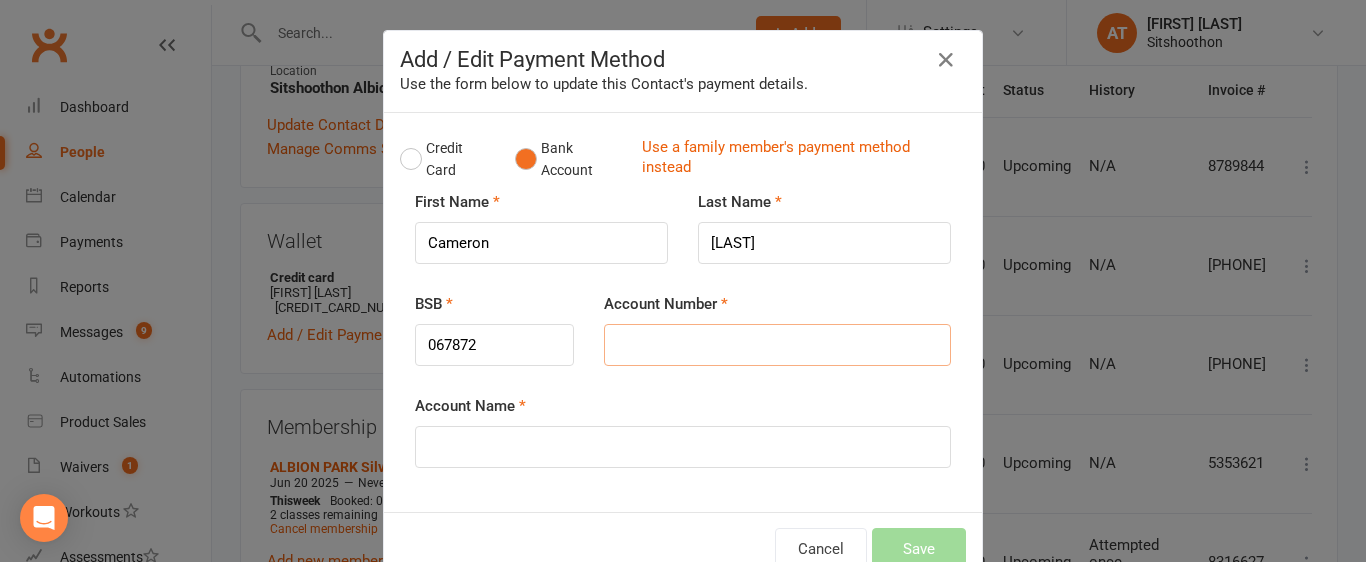 click on "Account Number" at bounding box center (777, 345) 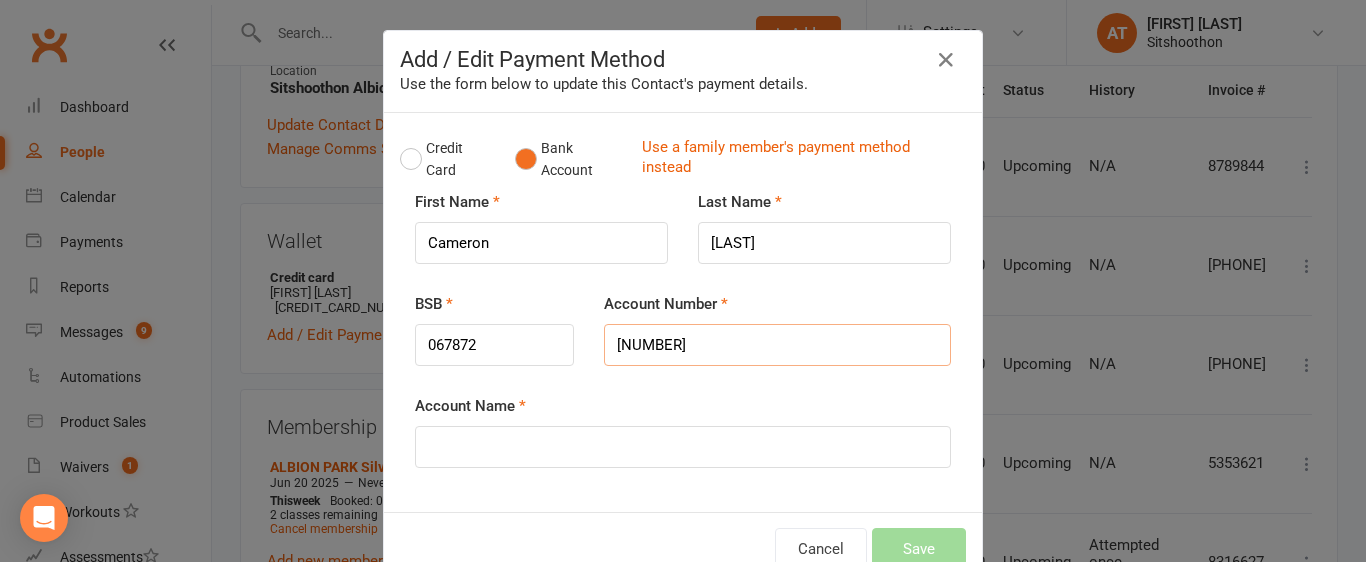 type on "25152234" 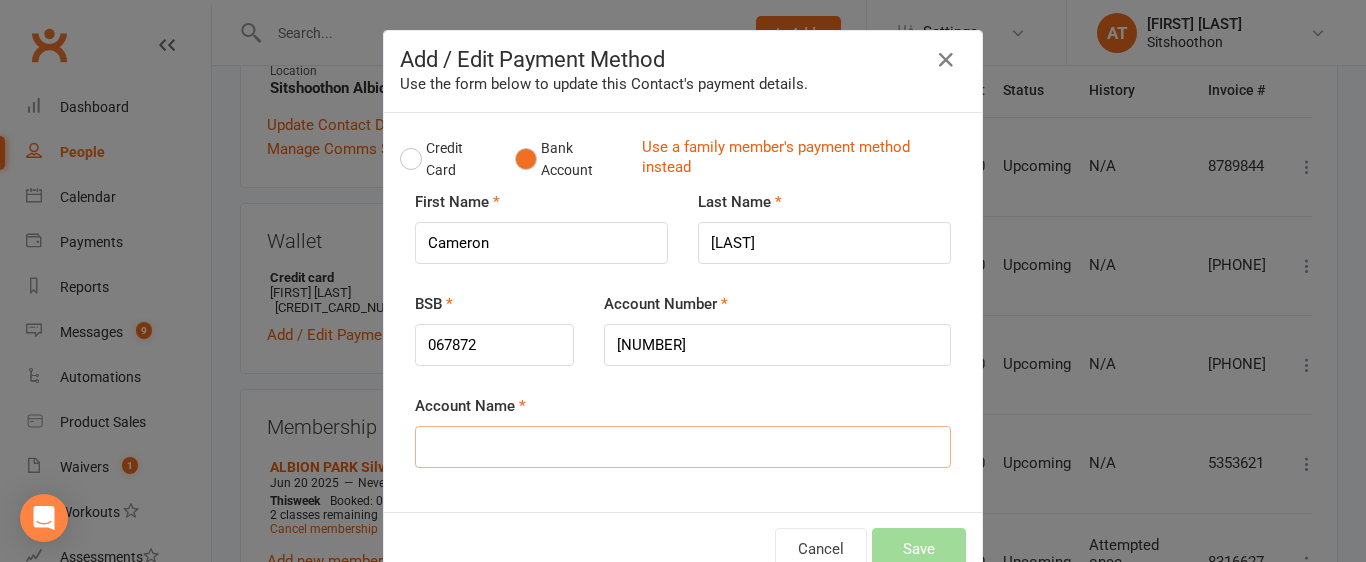 click on "Account Name" at bounding box center (683, 447) 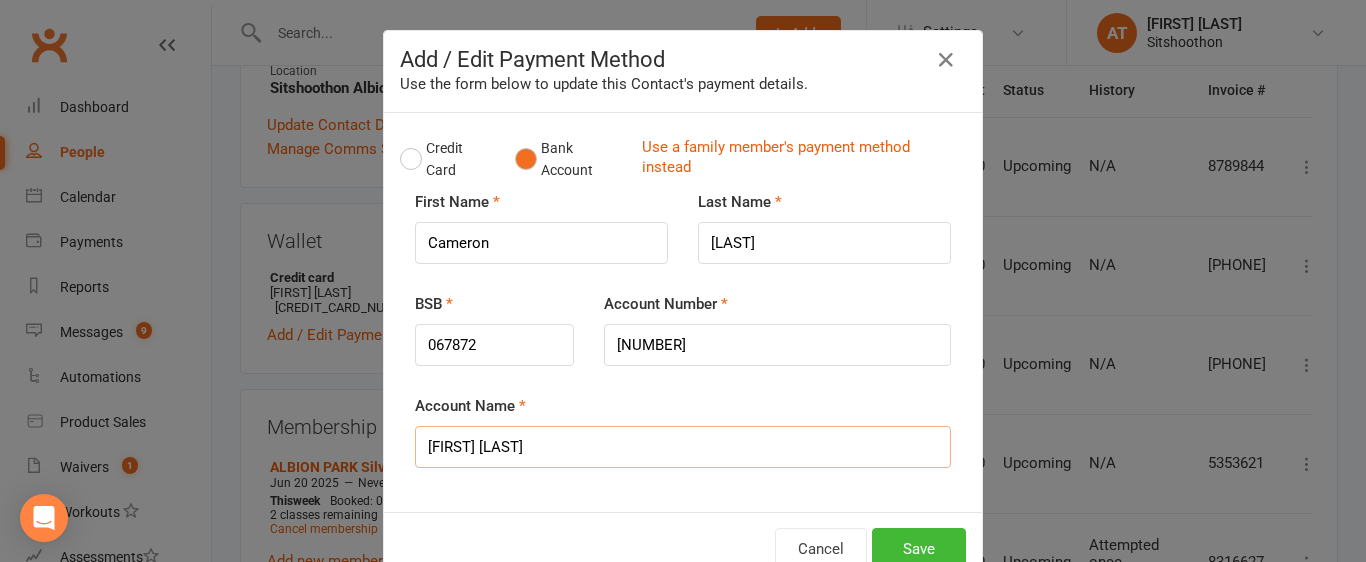 type on "Cameron Wright" 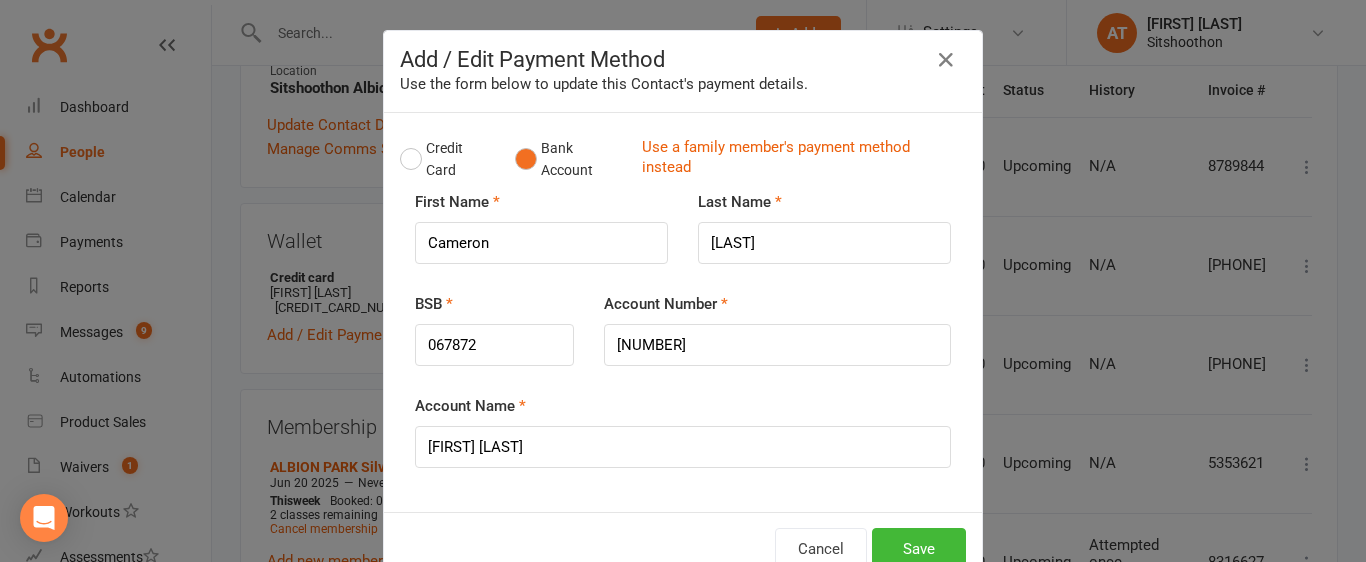 click on "Account Number 25152234" at bounding box center [777, 343] 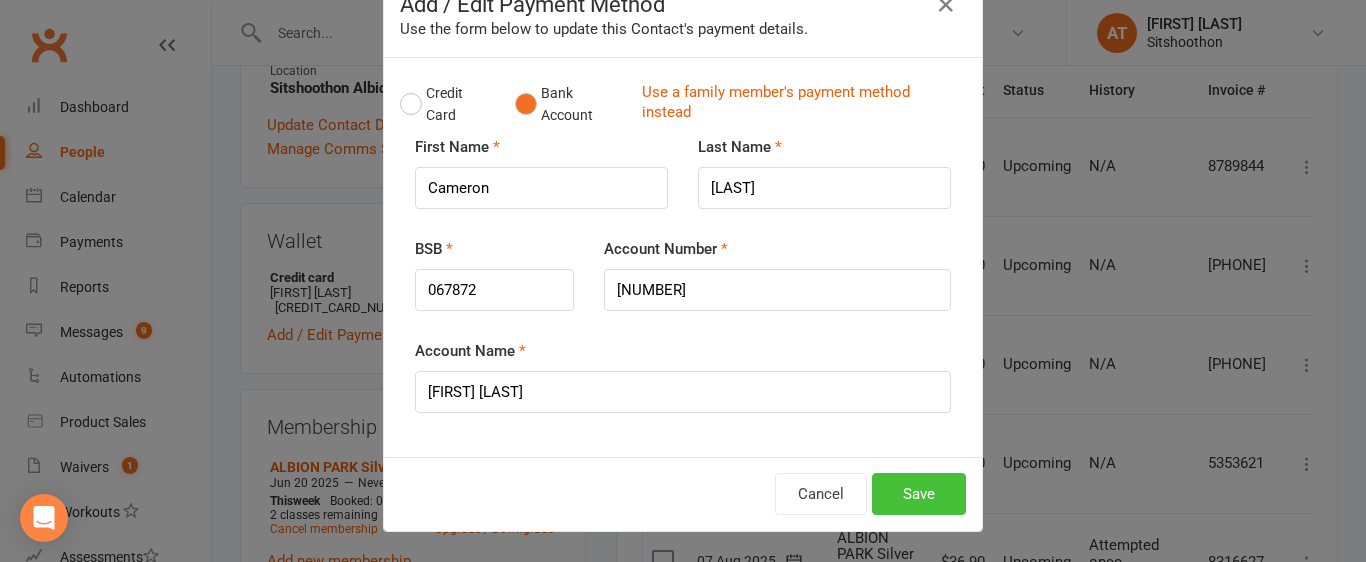 click on "Save" at bounding box center (919, 494) 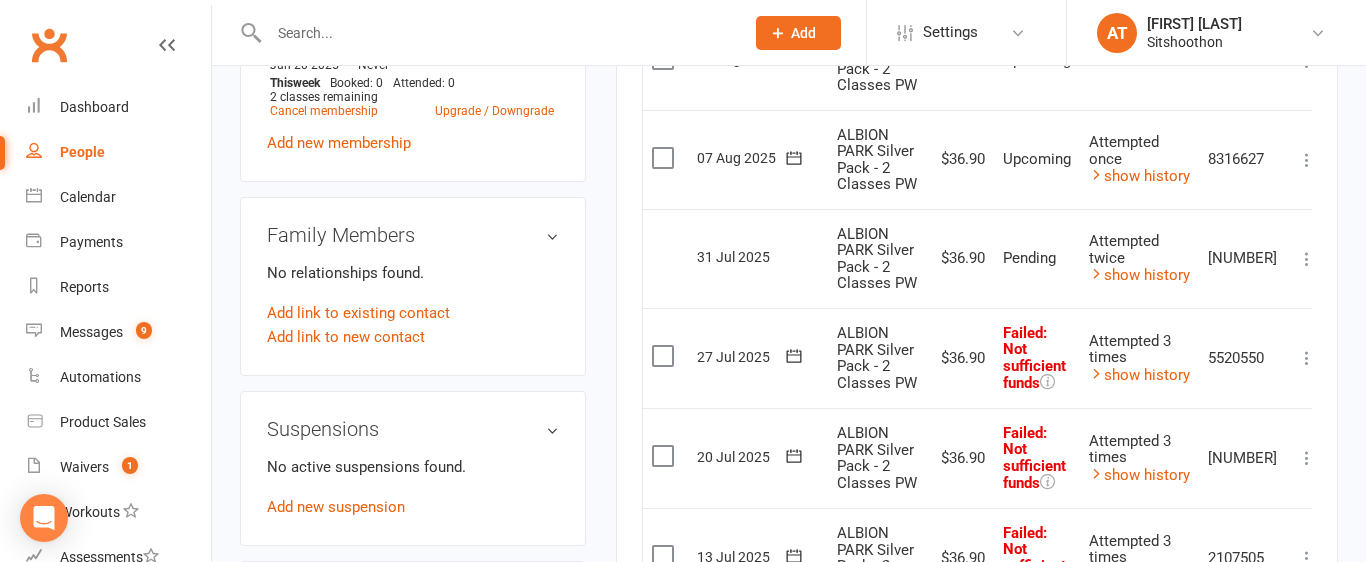 scroll, scrollTop: 914, scrollLeft: 0, axis: vertical 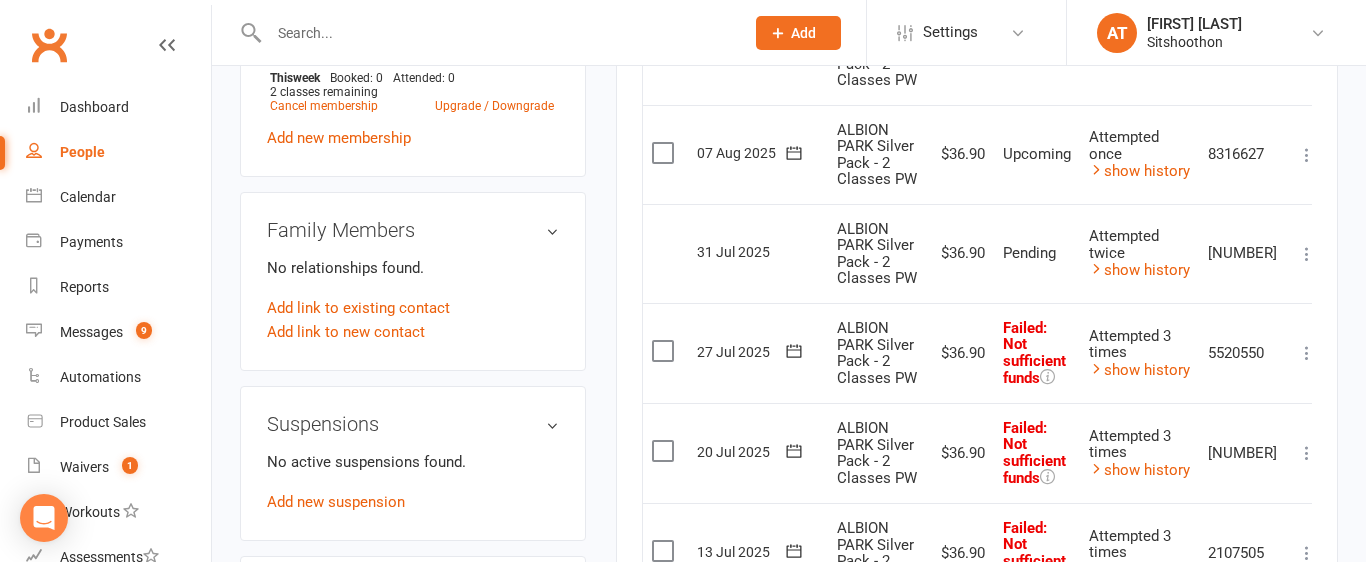 click at bounding box center (1307, 254) 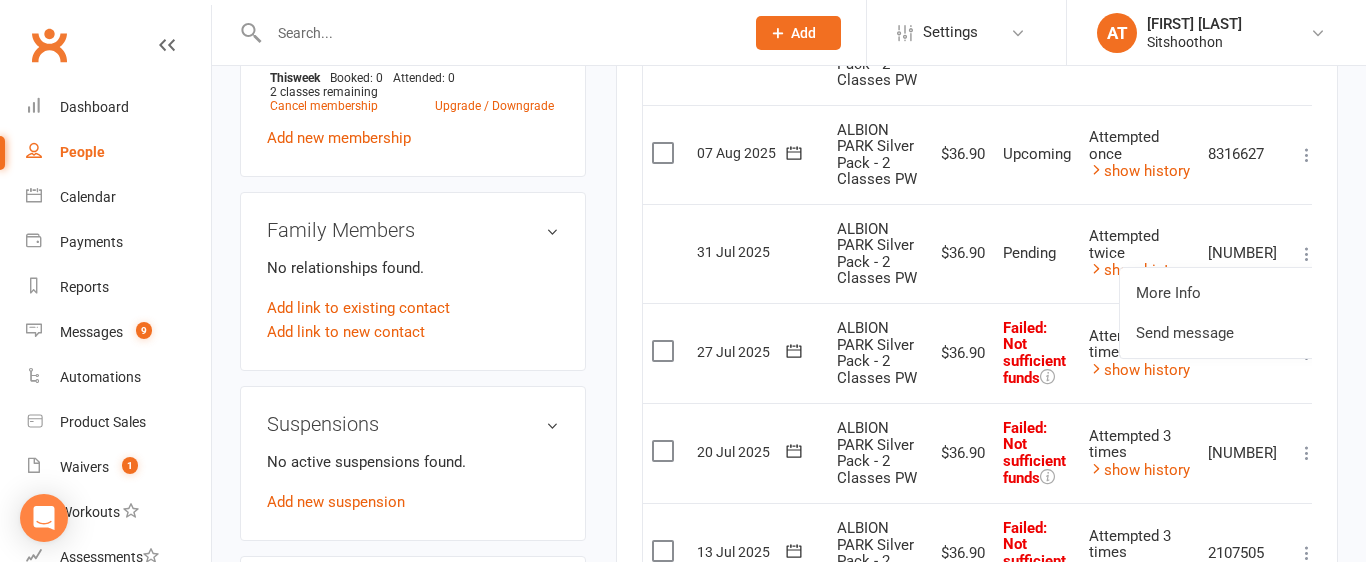 click at bounding box center [1307, 254] 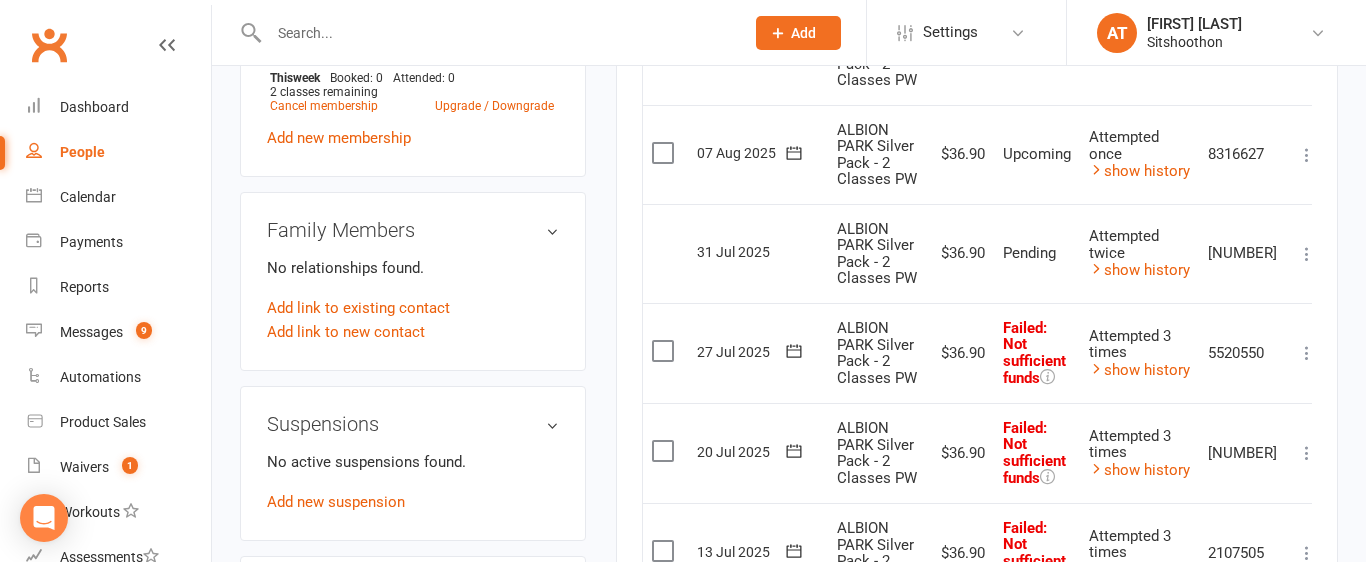 click at bounding box center (665, 351) 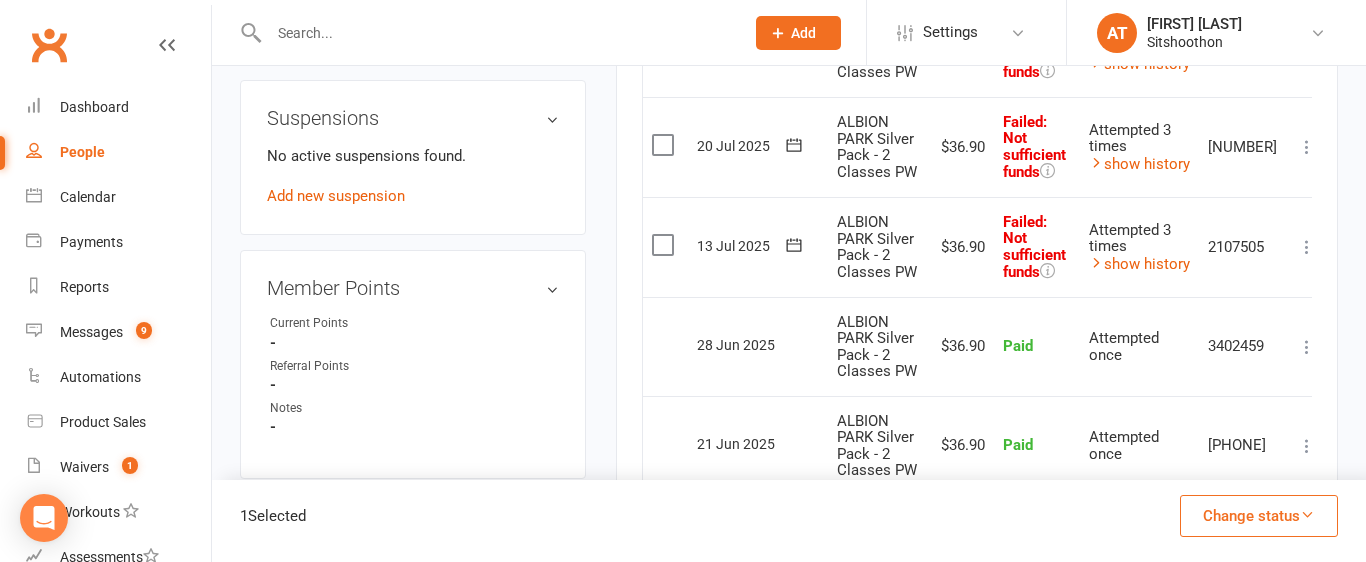 scroll, scrollTop: 1221, scrollLeft: 0, axis: vertical 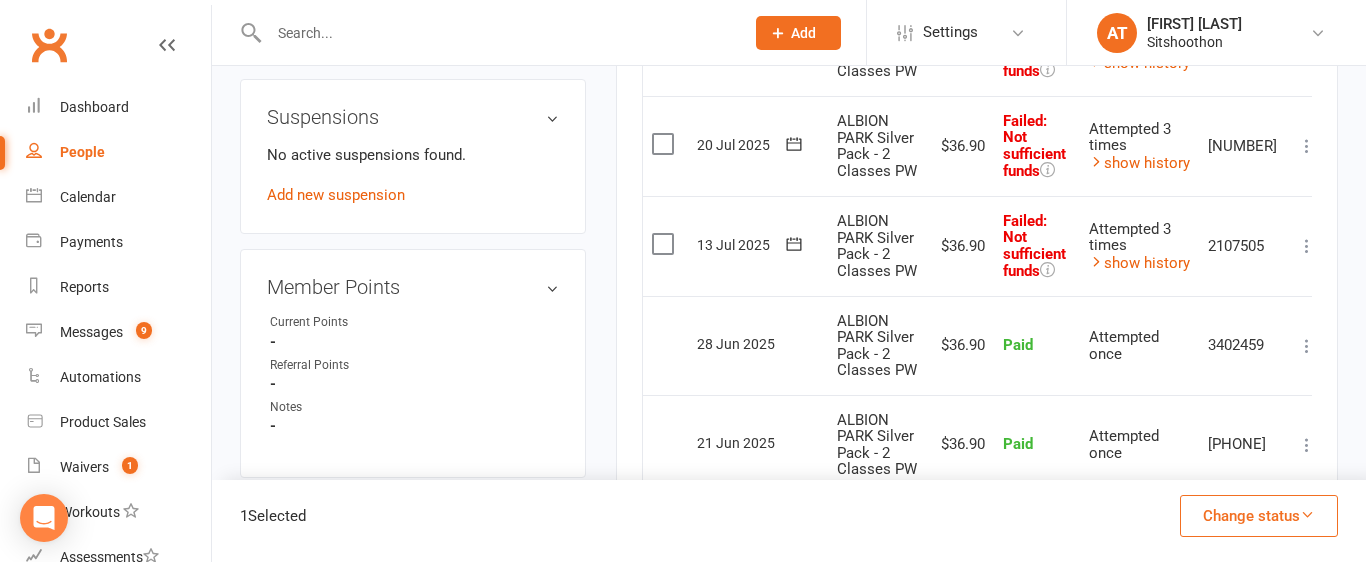 click at bounding box center [665, 144] 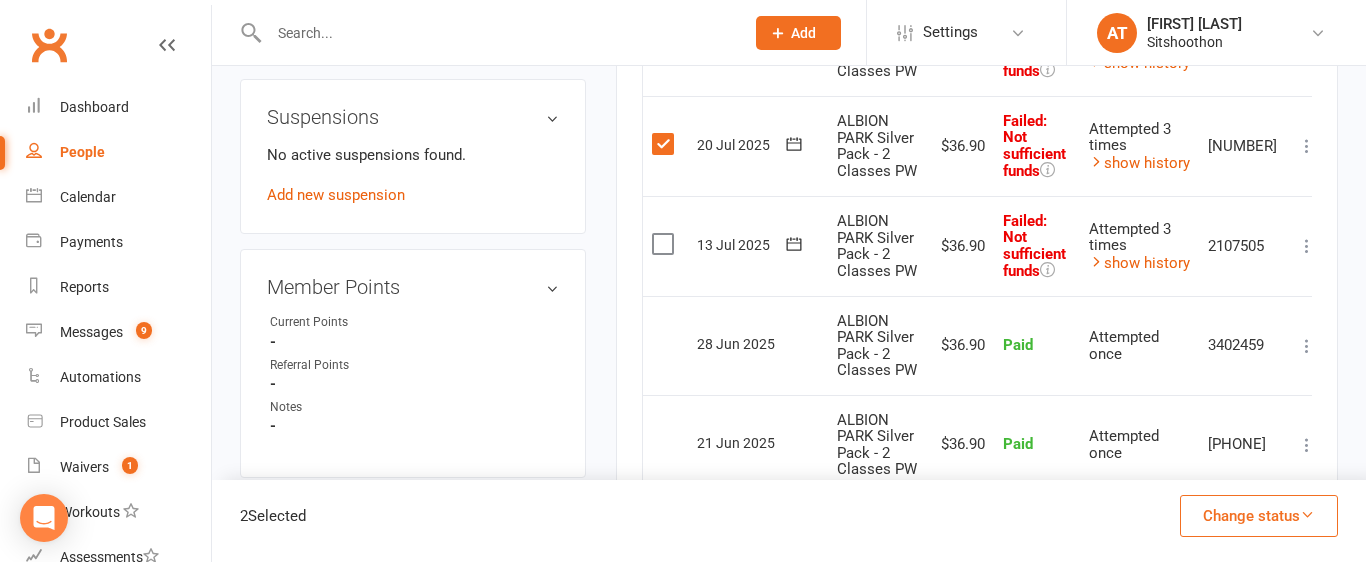click at bounding box center (665, 244) 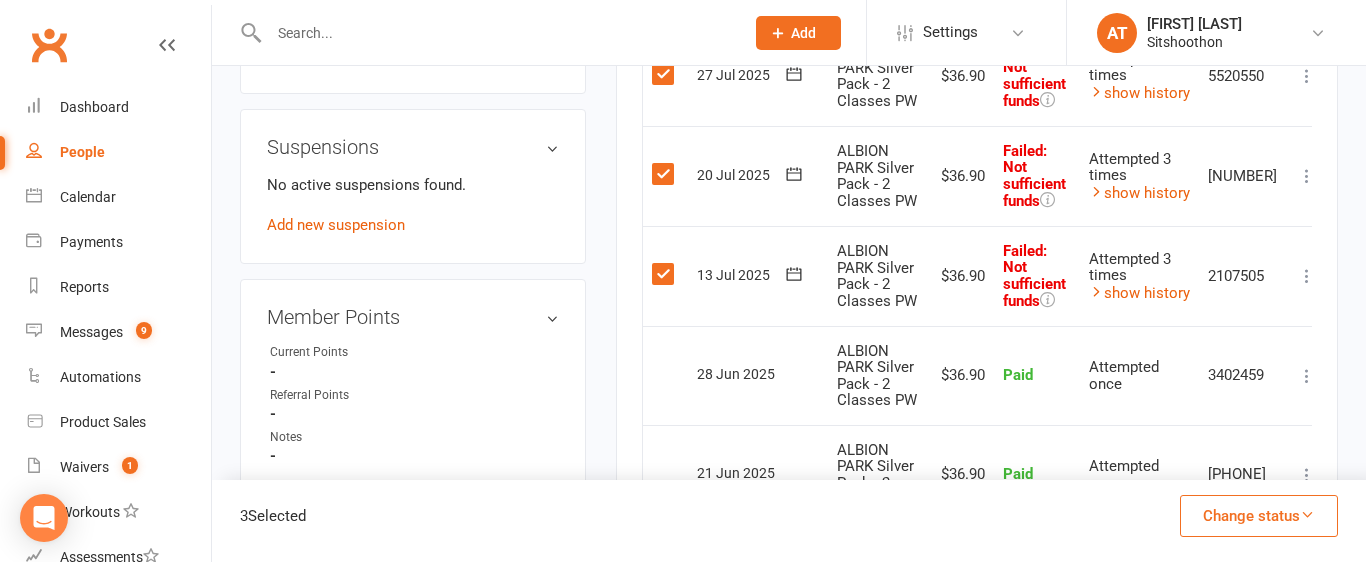 scroll, scrollTop: 1185, scrollLeft: 0, axis: vertical 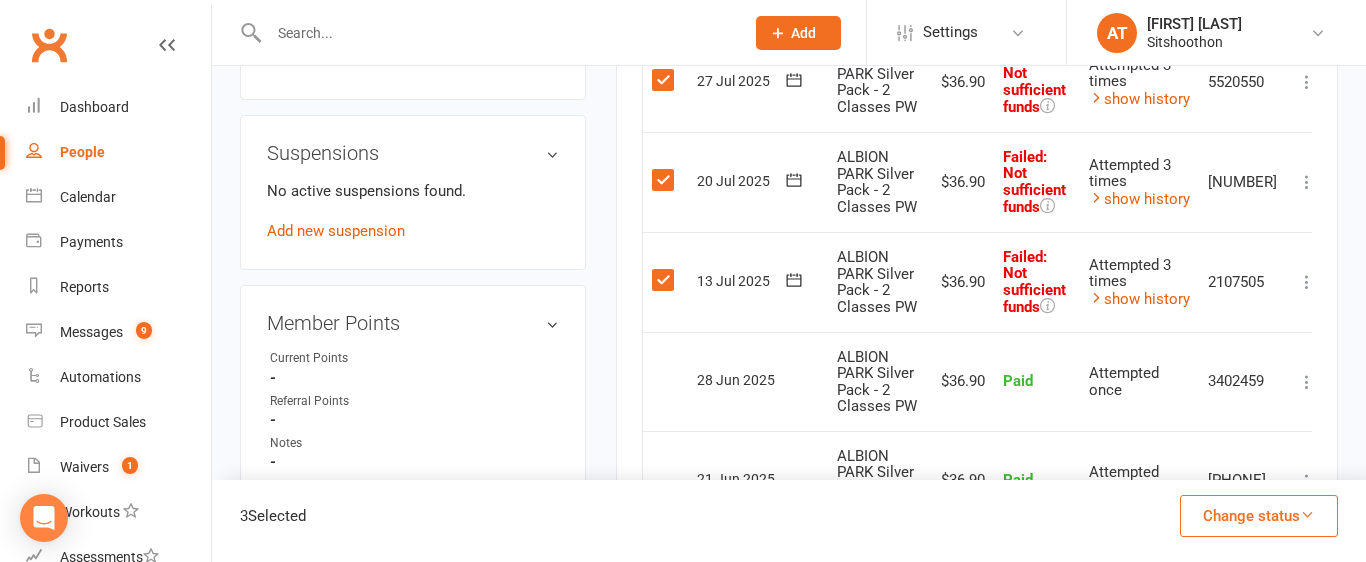 click on "Change status" at bounding box center (1259, 516) 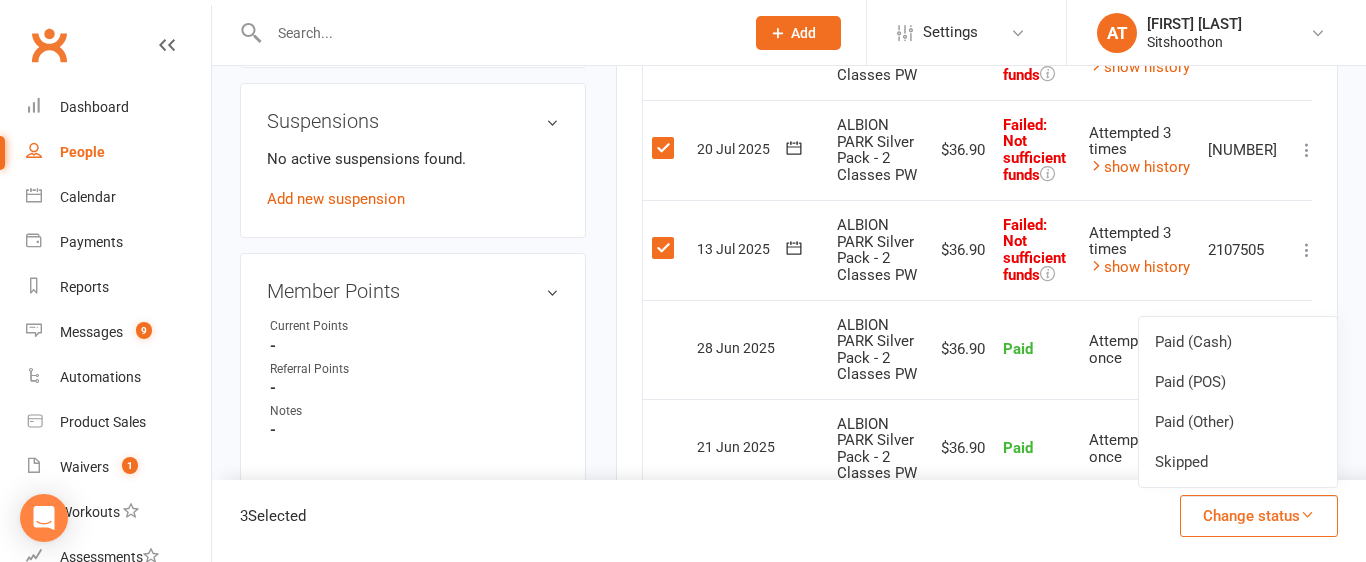 scroll, scrollTop: 1225, scrollLeft: 0, axis: vertical 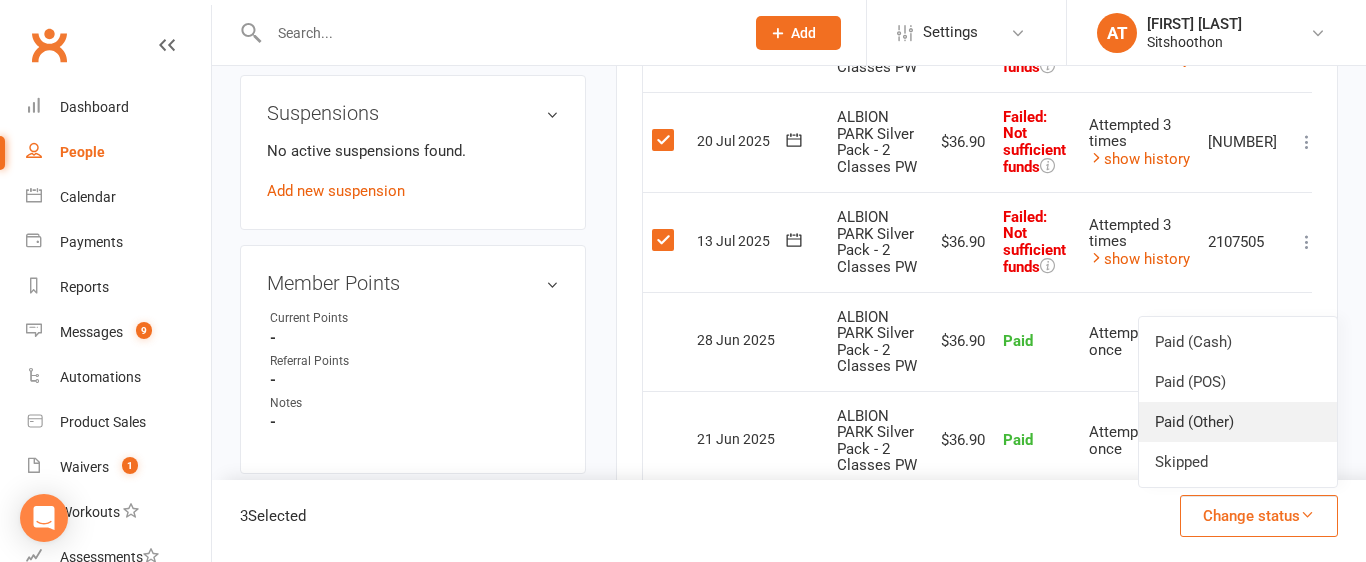 click on "Paid (Other)" at bounding box center (1238, 422) 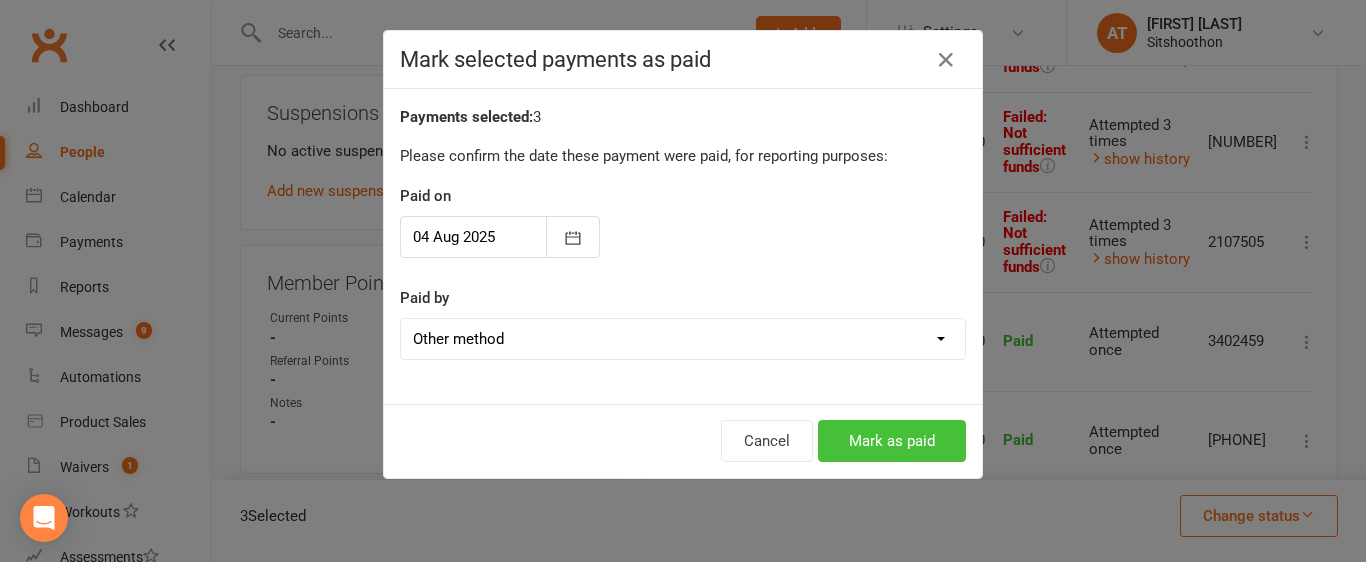 click on "Mark as paid" at bounding box center (892, 441) 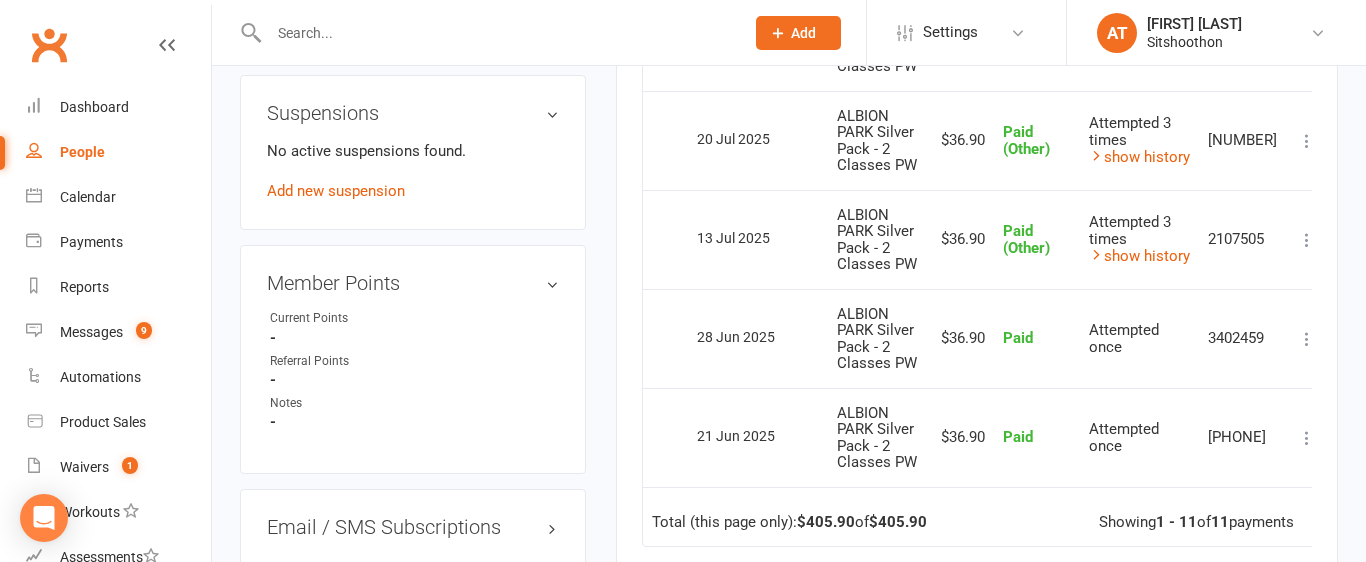 click on "No active suspensions found. Add new suspension" at bounding box center [413, 171] 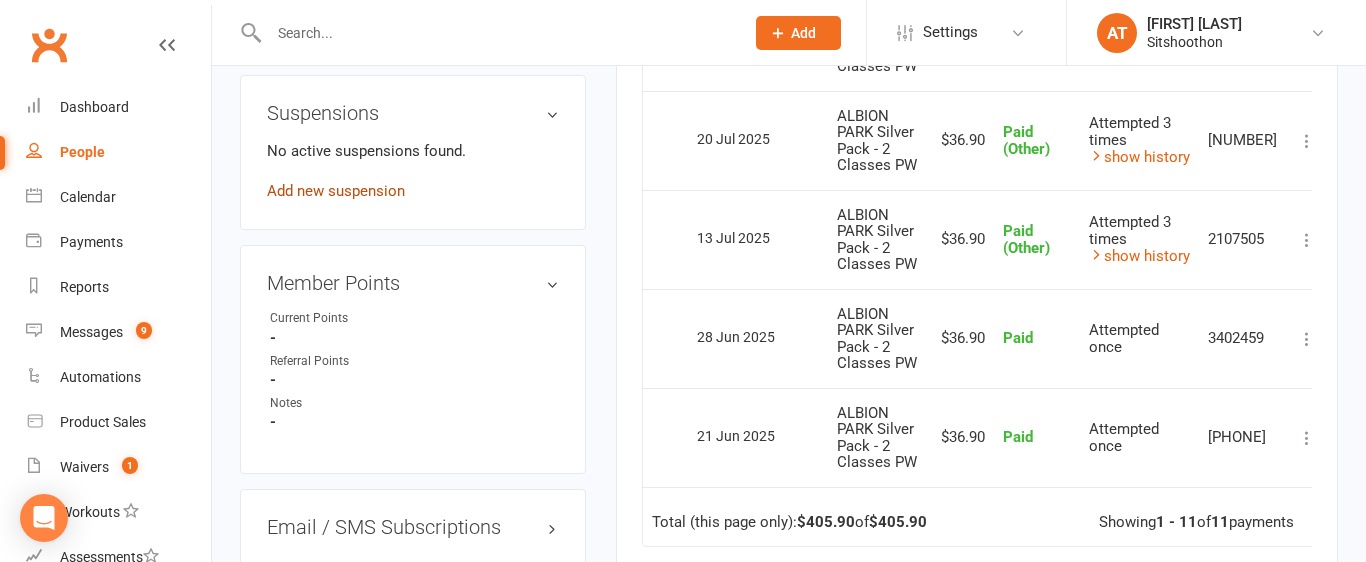 click on "Add new suspension" at bounding box center [336, 191] 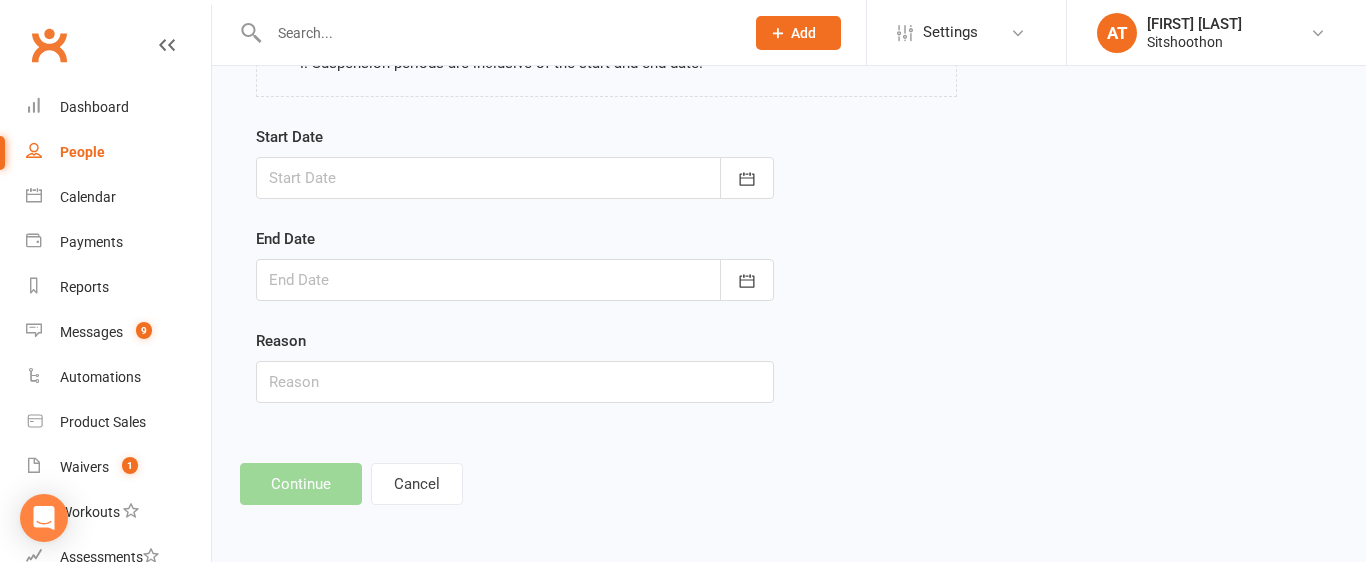 scroll, scrollTop: 0, scrollLeft: 0, axis: both 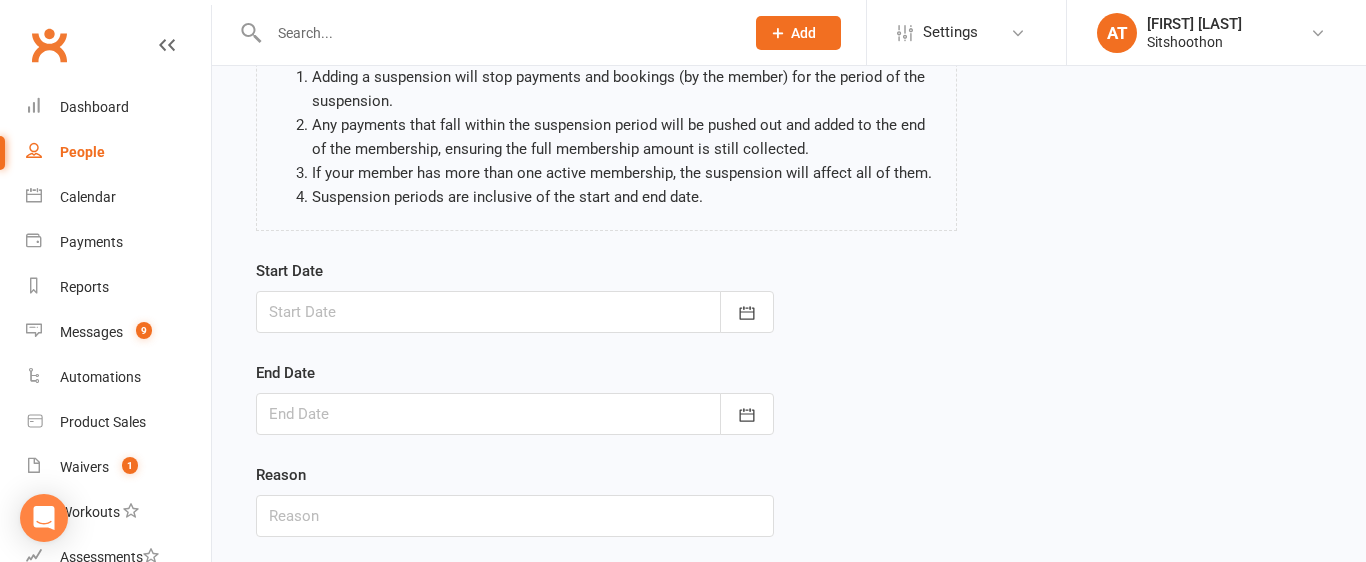 click at bounding box center (515, 312) 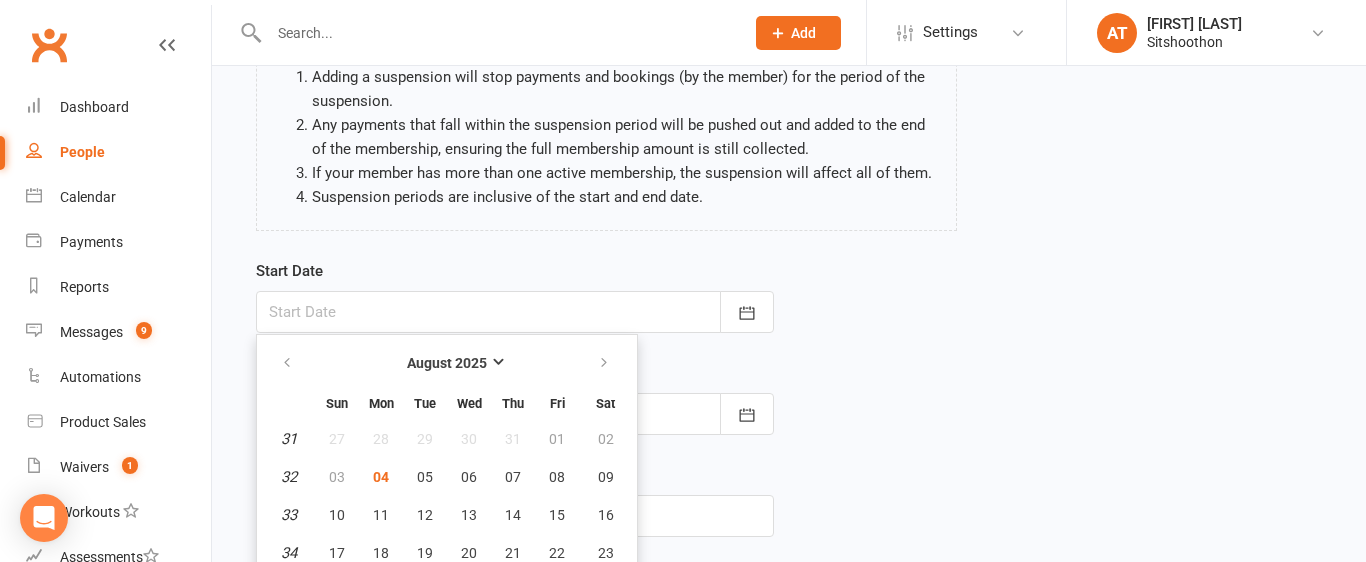 scroll, scrollTop: 269, scrollLeft: 0, axis: vertical 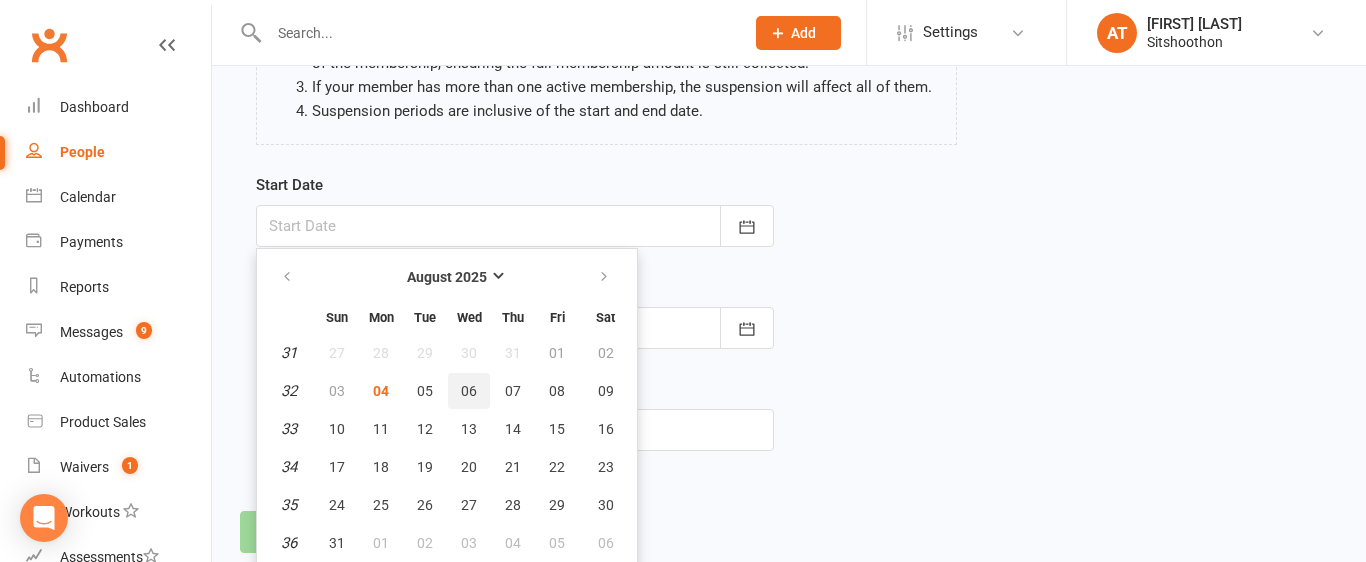 click on "06" at bounding box center (469, 391) 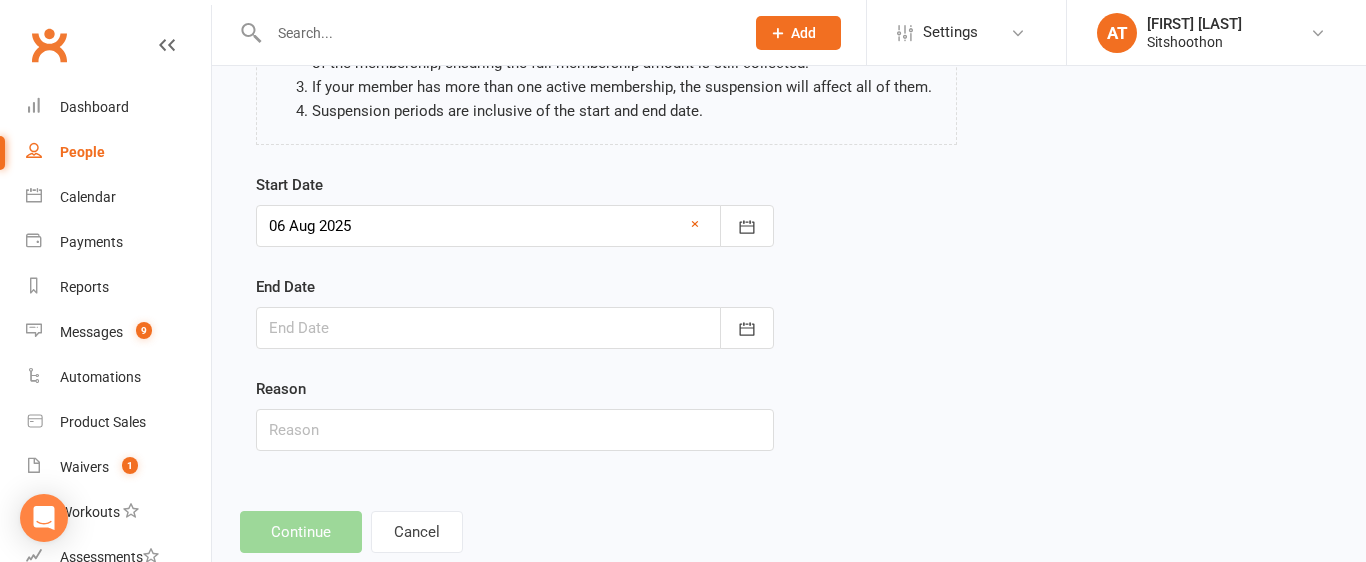 click at bounding box center (515, 328) 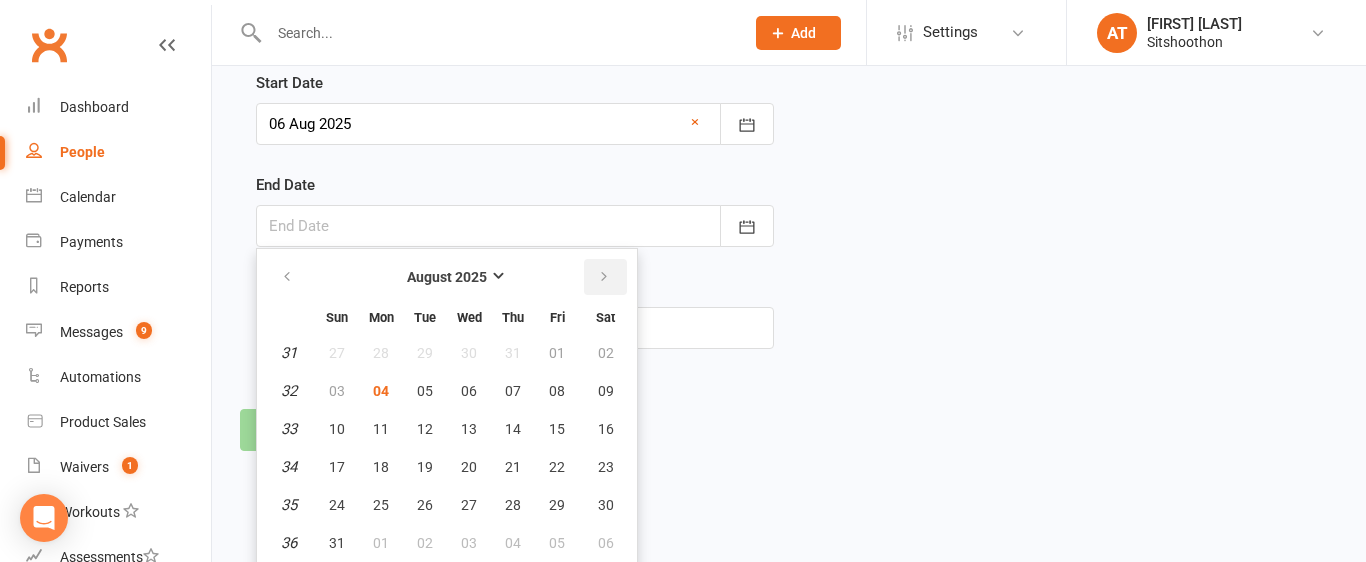 click at bounding box center [604, 277] 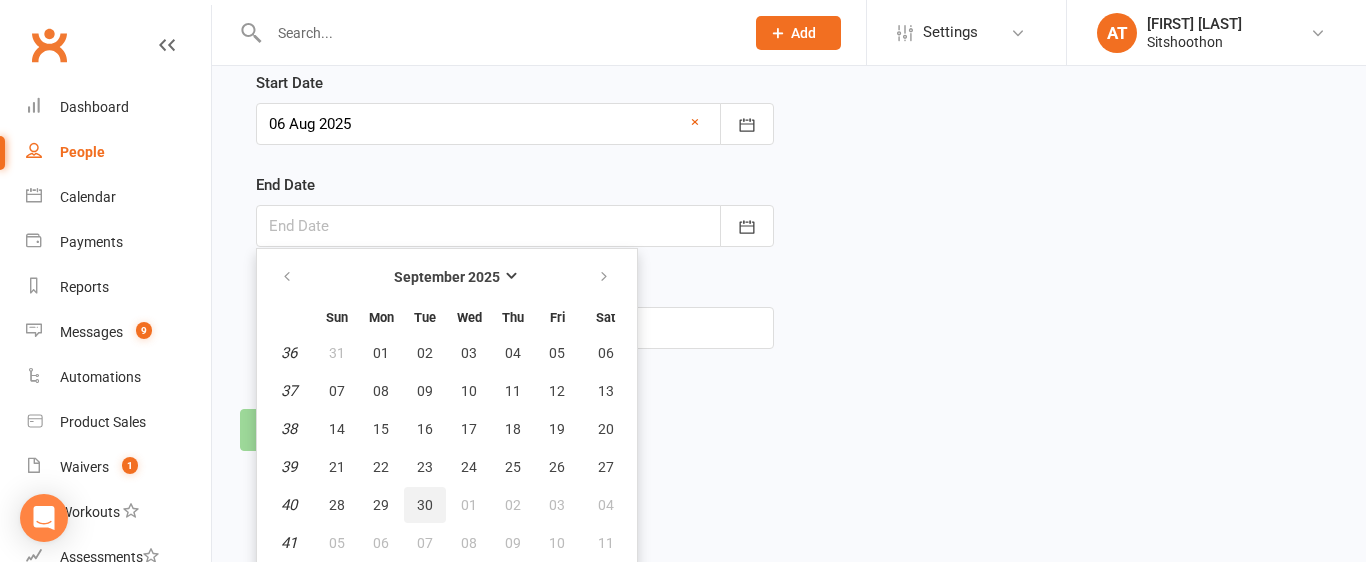 click on "30" at bounding box center (425, 505) 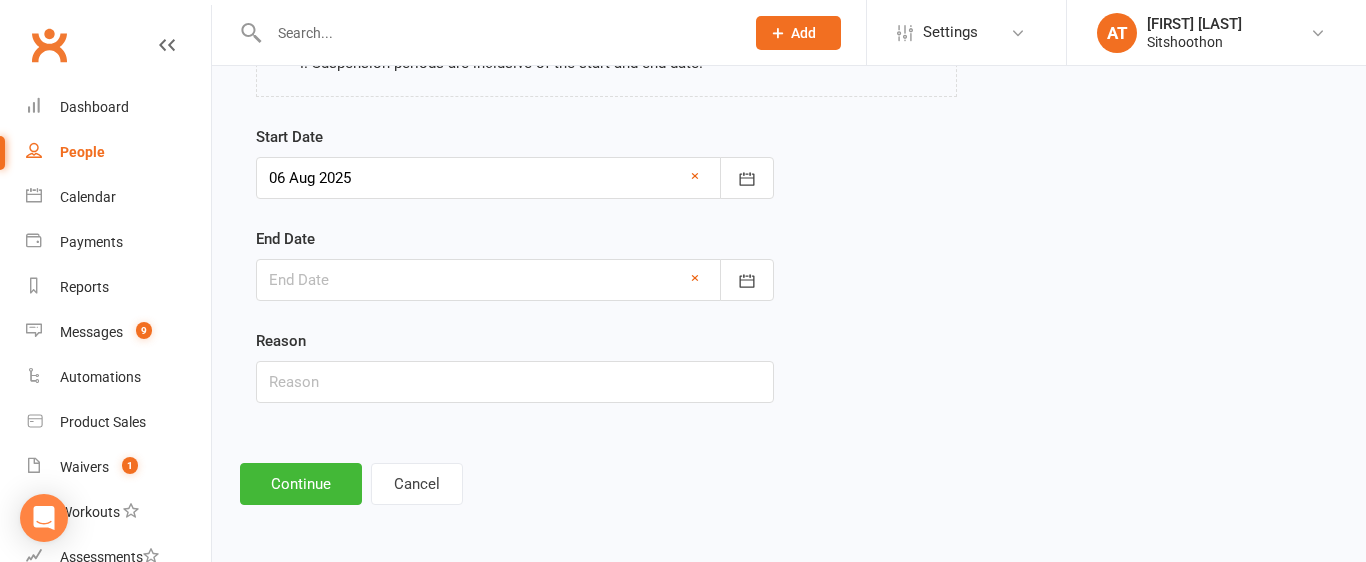 type on "30 Sep 2025" 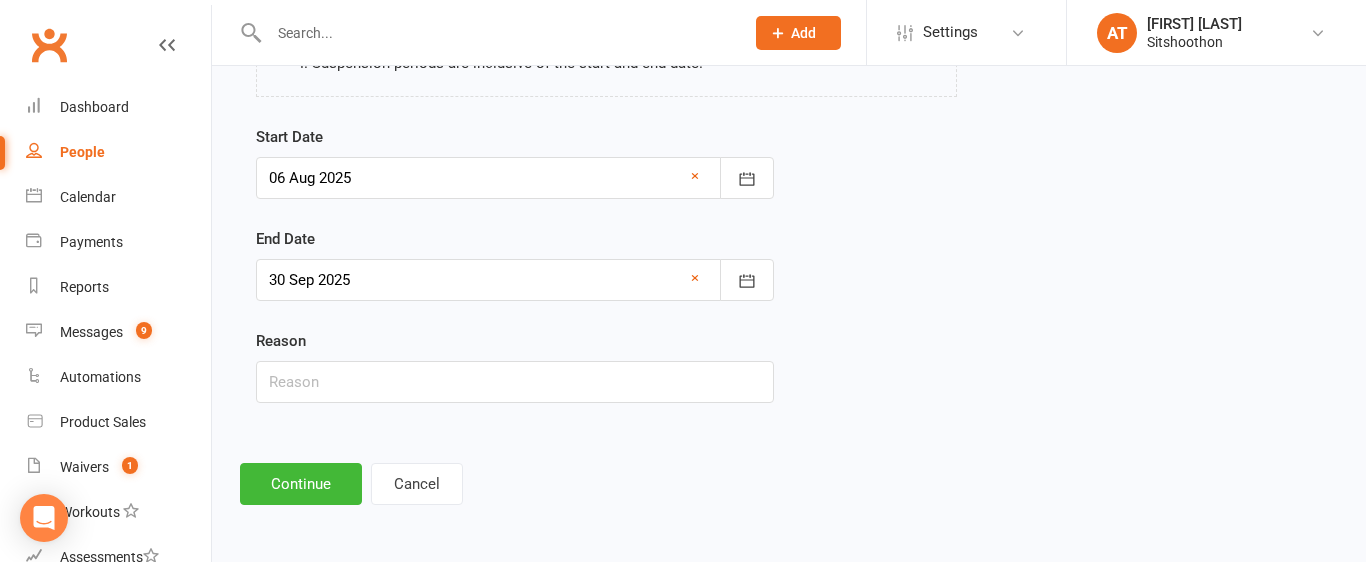scroll, scrollTop: 317, scrollLeft: 0, axis: vertical 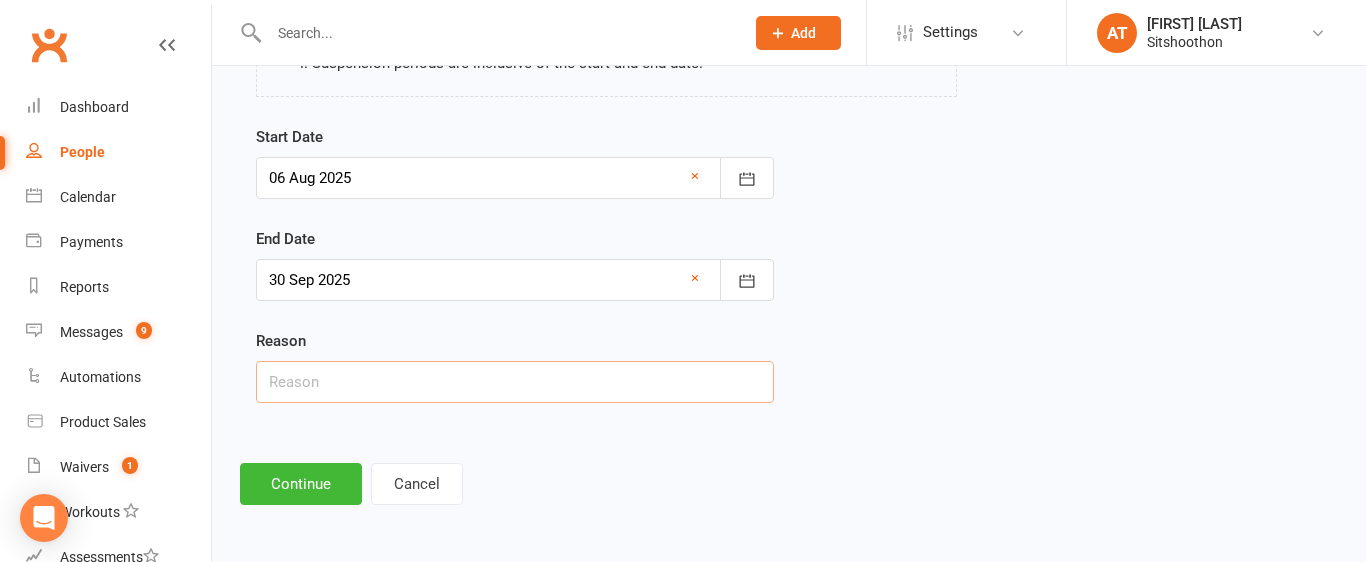 click at bounding box center [515, 382] 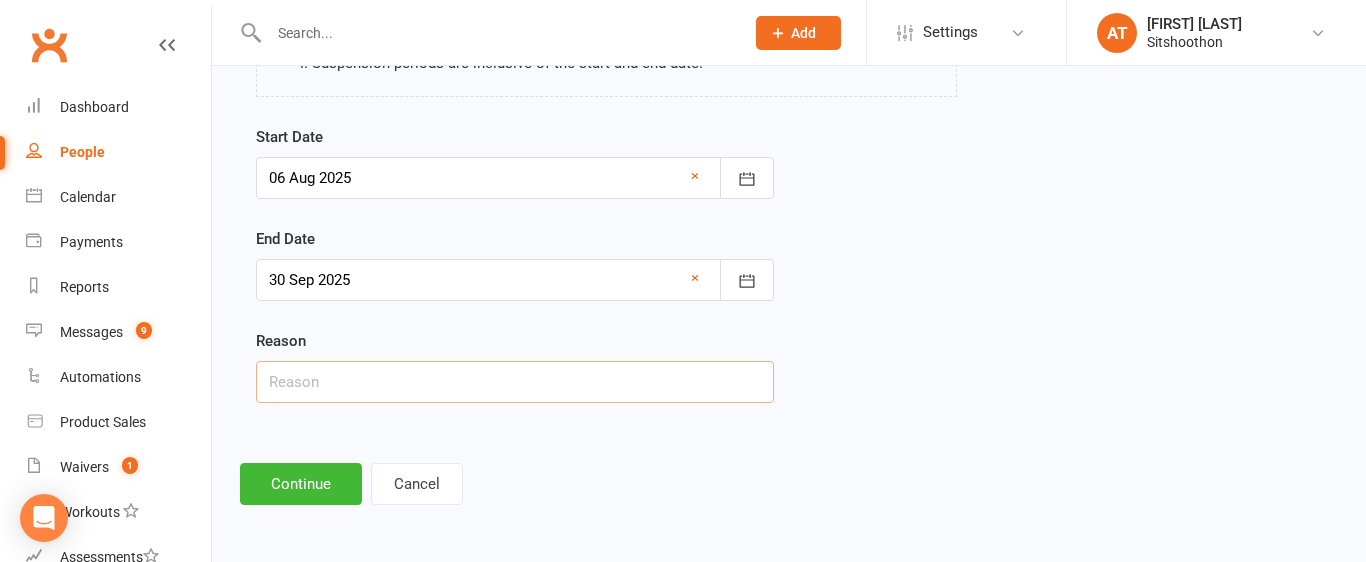 type on "working away" 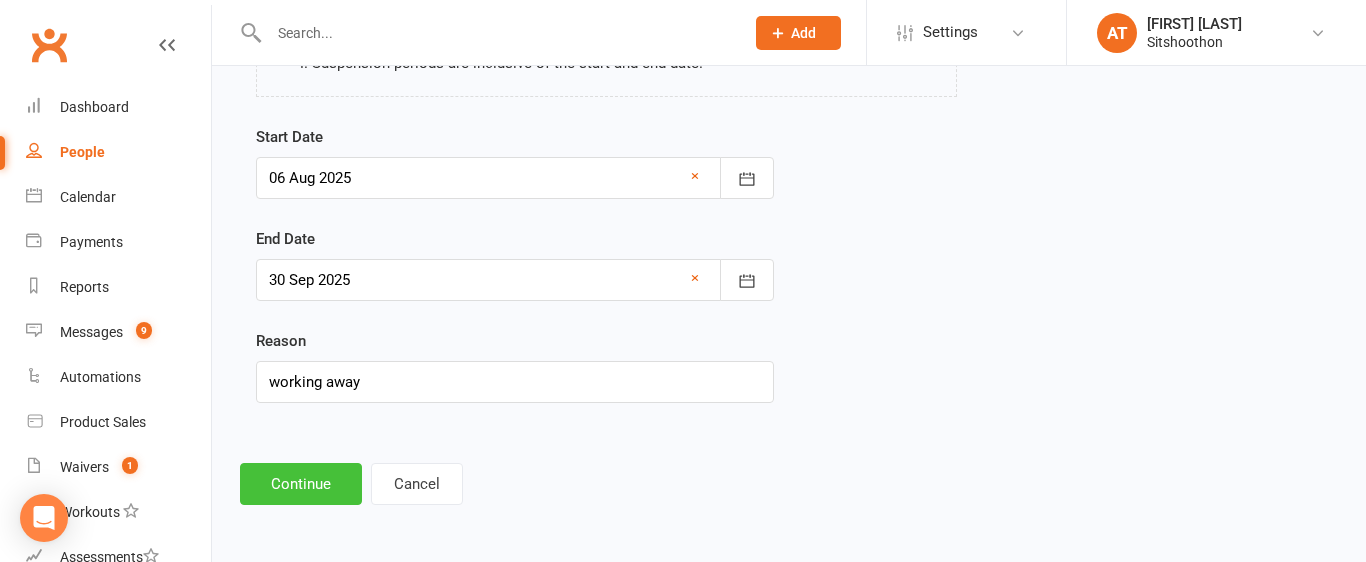 click on "Continue" at bounding box center (301, 484) 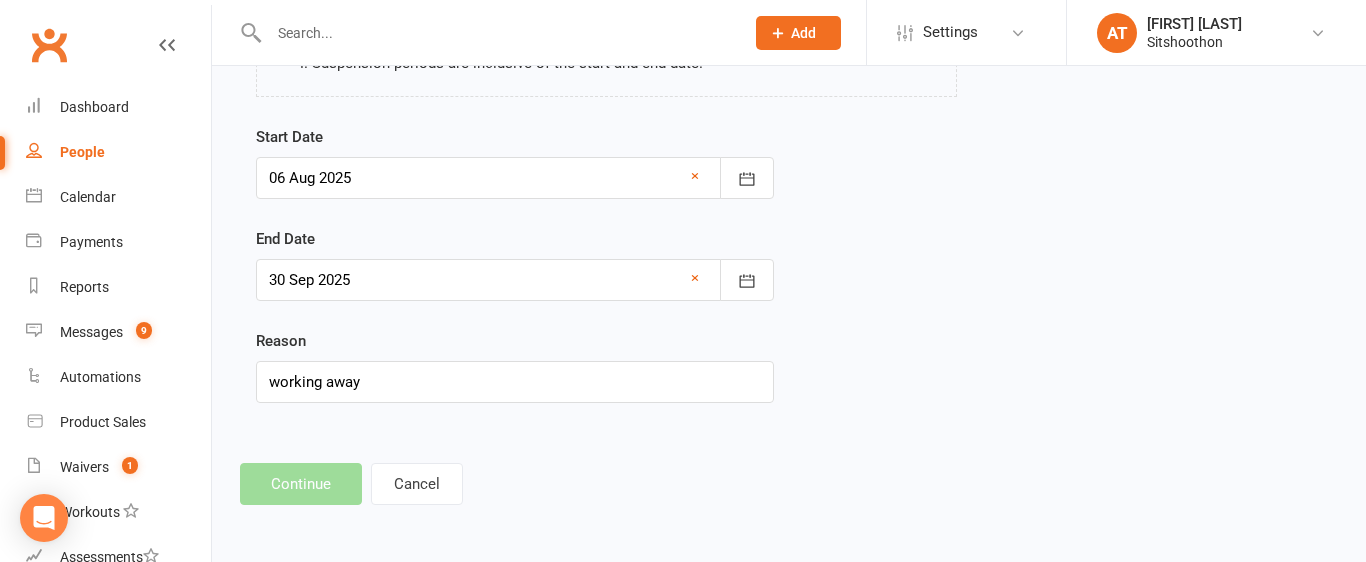 scroll, scrollTop: 0, scrollLeft: 0, axis: both 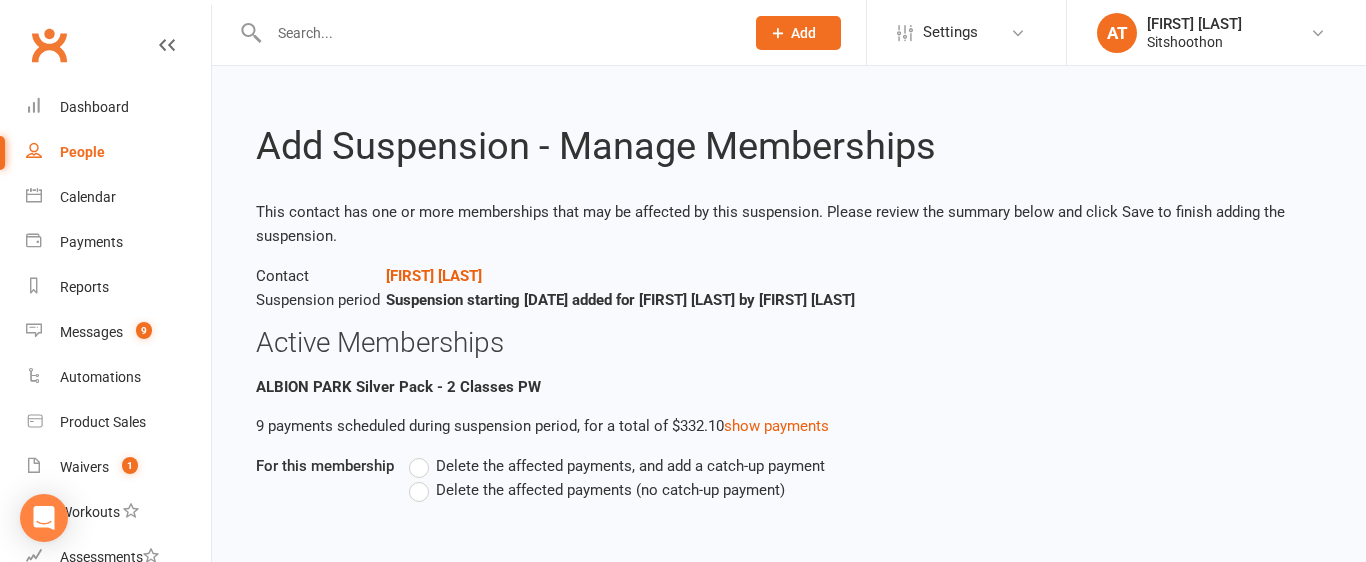 click on "Delete the affected payments (no catch-up payment)" at bounding box center [597, 490] 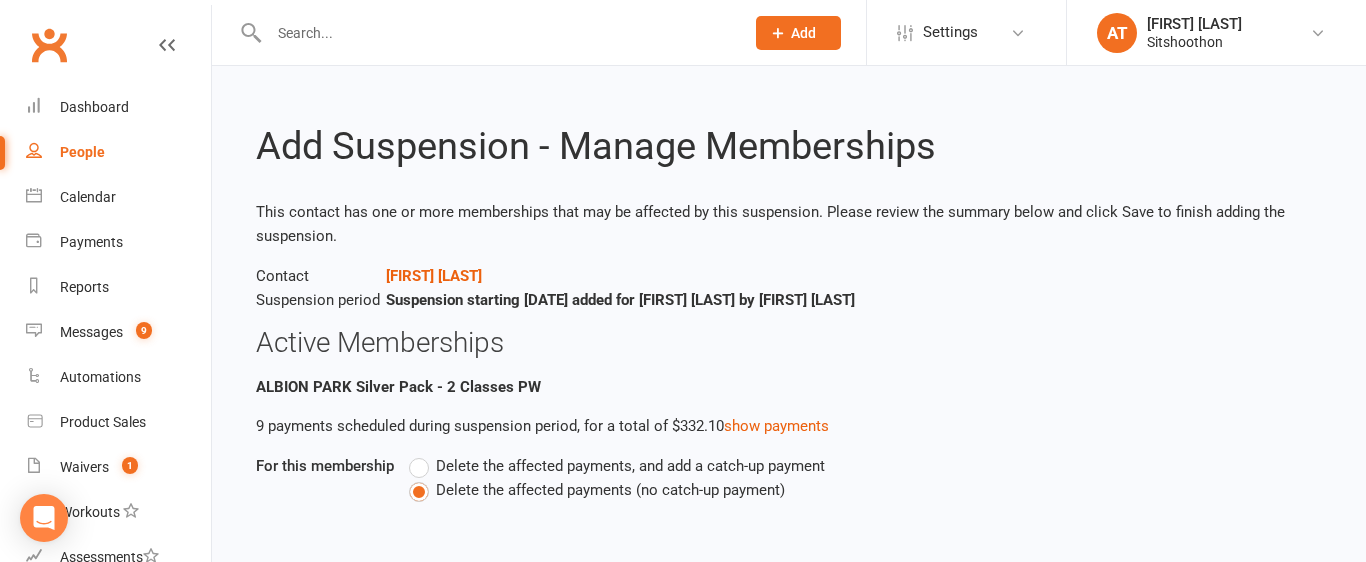 scroll, scrollTop: 115, scrollLeft: 0, axis: vertical 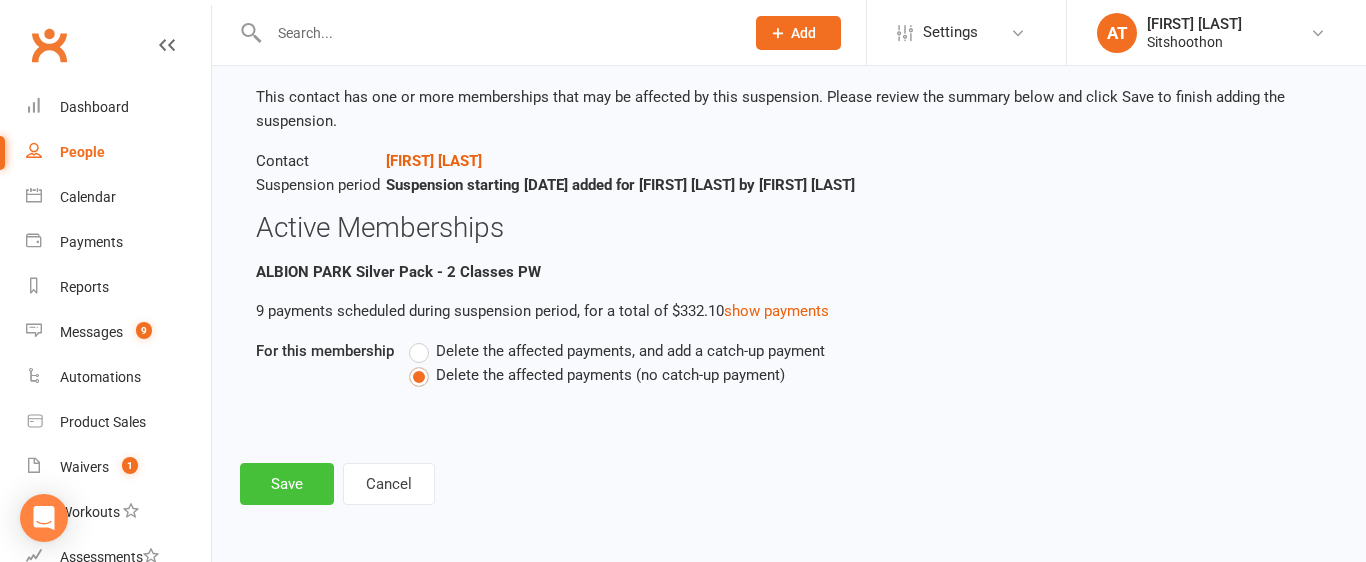 click on "Save" at bounding box center [287, 484] 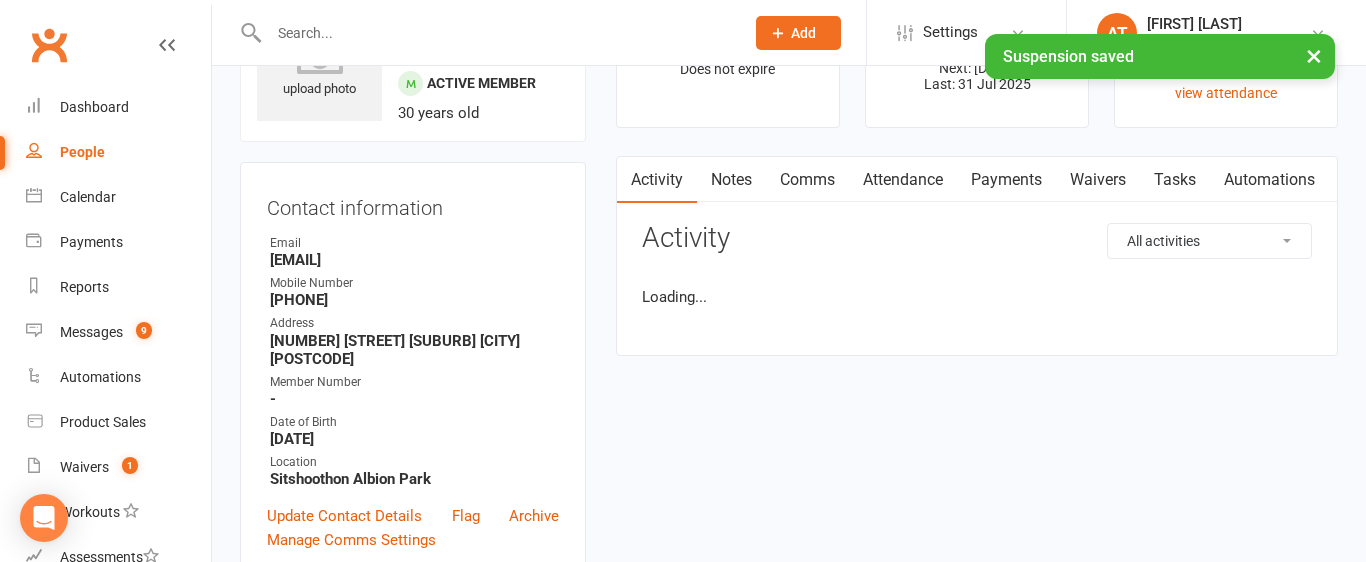 scroll, scrollTop: 0, scrollLeft: 0, axis: both 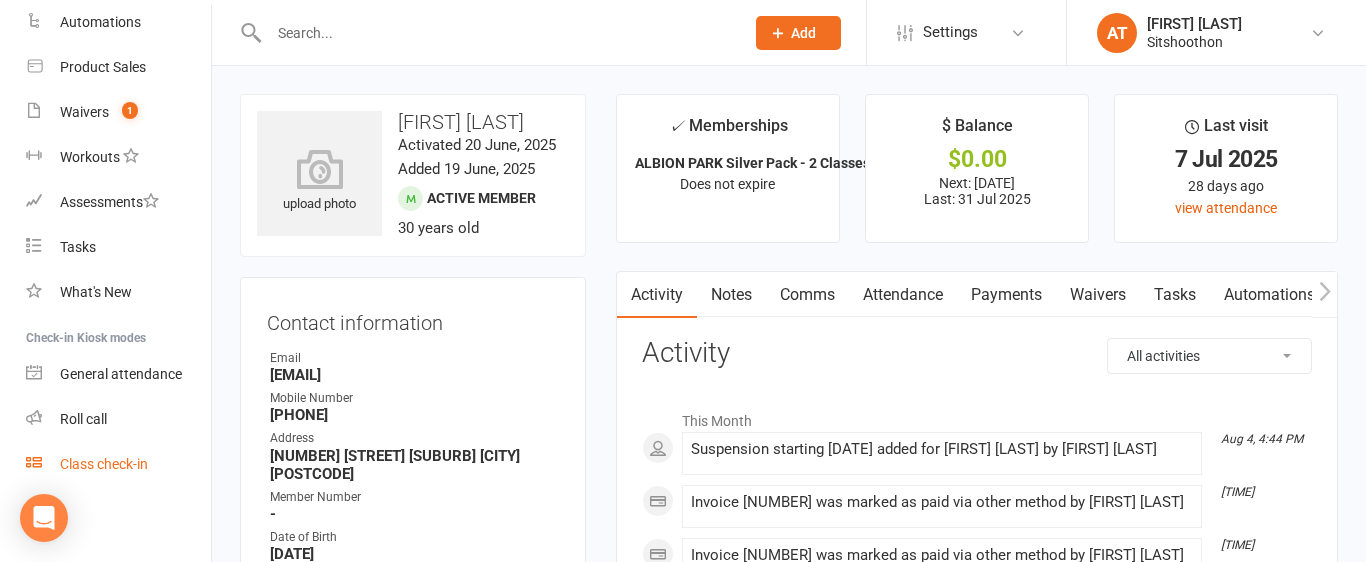 click on "Class check-in" at bounding box center (104, 464) 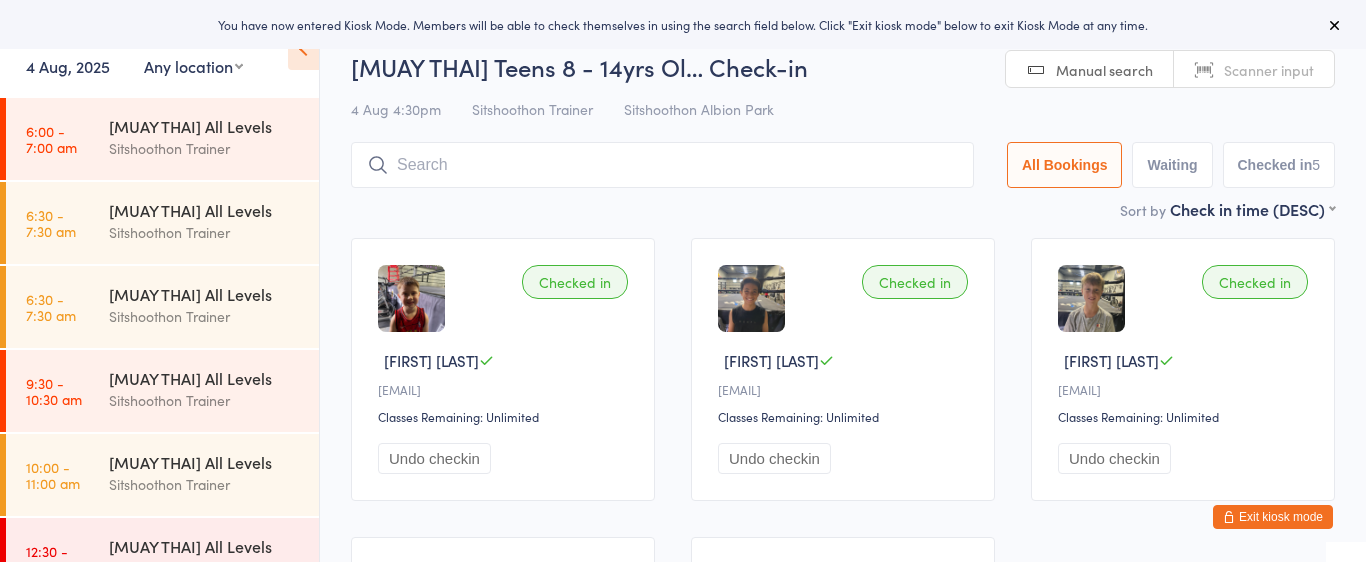 click on "Any location ST Martial Arts Arncliffe Sitshoothon Kogarah Sitshoothon Albion Park" at bounding box center [193, 66] 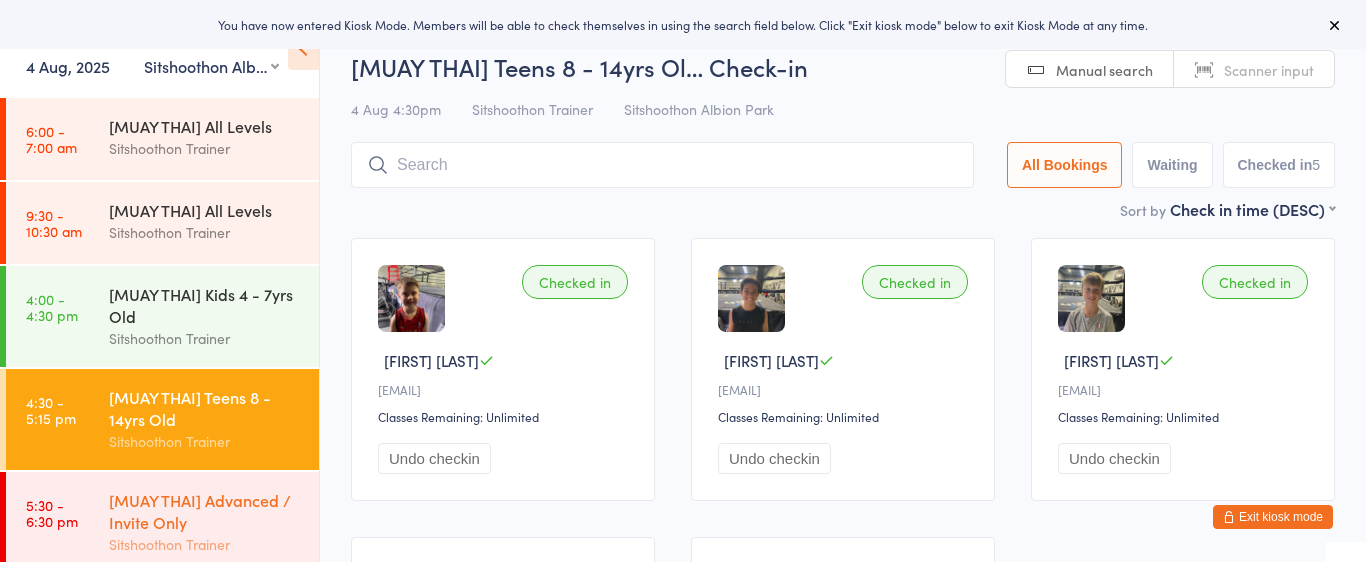 click on "[MUAY THAI] Advanced / Invite Only" at bounding box center [205, 511] 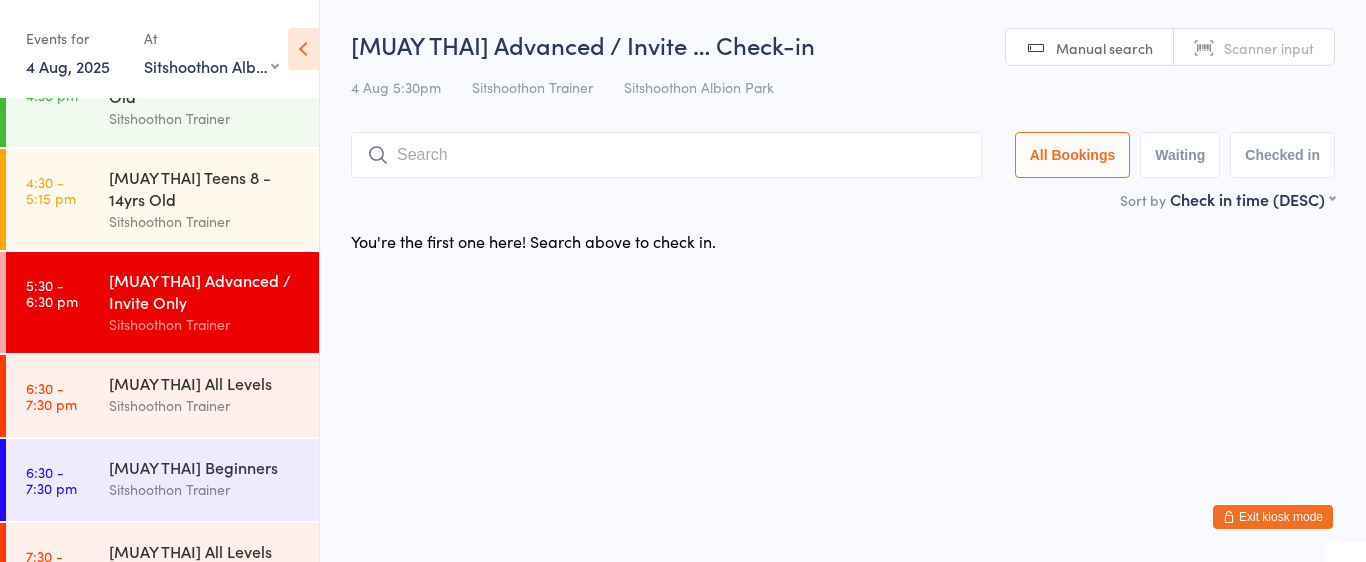 scroll, scrollTop: 265, scrollLeft: 0, axis: vertical 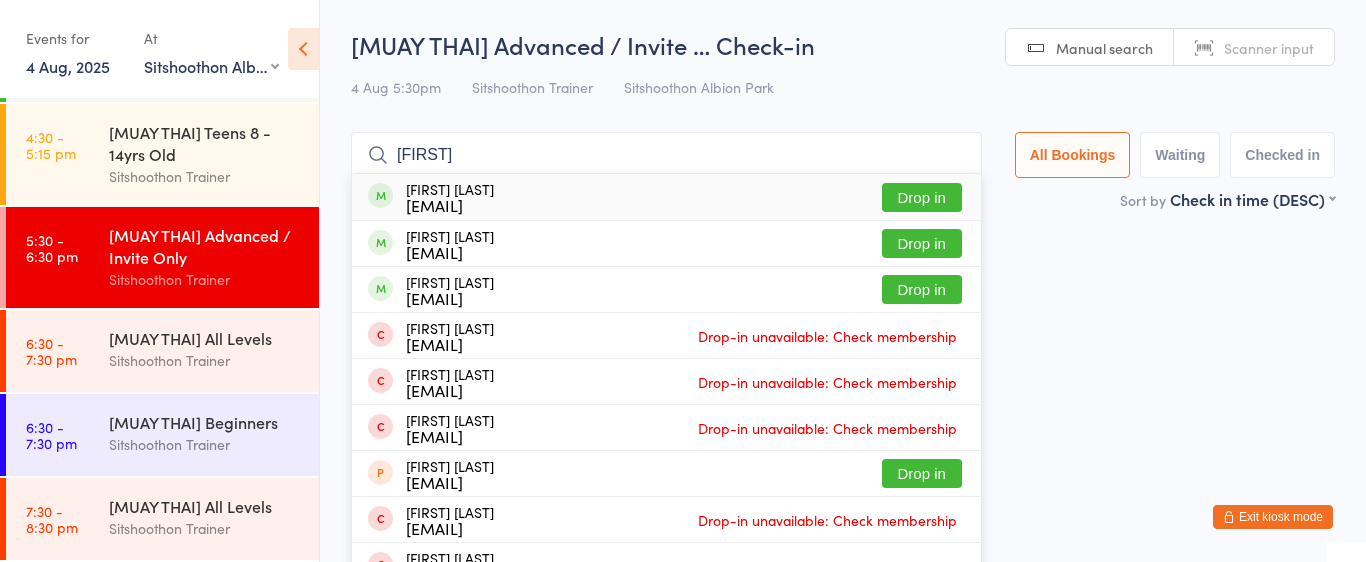 type on "[FIRST]" 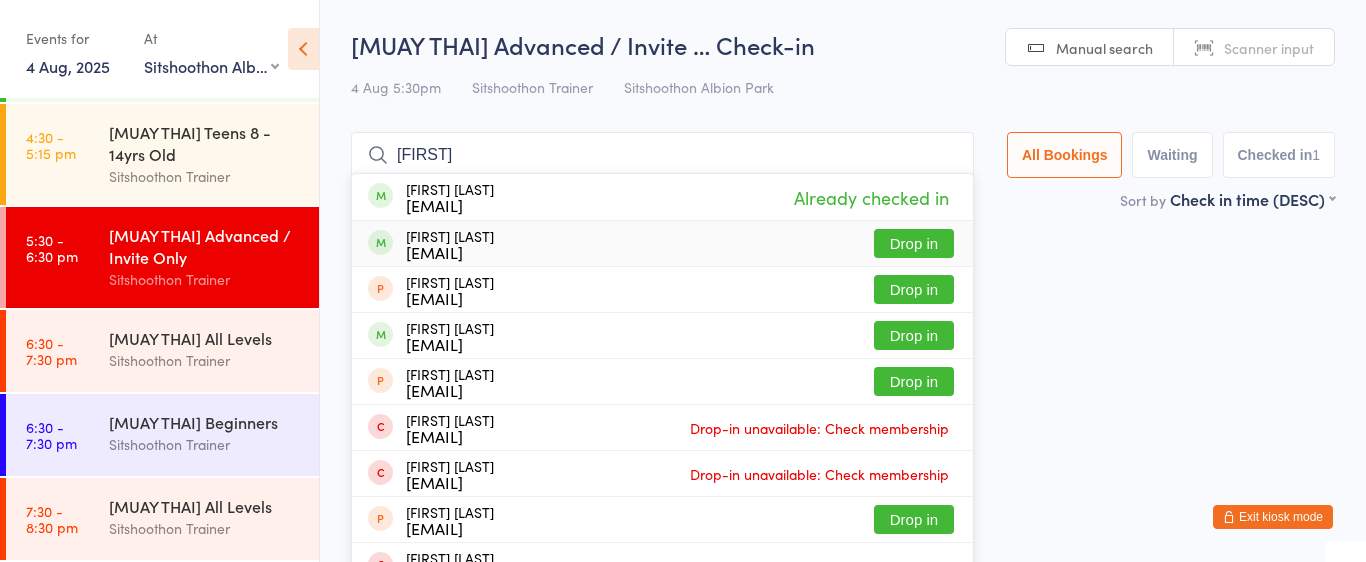 type on "[FIRST]" 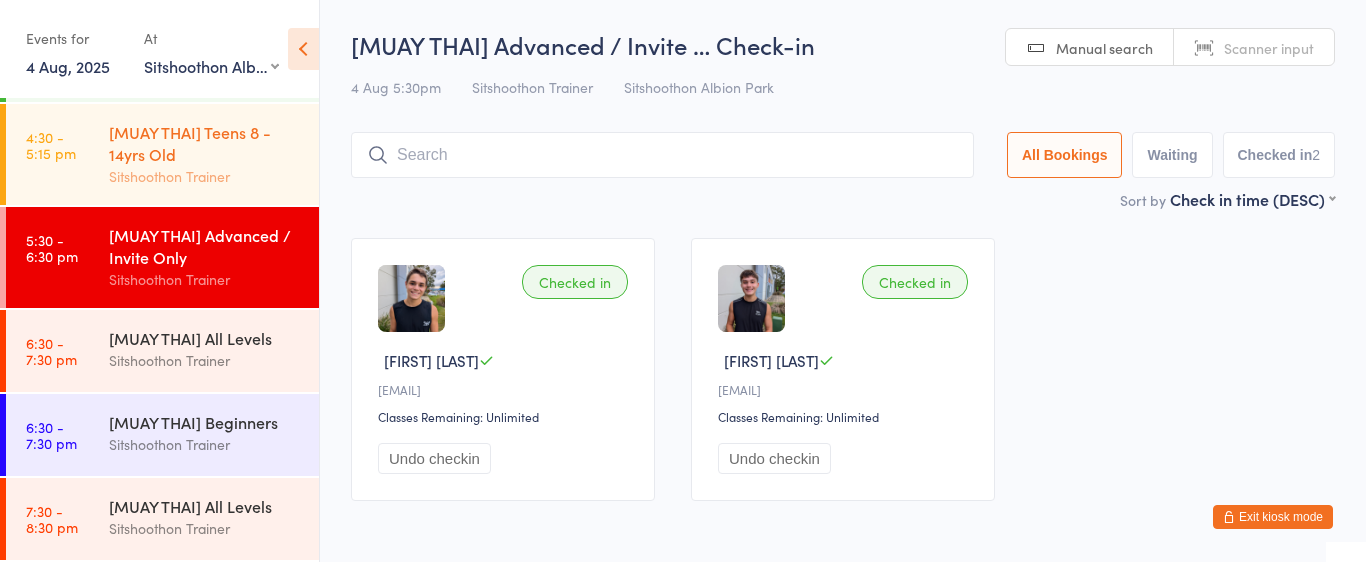 click on "Sitshoothon Trainer" at bounding box center (205, 176) 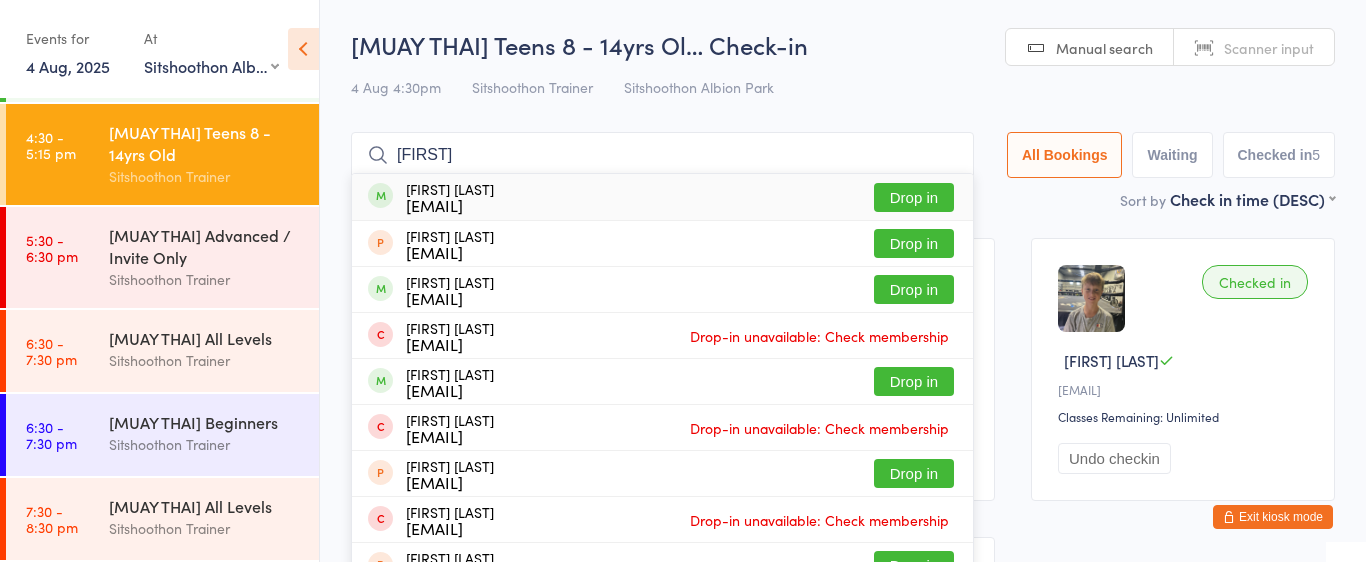 type on "[FIRST]" 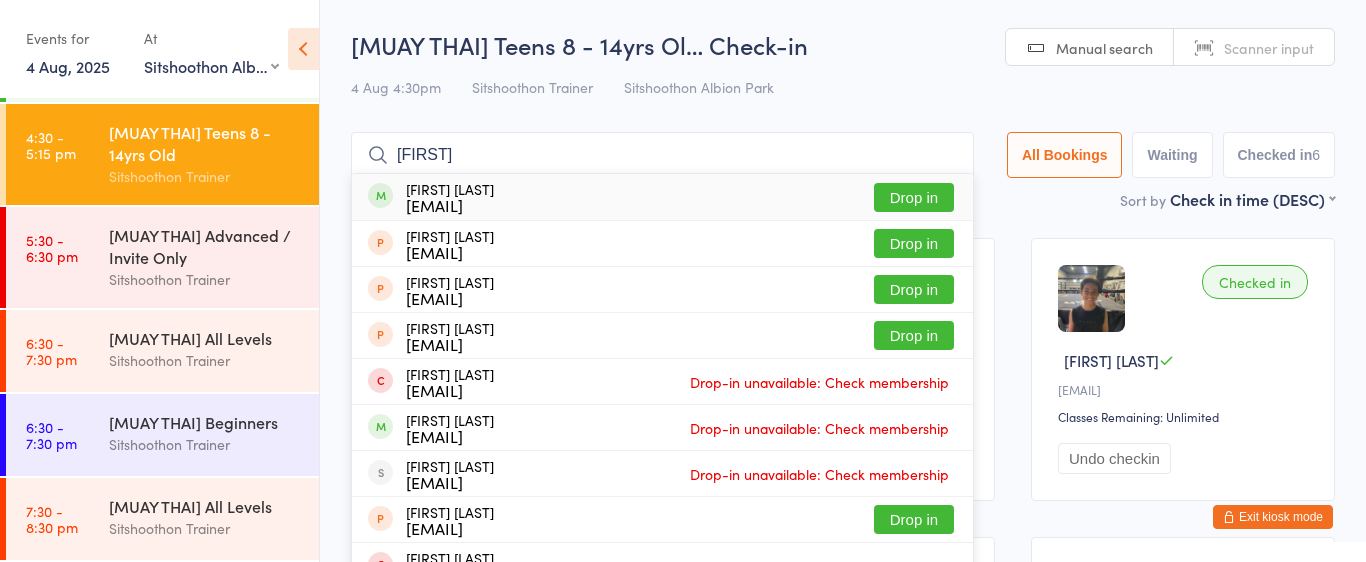 type on "[FIRST]" 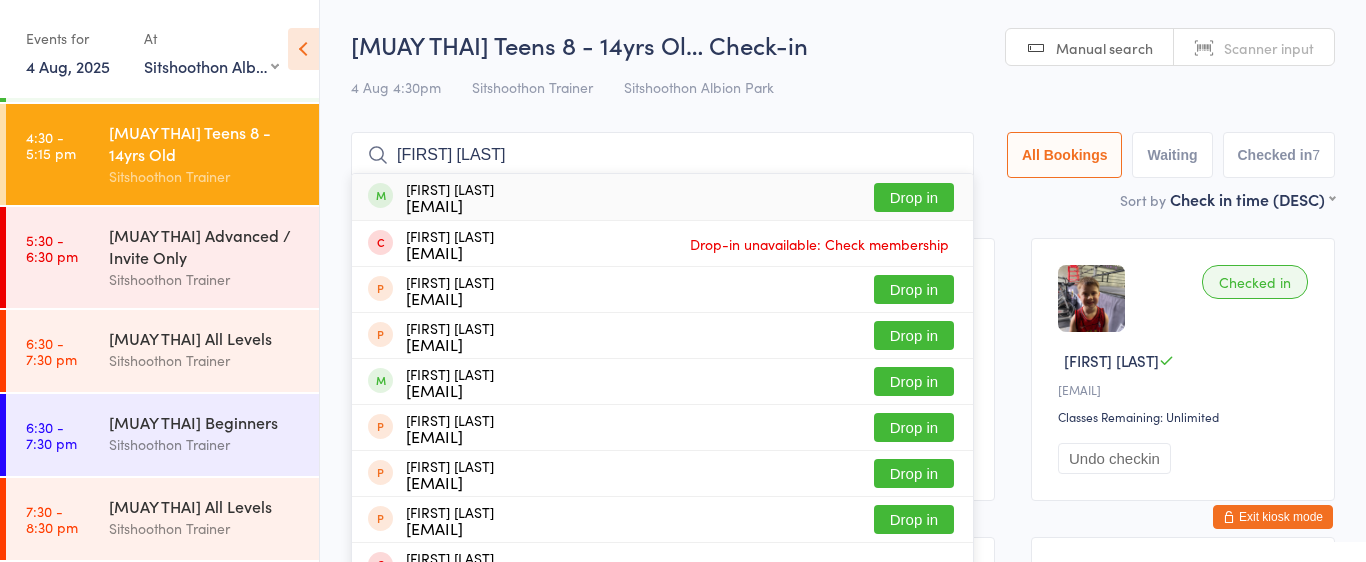 type on "[FIRST] [LAST]" 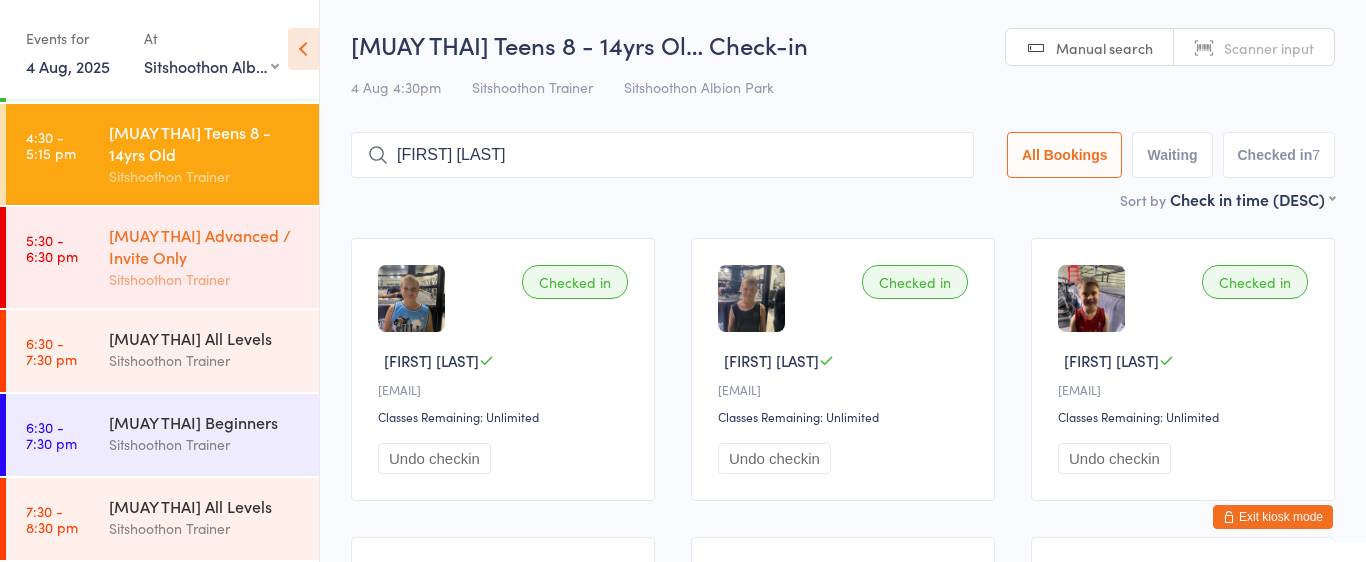 click on "[MUAY THAI] Advanced / Invite Only" at bounding box center (205, 246) 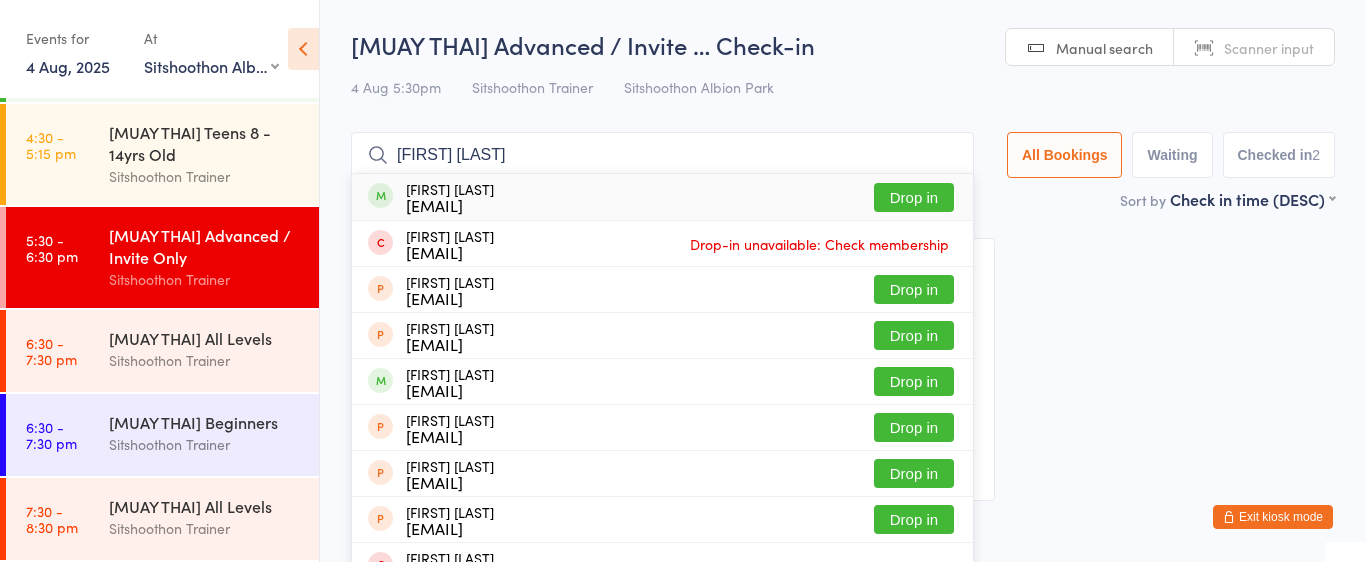 type on "[FIRST] [LAST]" 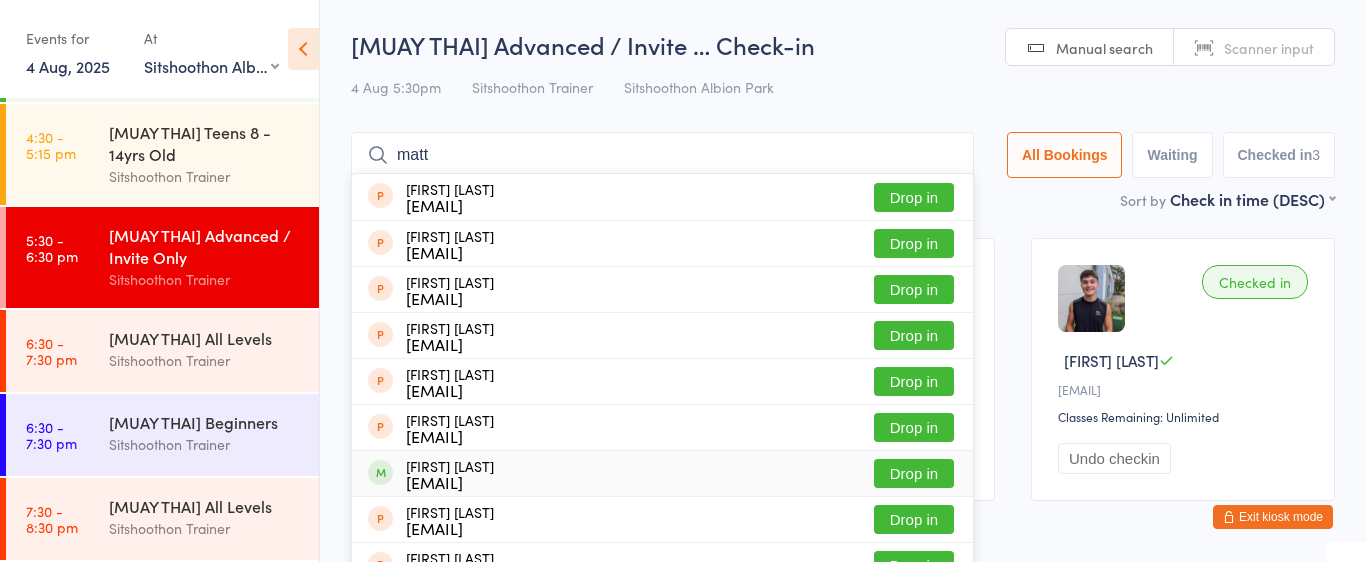 type on "matt" 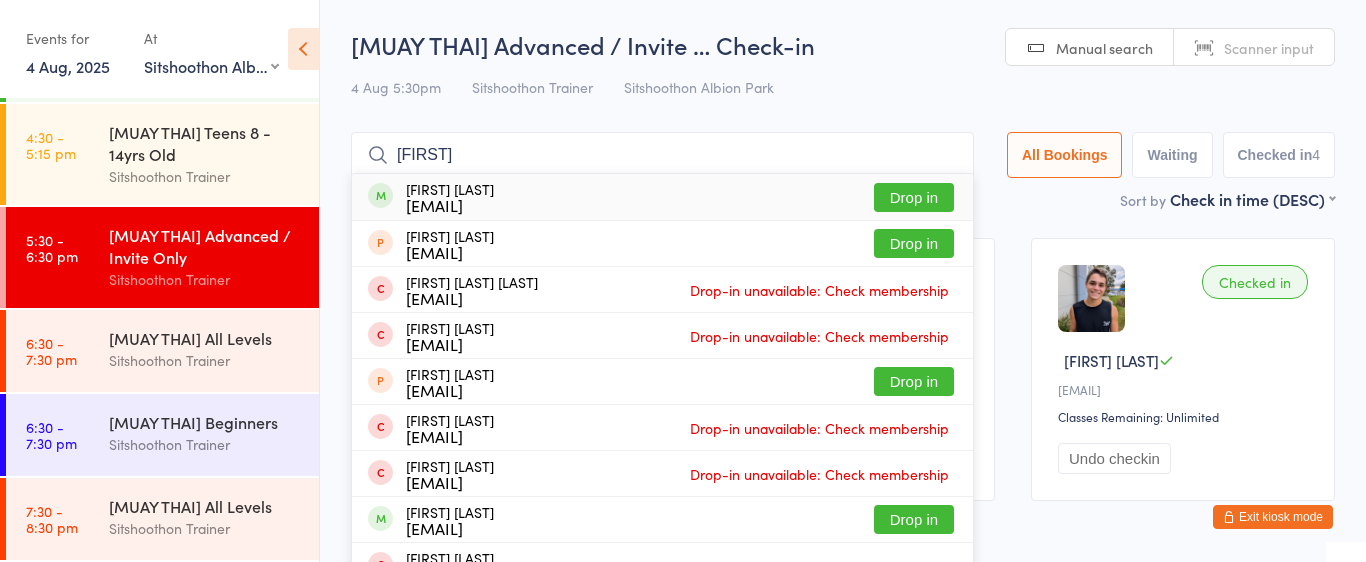 type on "[FIRST]" 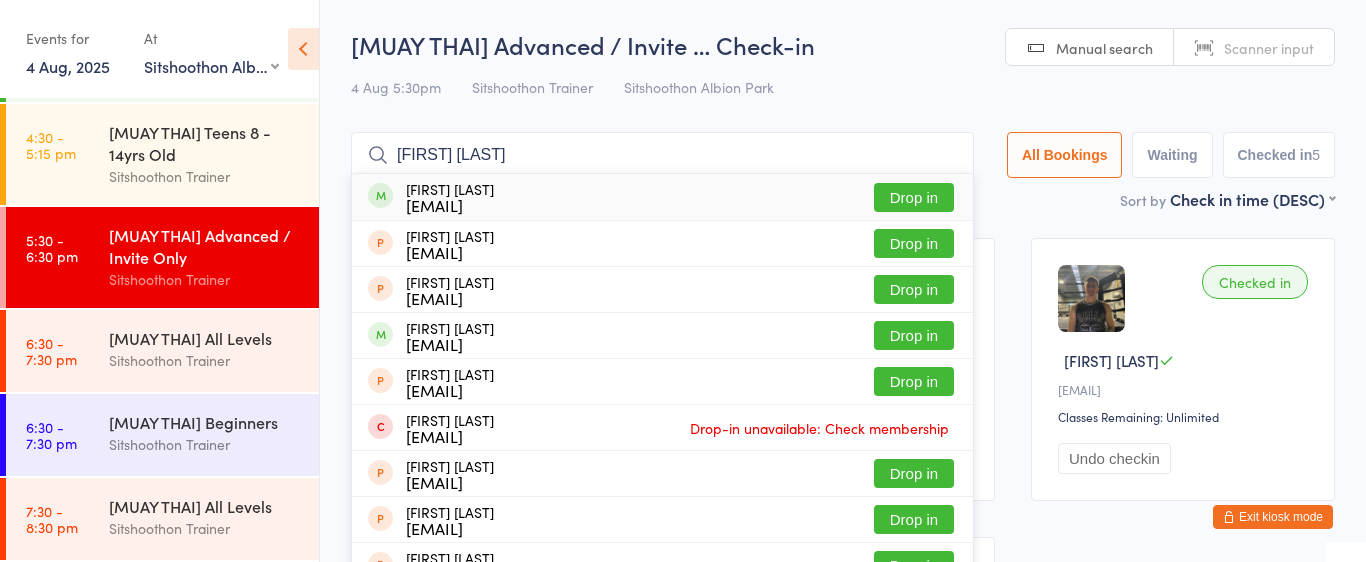 type on "[FIRST] [LAST]" 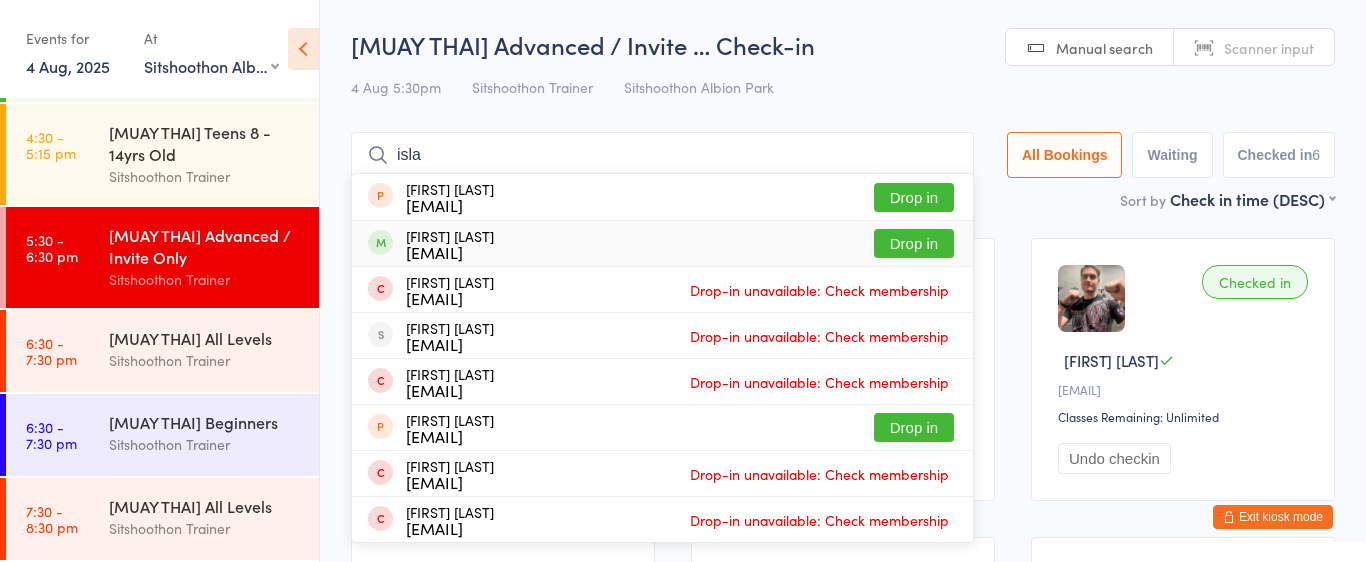 type on "isla" 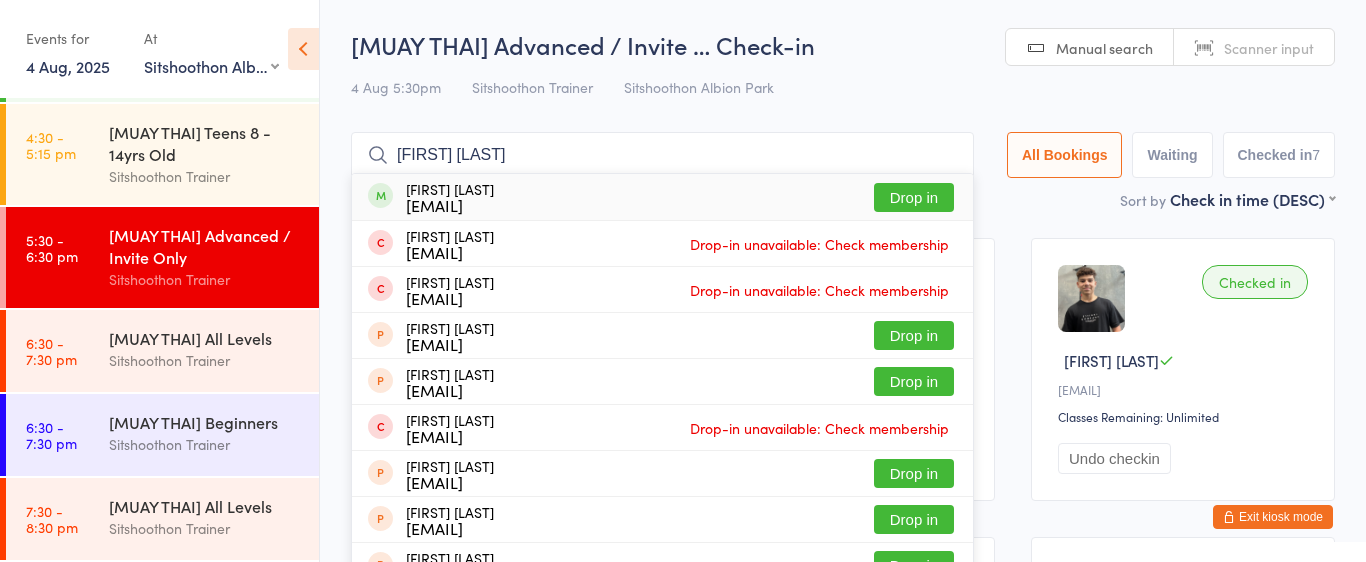 type on "andrew prenzel" 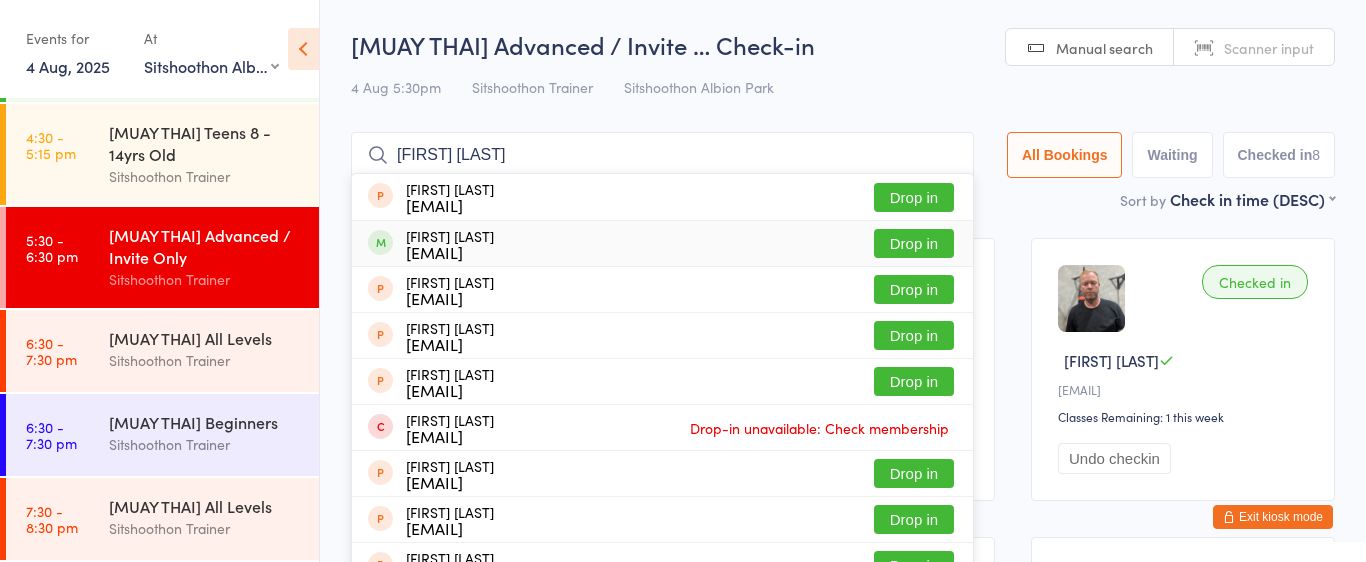 type on "alana evans" 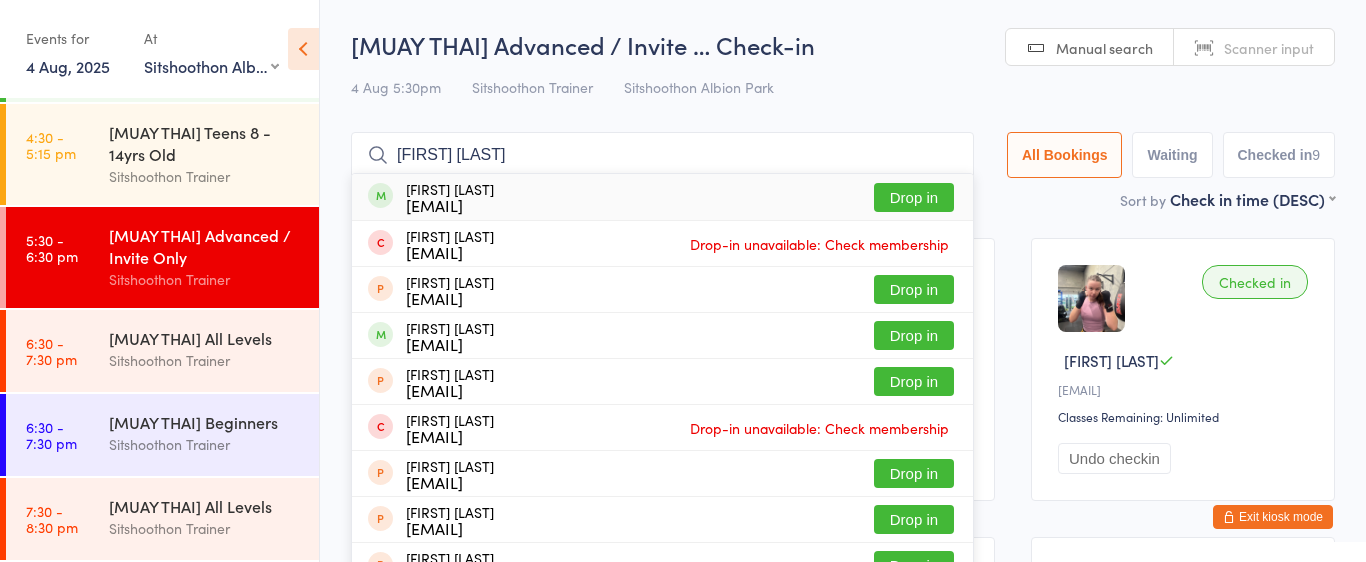 type on "tim mcn" 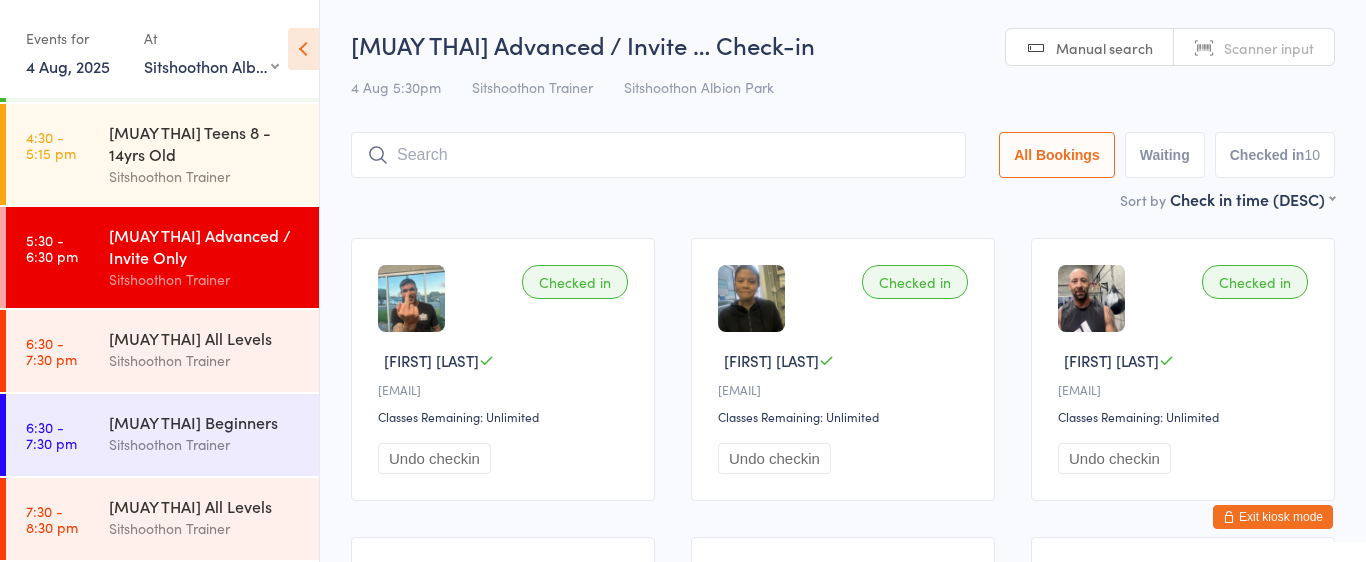 click at bounding box center [658, 155] 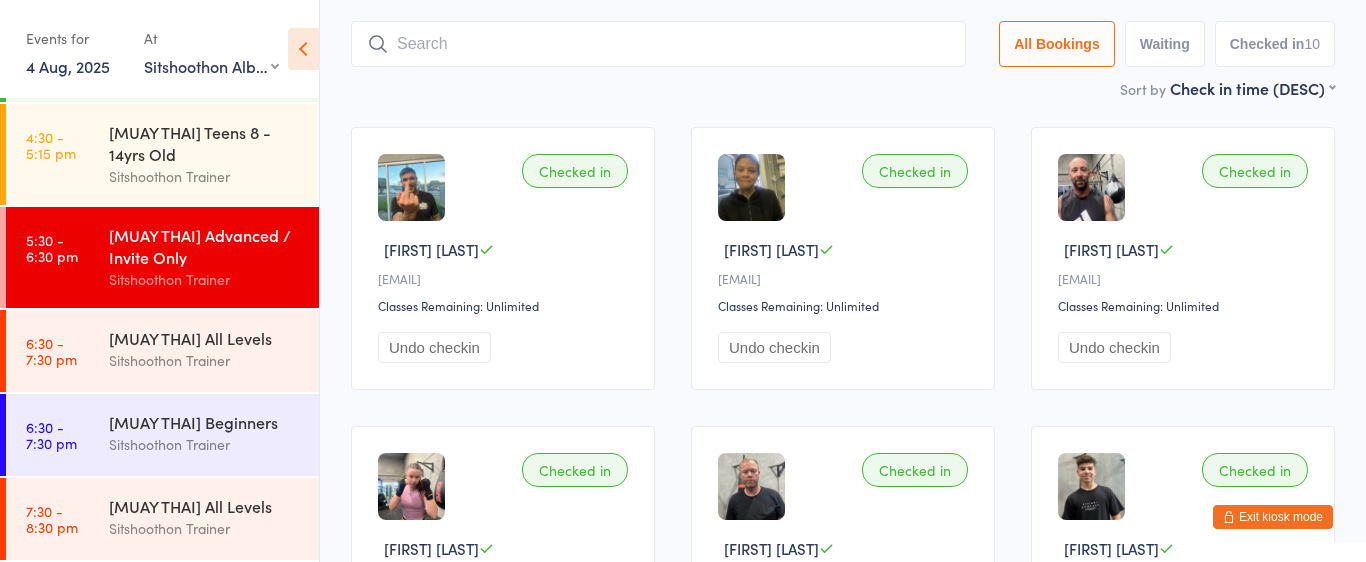 scroll, scrollTop: 132, scrollLeft: 0, axis: vertical 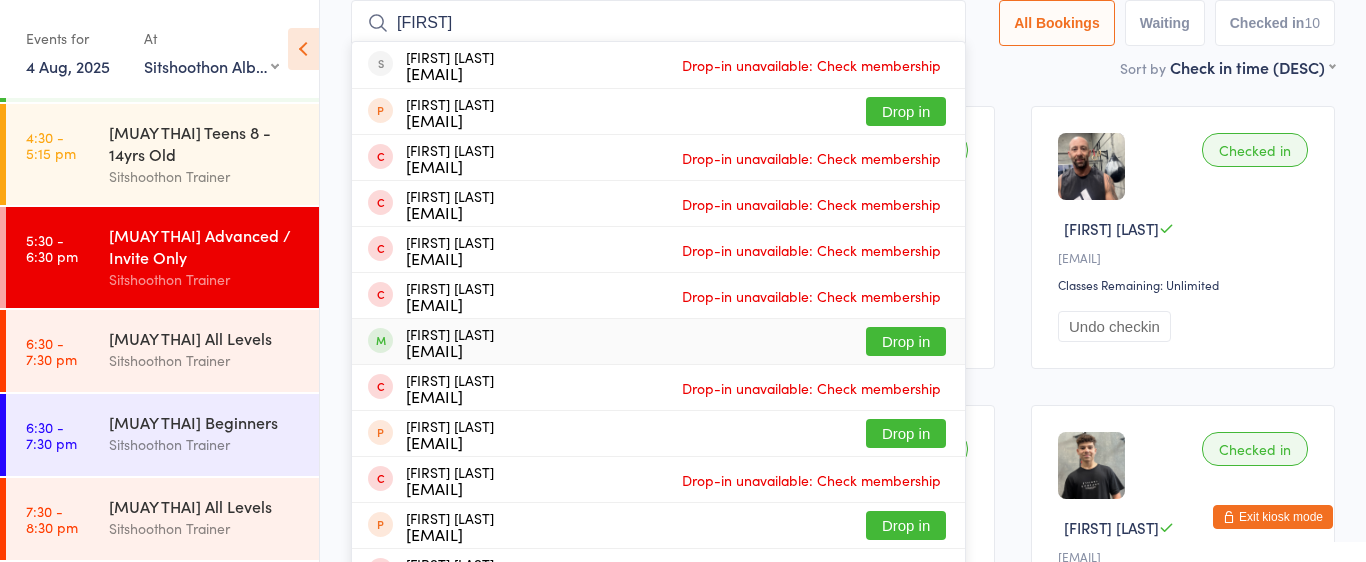 type on "barbara" 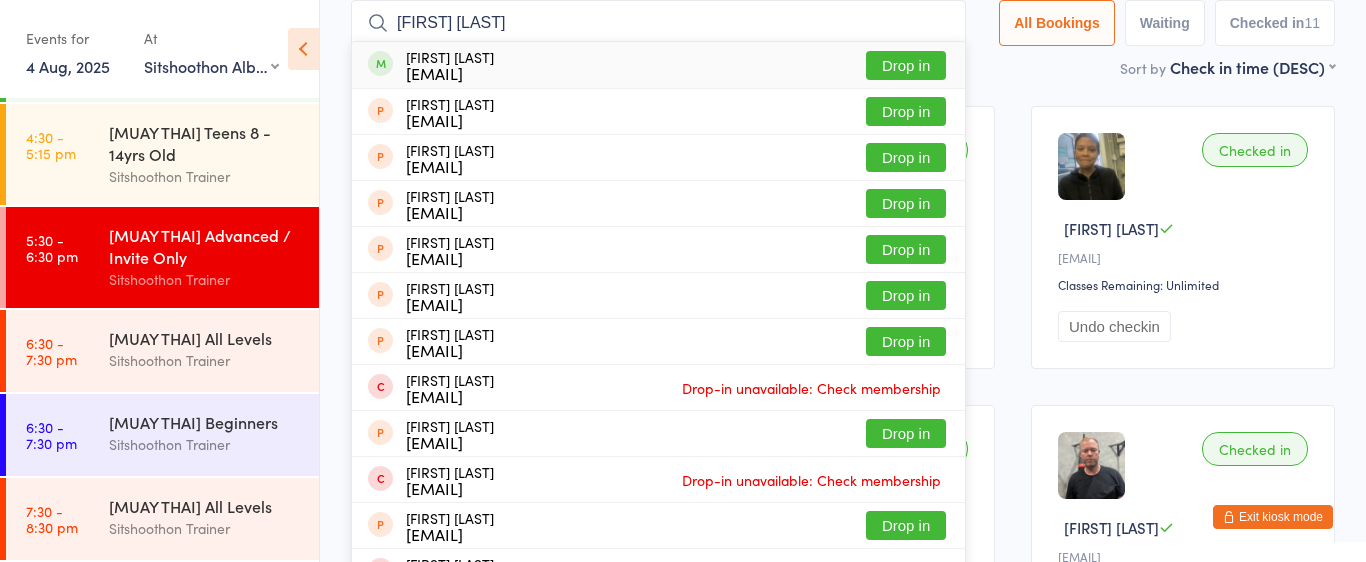 type on "matthew roe" 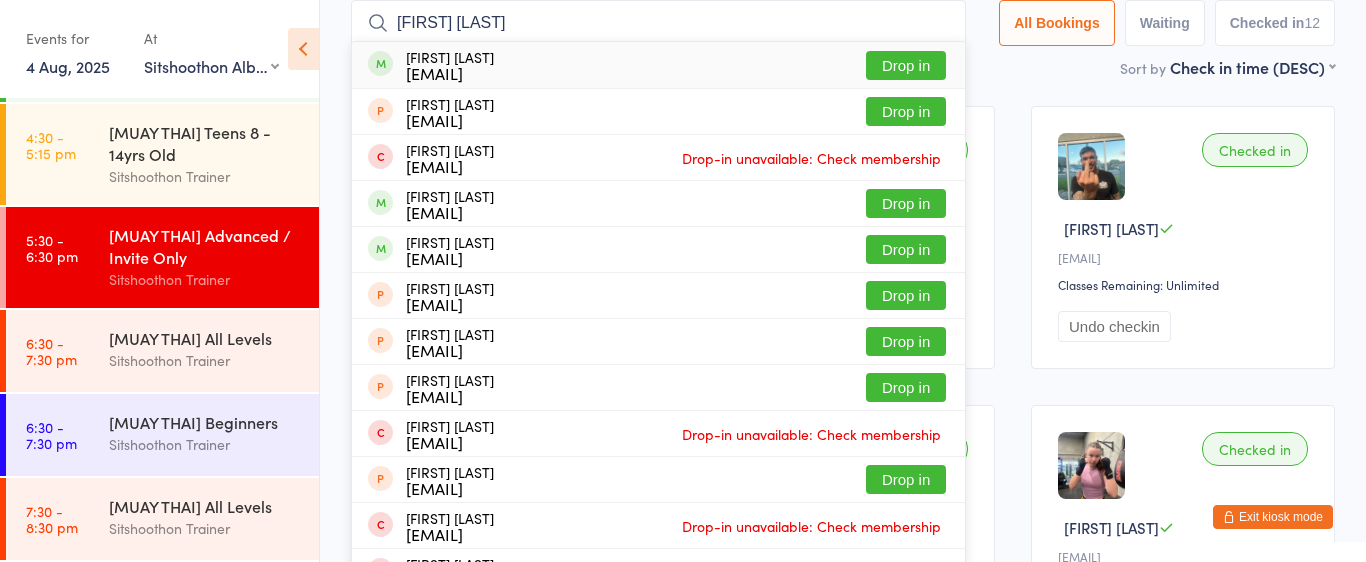 type on "dylan crowle" 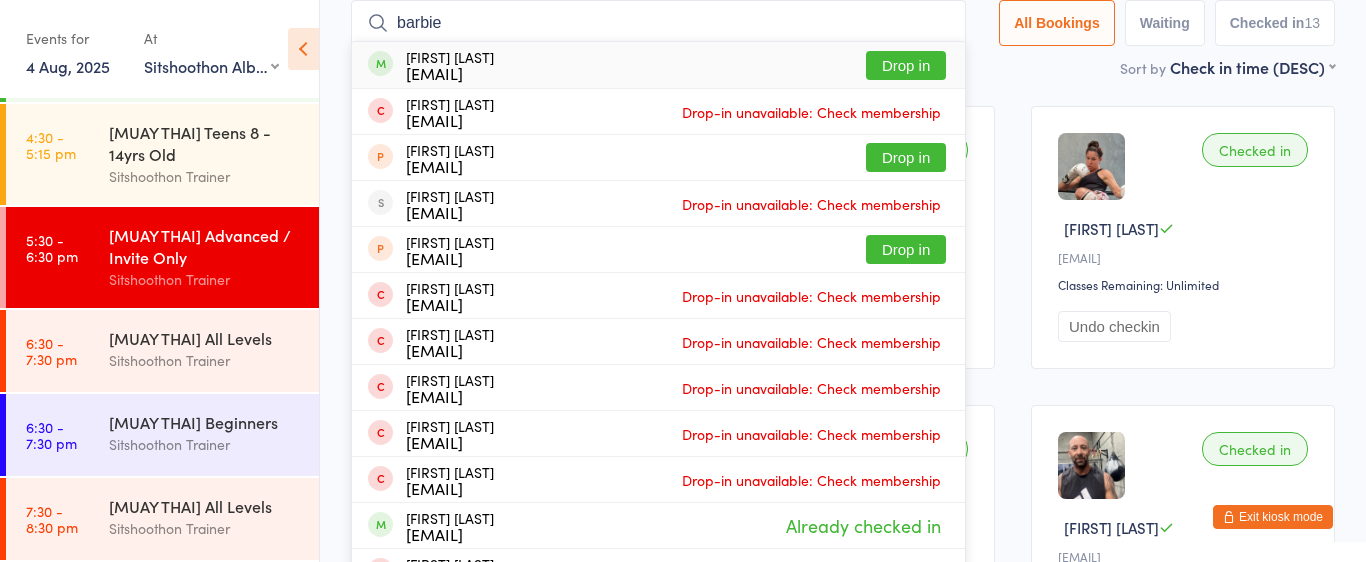 type on "barbie" 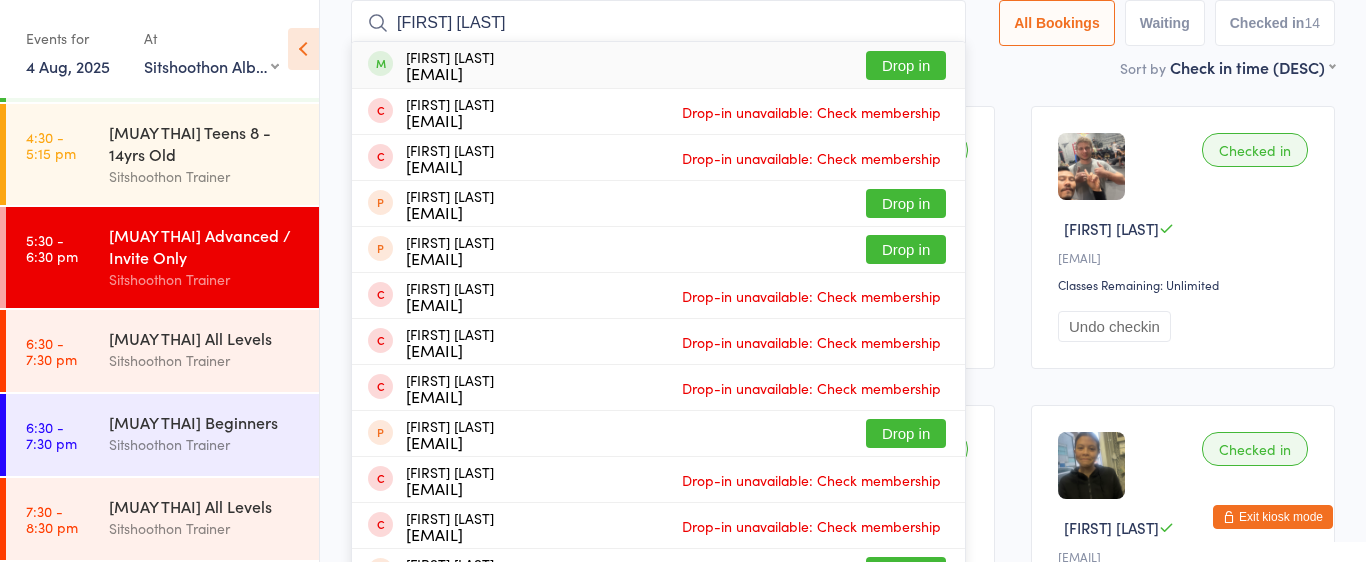 type on "david farr" 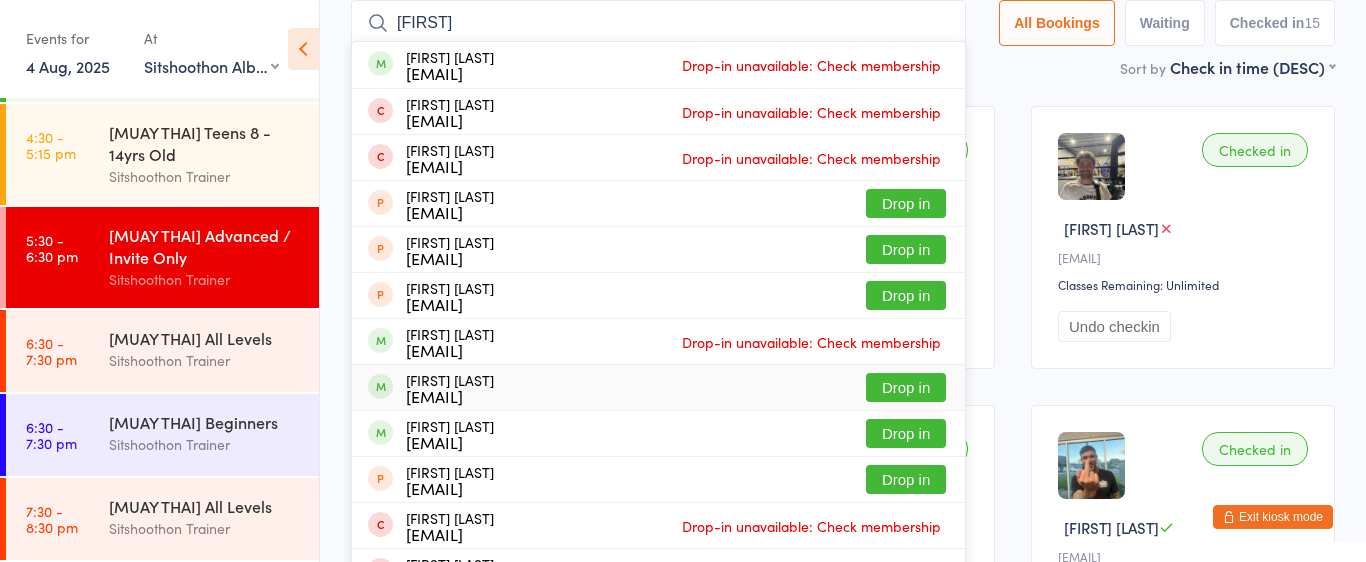 type on "phill" 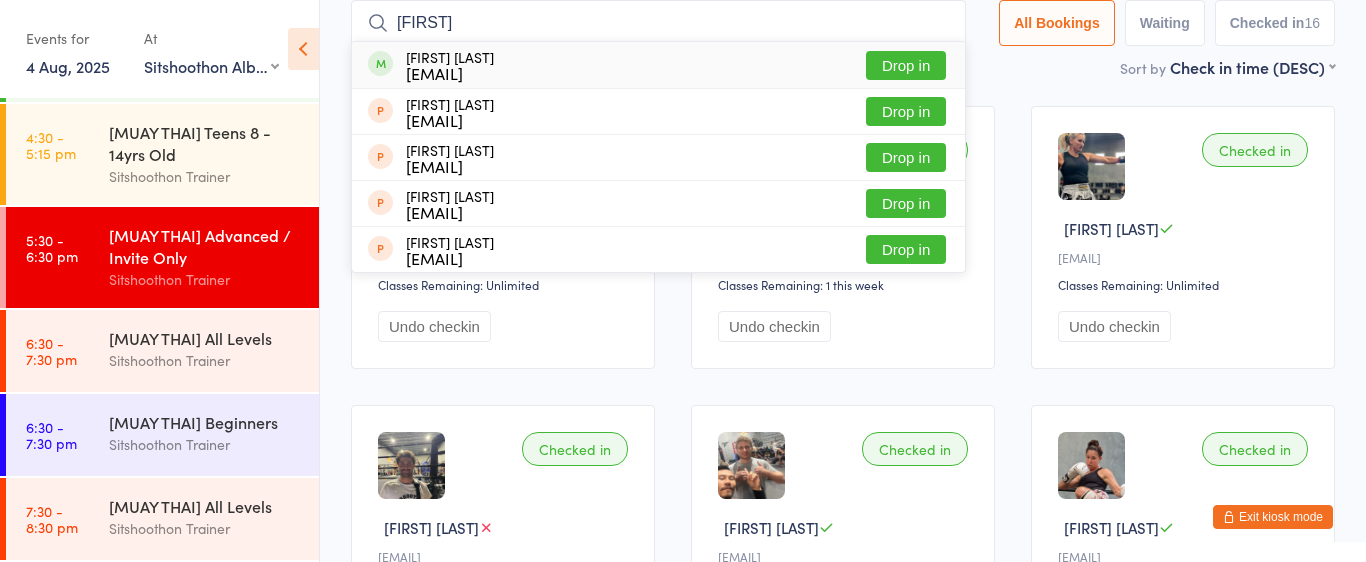 type on "noelia" 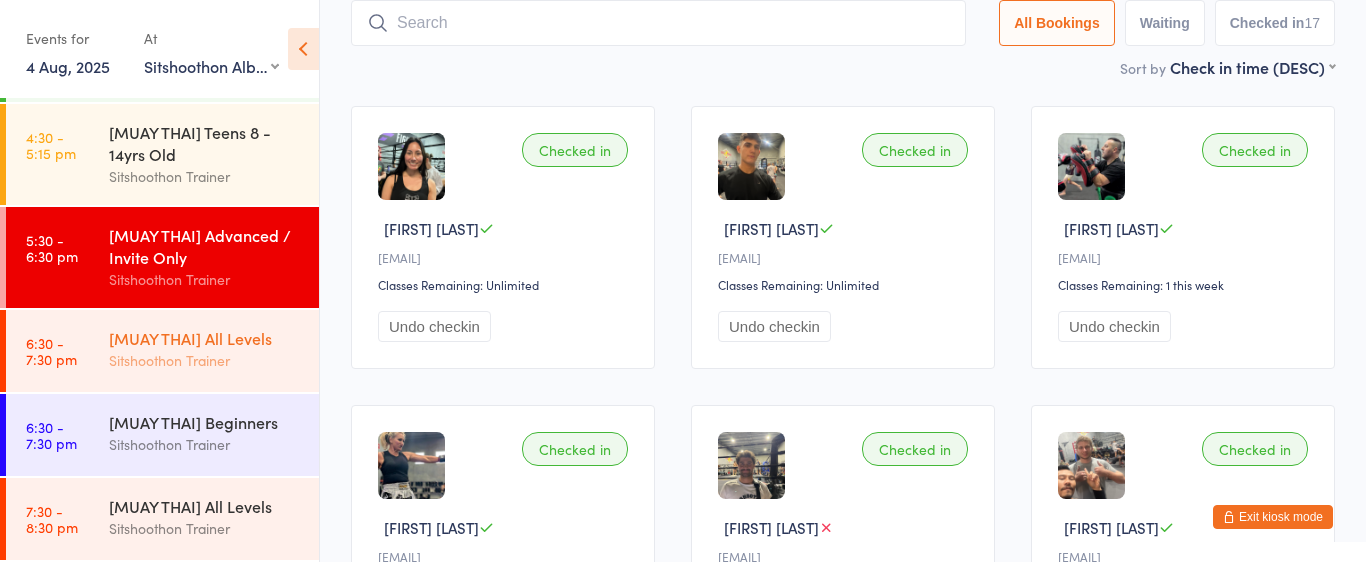 click on "[MUAY THAI] All Levels" at bounding box center (205, 338) 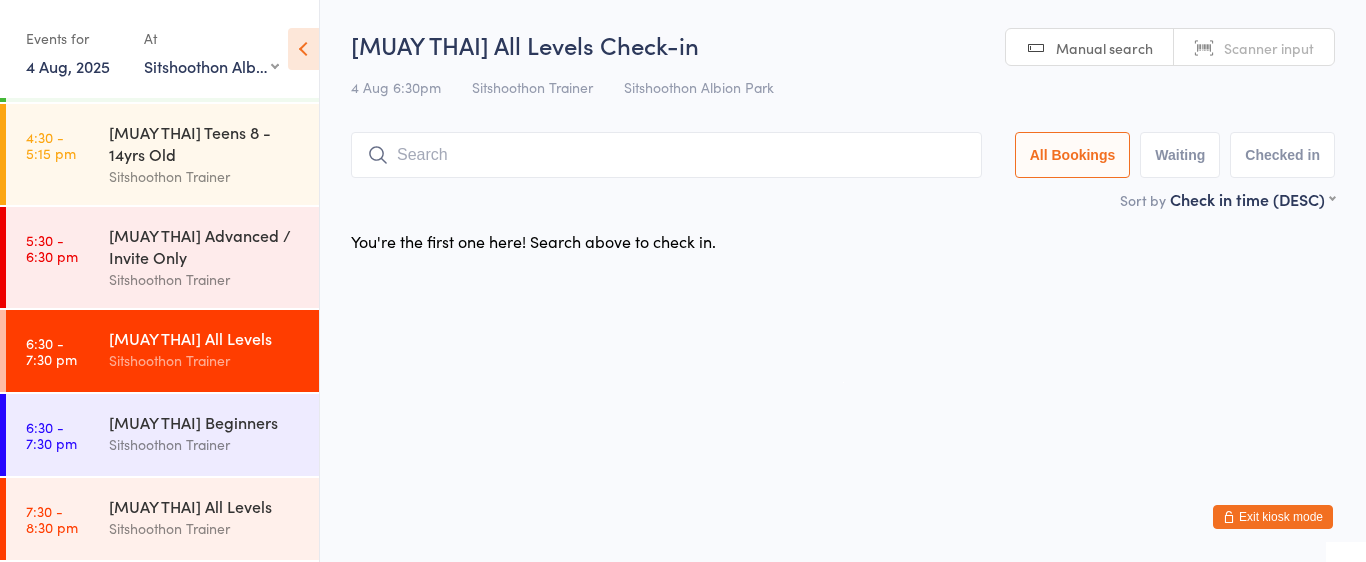 click on "Exit kiosk mode" at bounding box center [1273, 517] 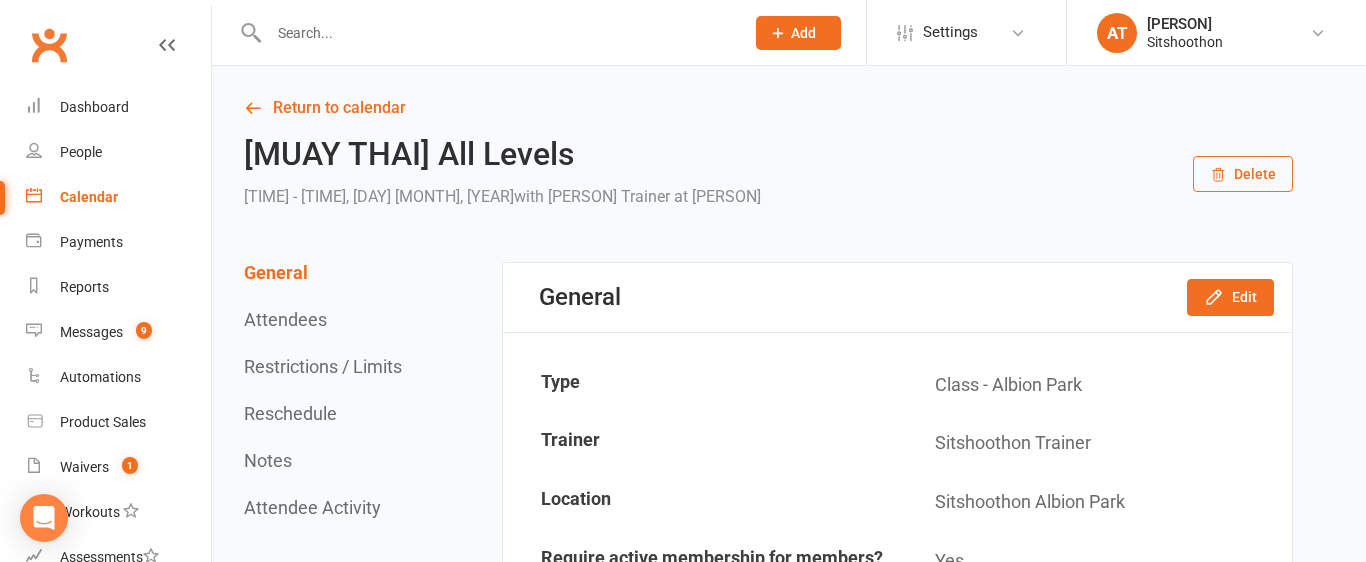 scroll, scrollTop: 0, scrollLeft: 0, axis: both 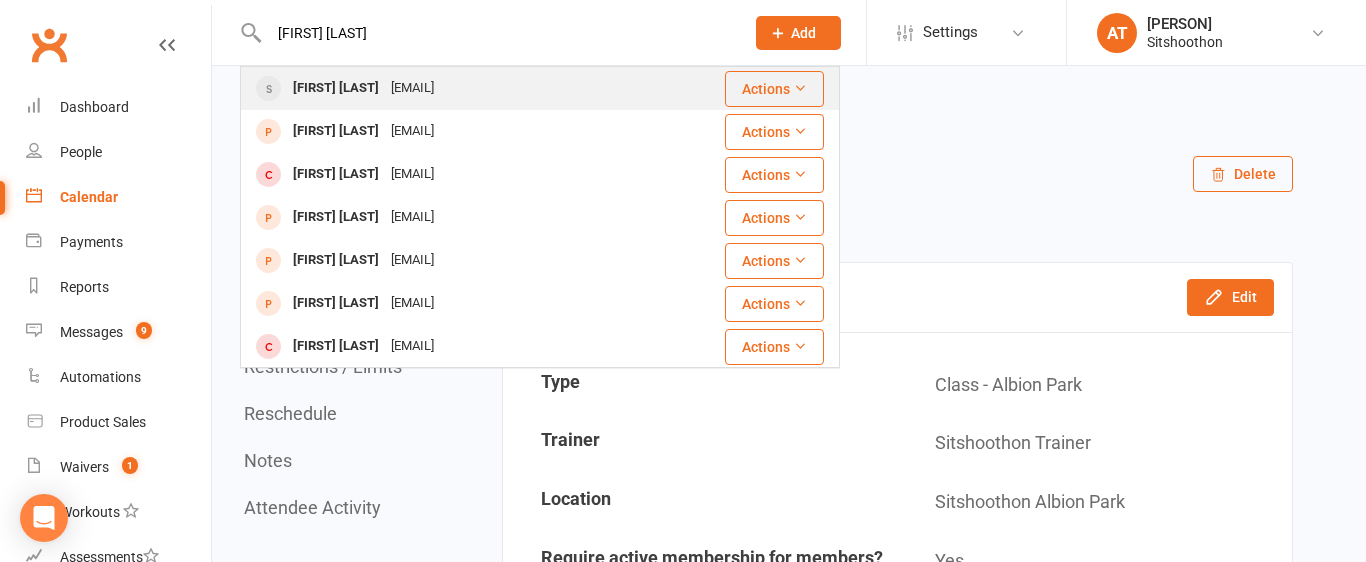 type on "kobi osc" 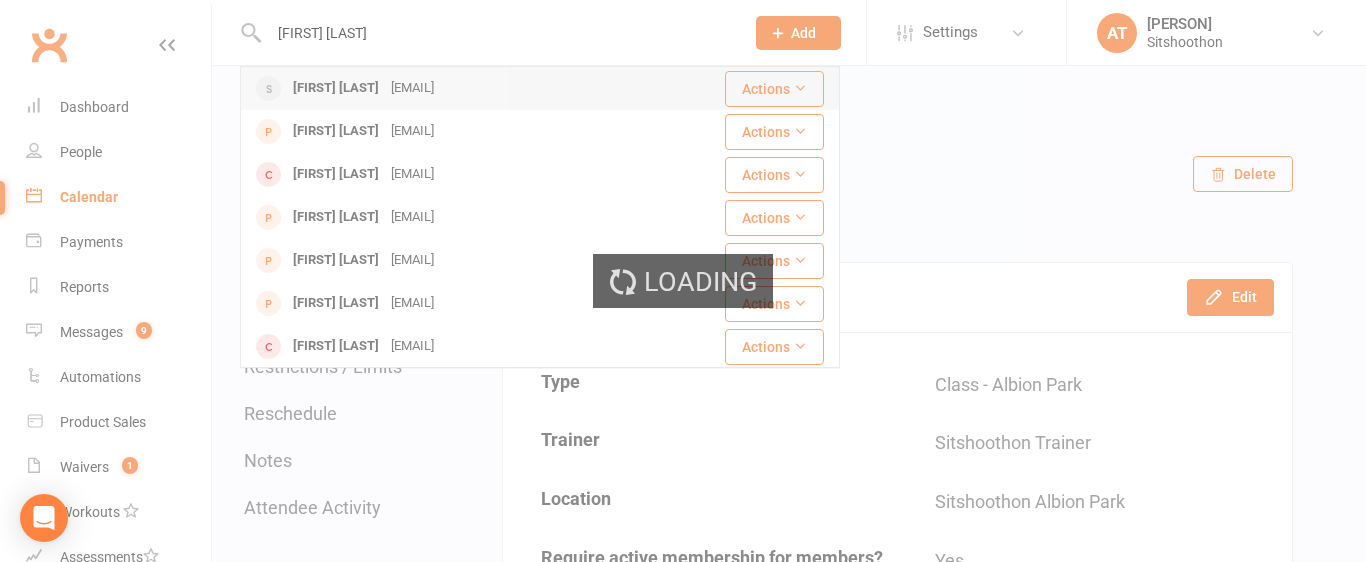 type 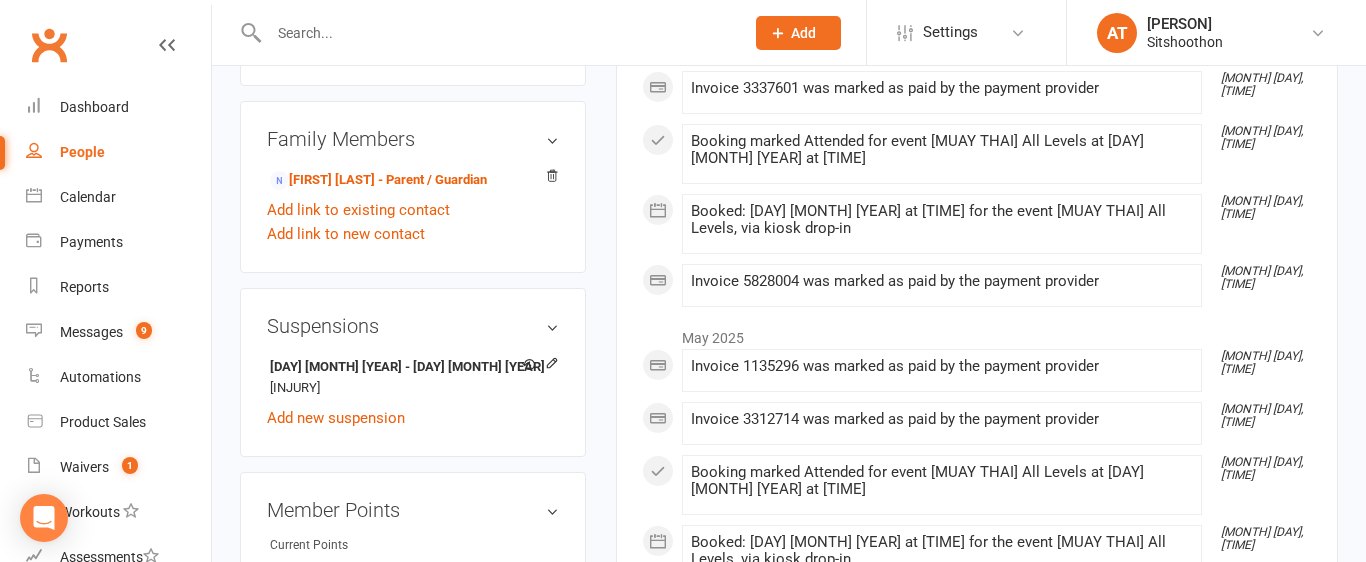 scroll, scrollTop: 1078, scrollLeft: 0, axis: vertical 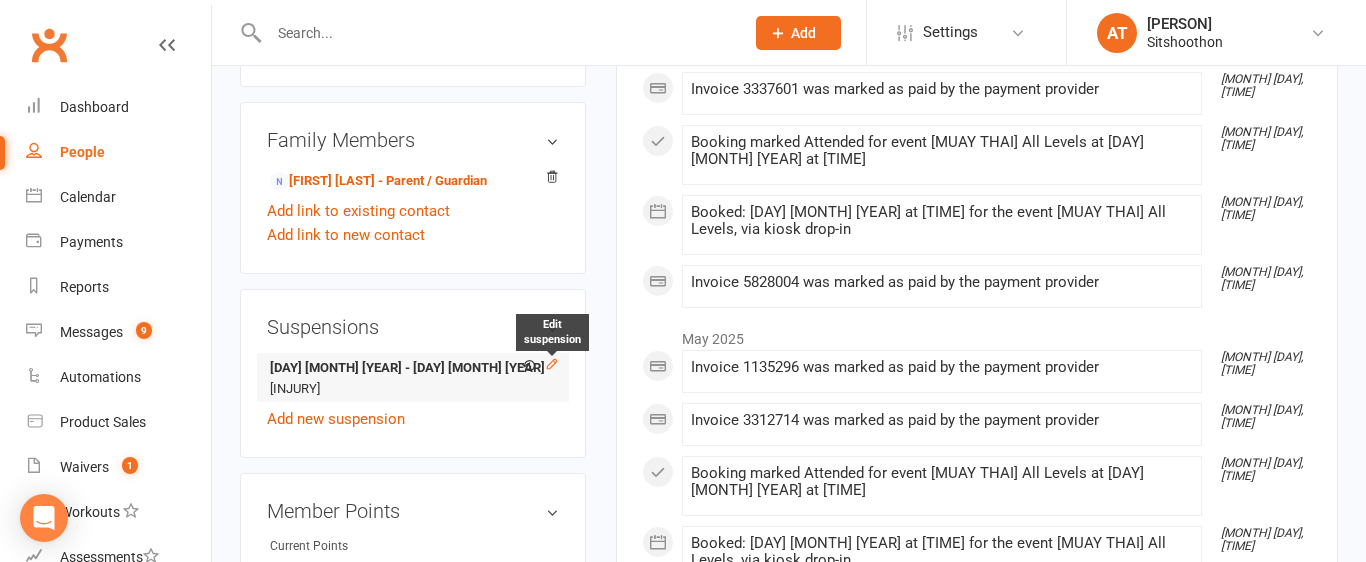 click 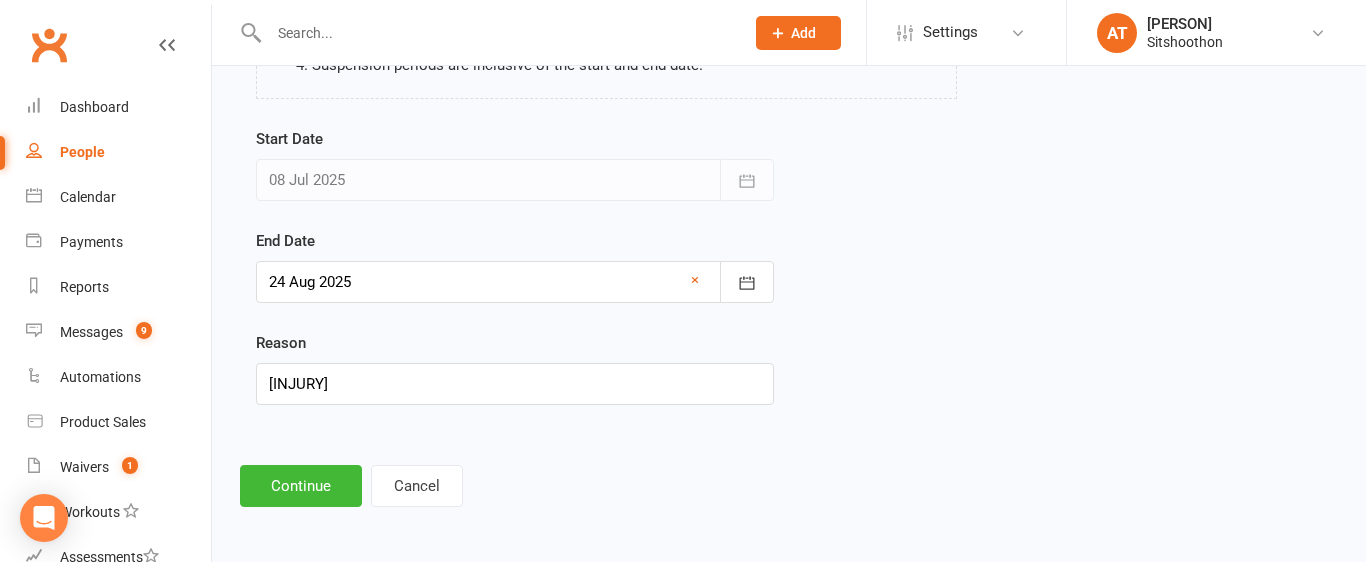 scroll, scrollTop: 317, scrollLeft: 0, axis: vertical 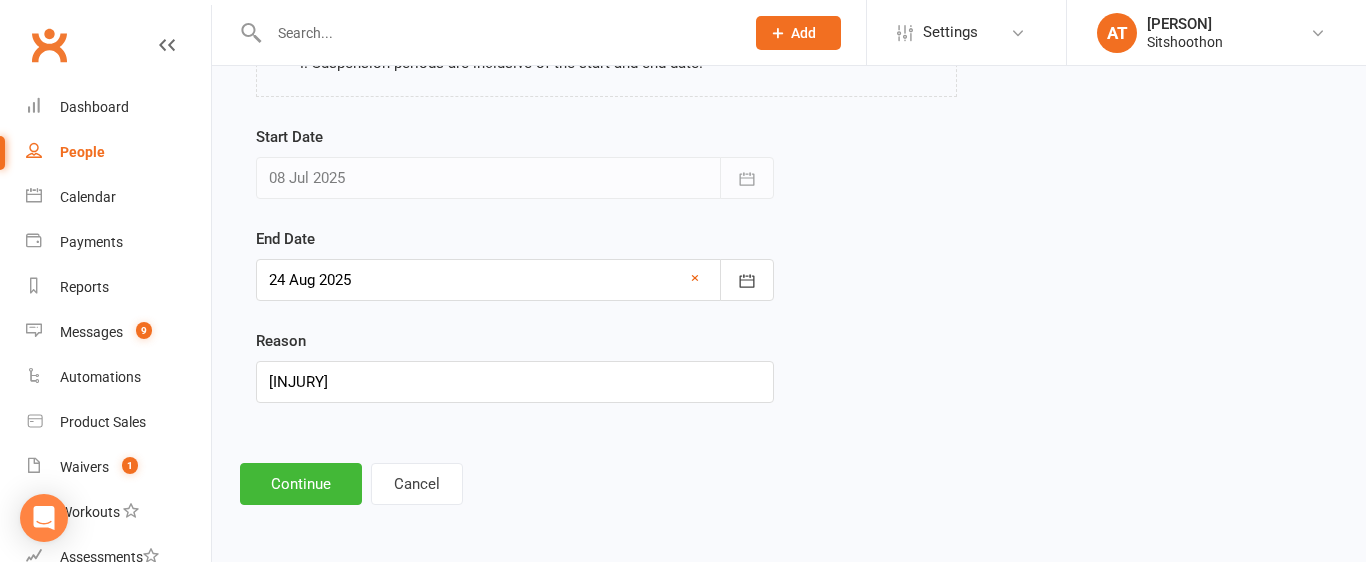 click at bounding box center [515, 280] 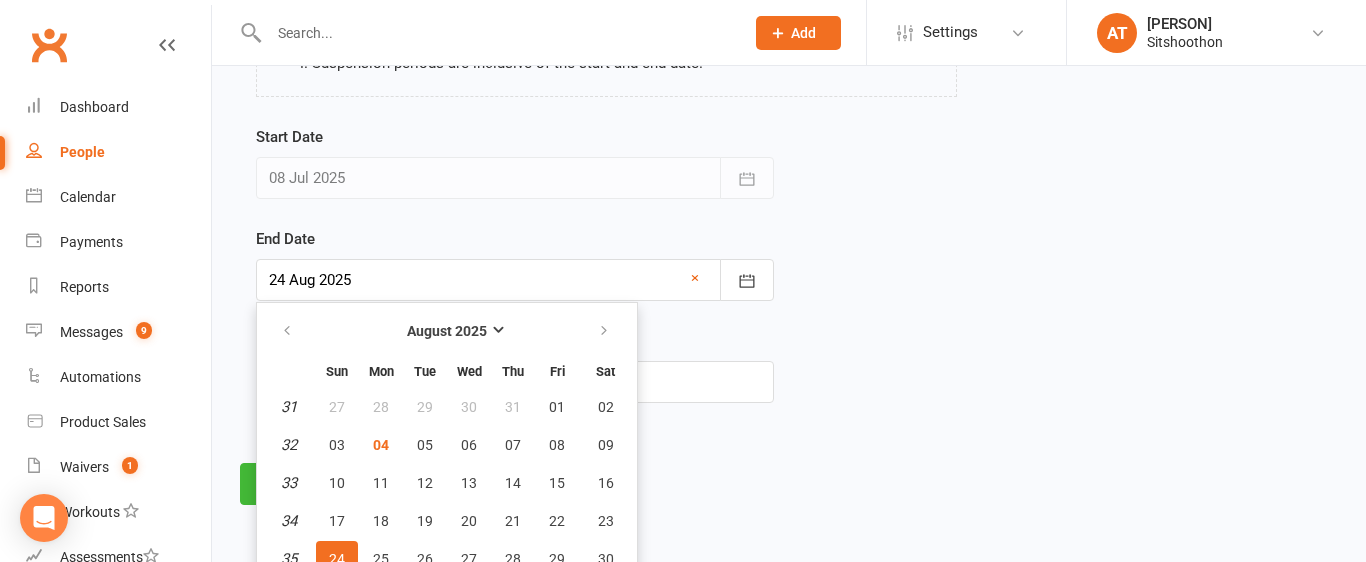 scroll, scrollTop: 371, scrollLeft: 0, axis: vertical 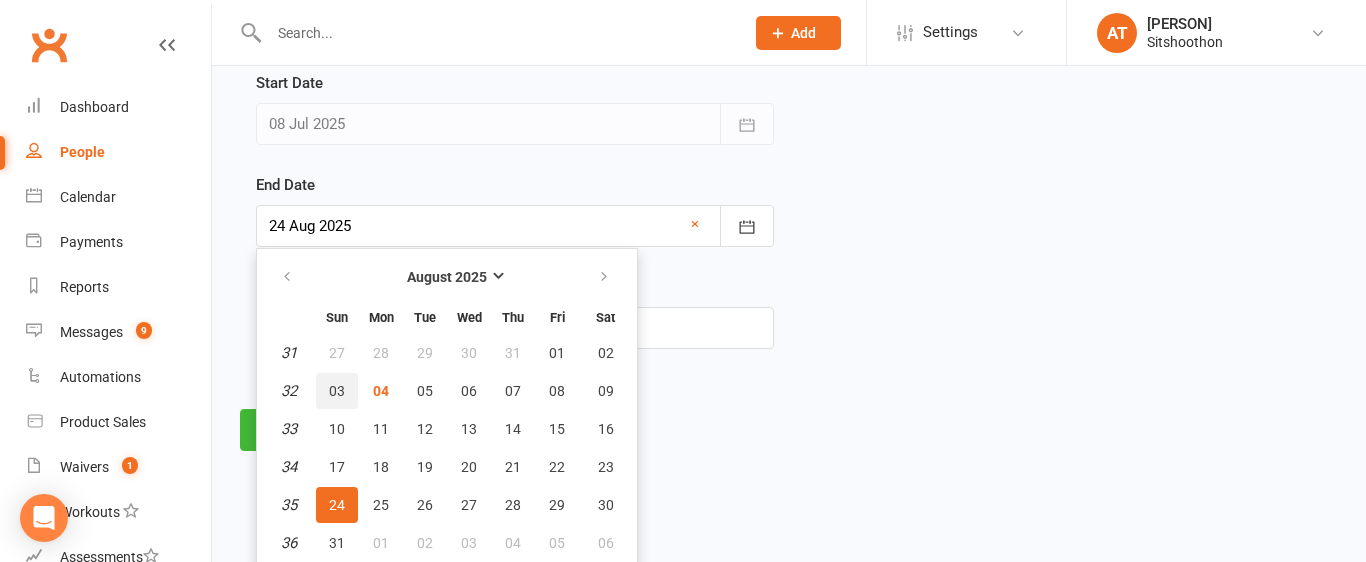 click on "03" at bounding box center (337, 391) 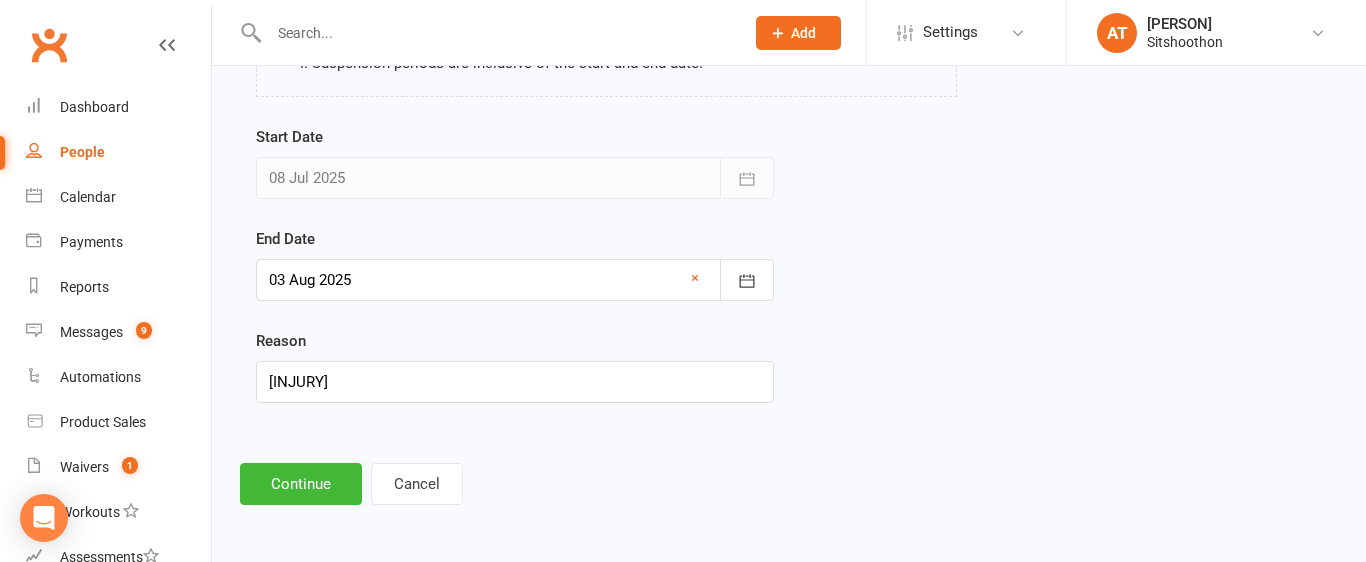scroll, scrollTop: 317, scrollLeft: 0, axis: vertical 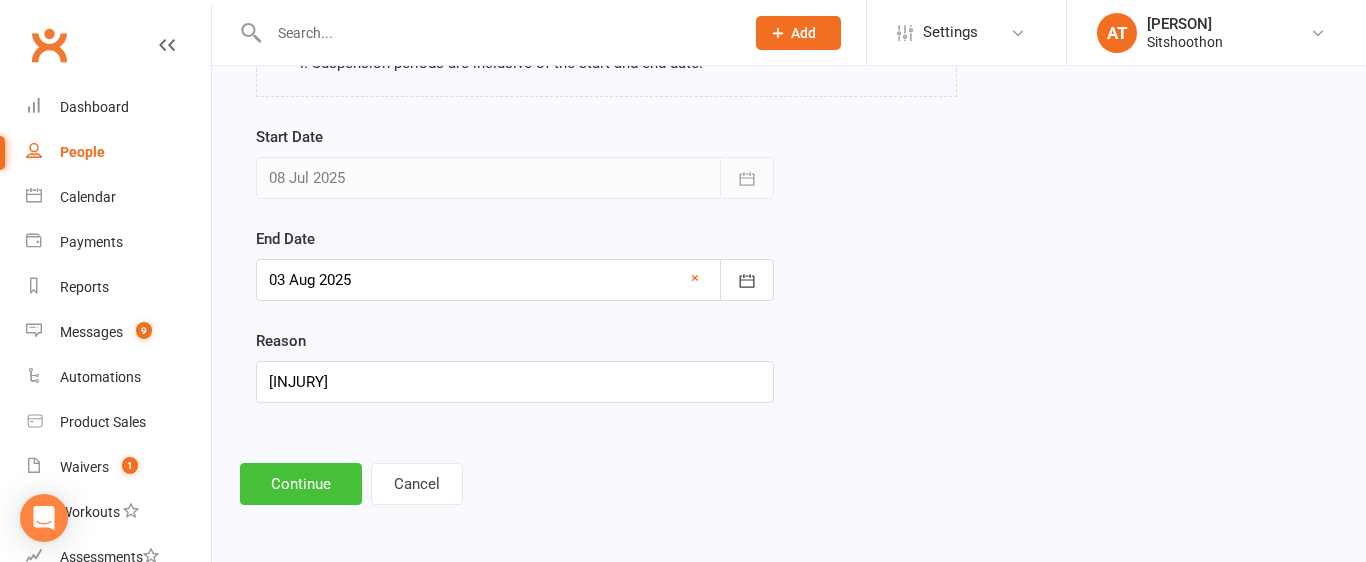 click on "Continue" at bounding box center (301, 484) 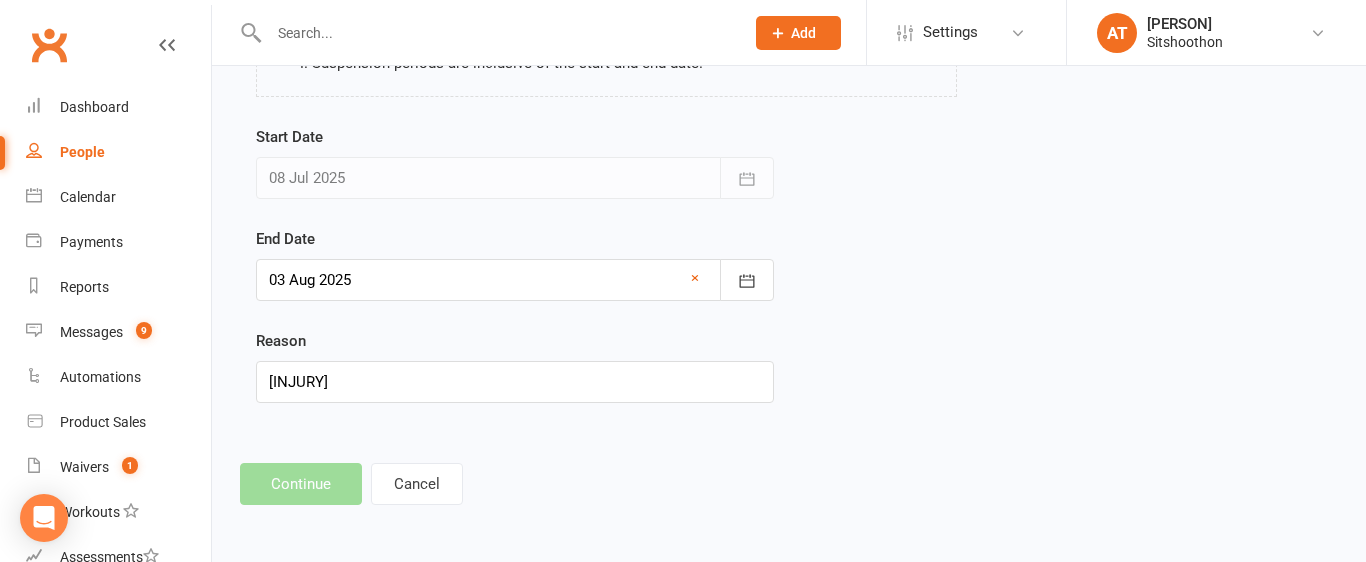 scroll, scrollTop: 0, scrollLeft: 0, axis: both 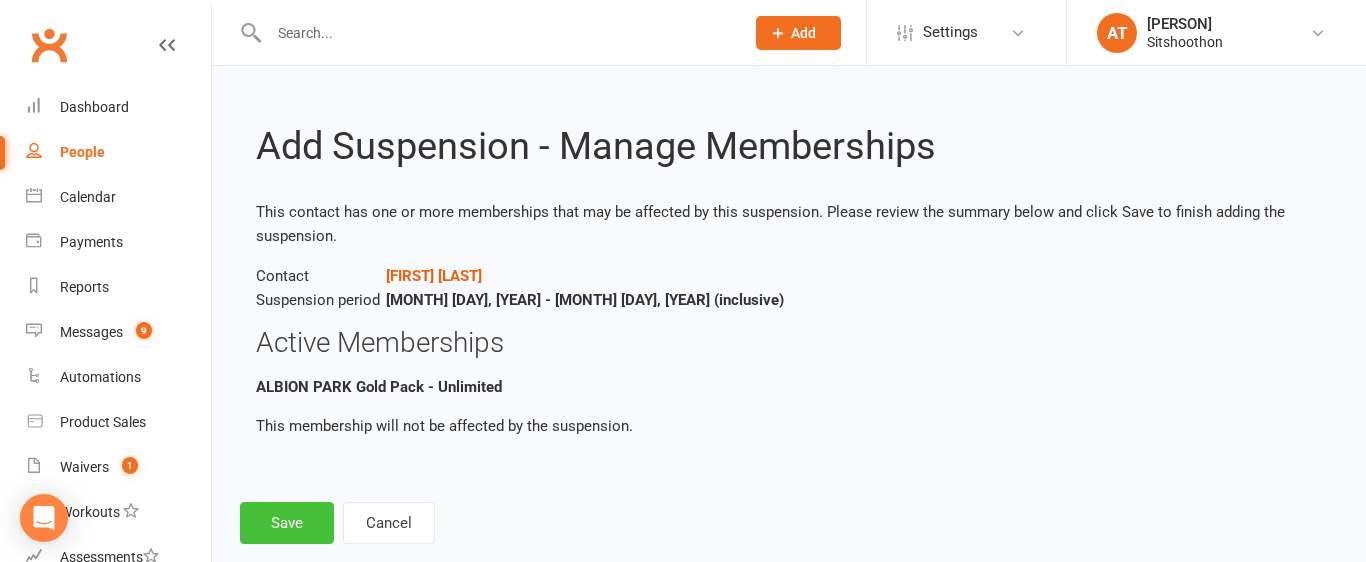 click on "Save" at bounding box center [287, 523] 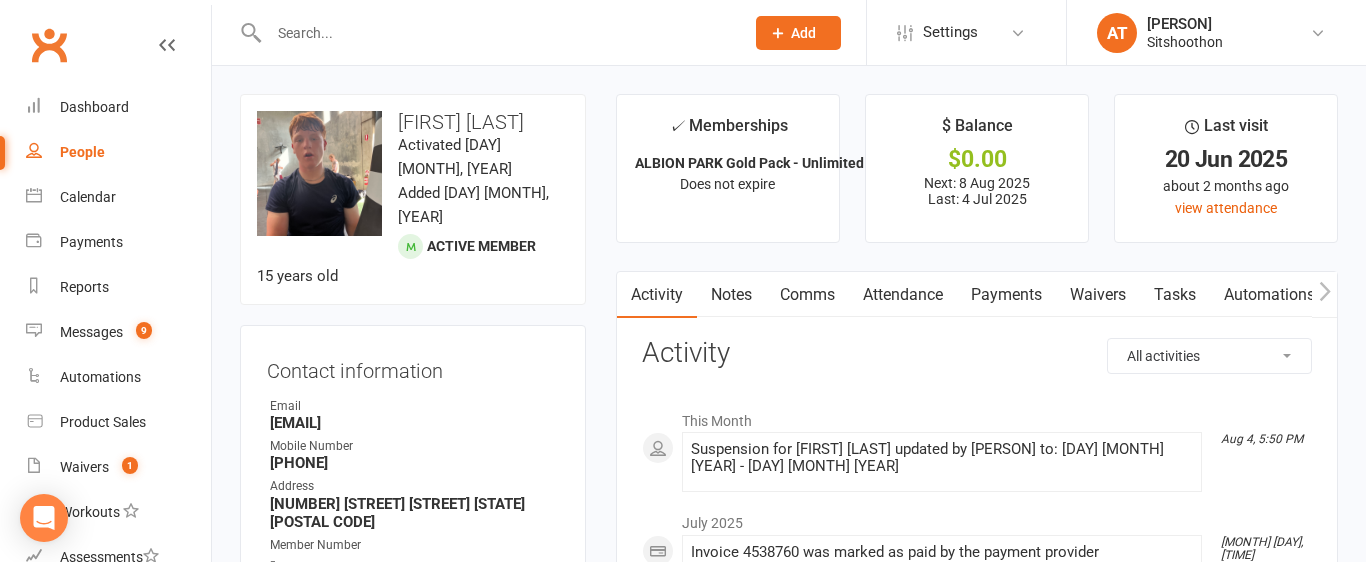 click at bounding box center (496, 33) 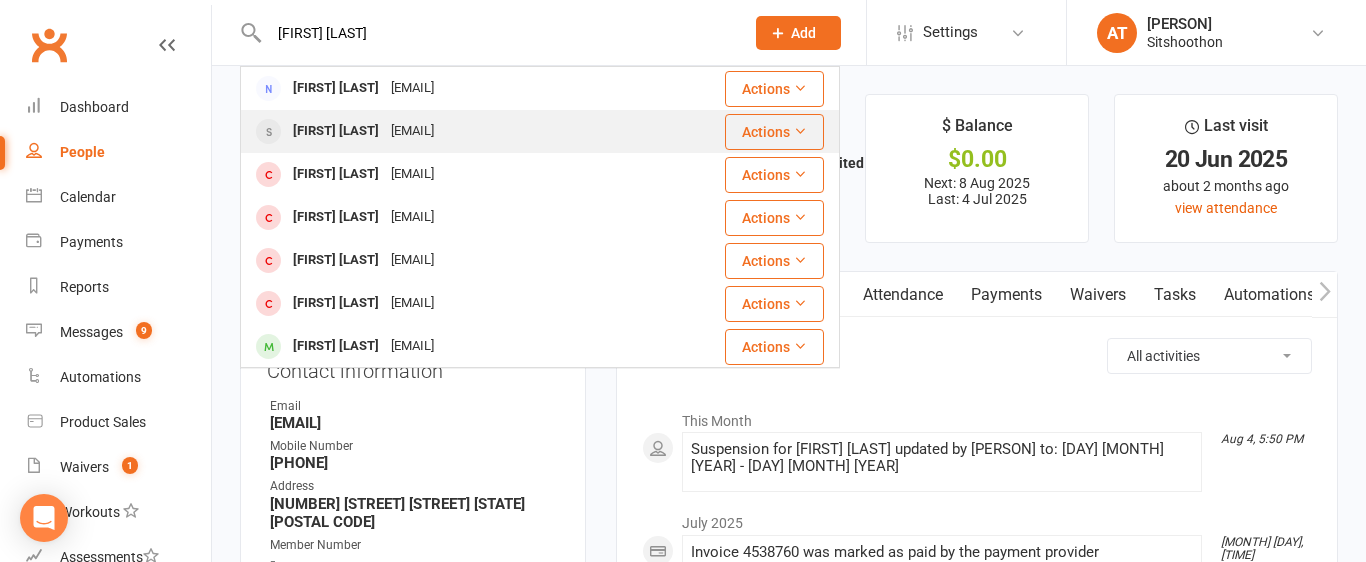 type on "peter ve" 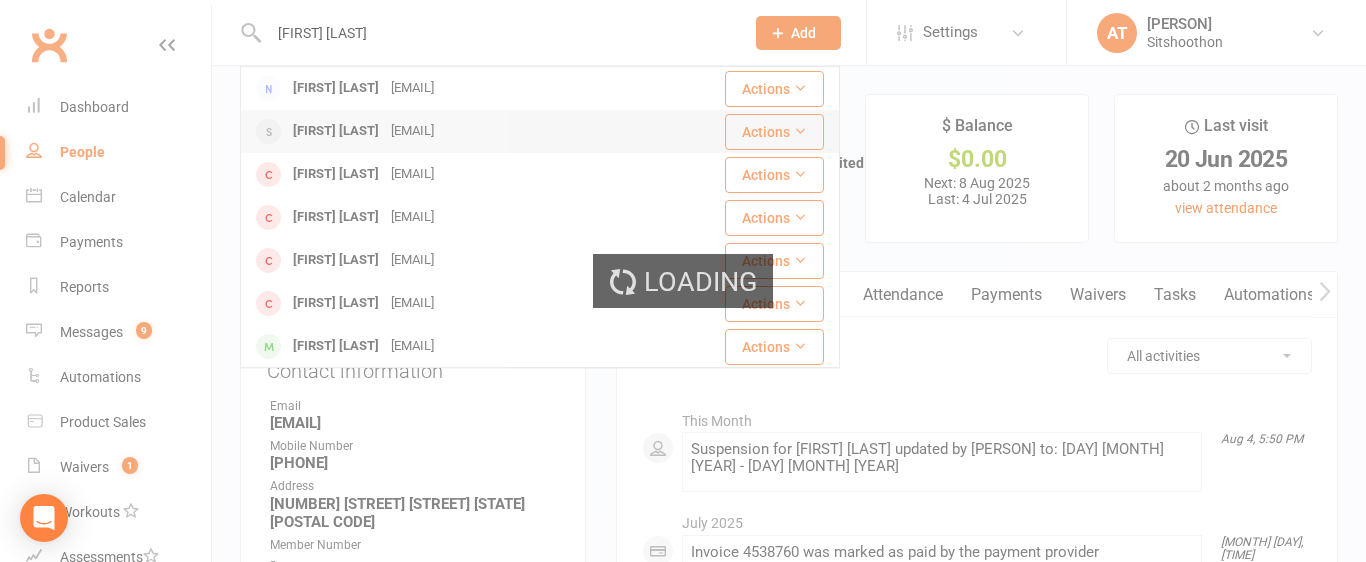 type 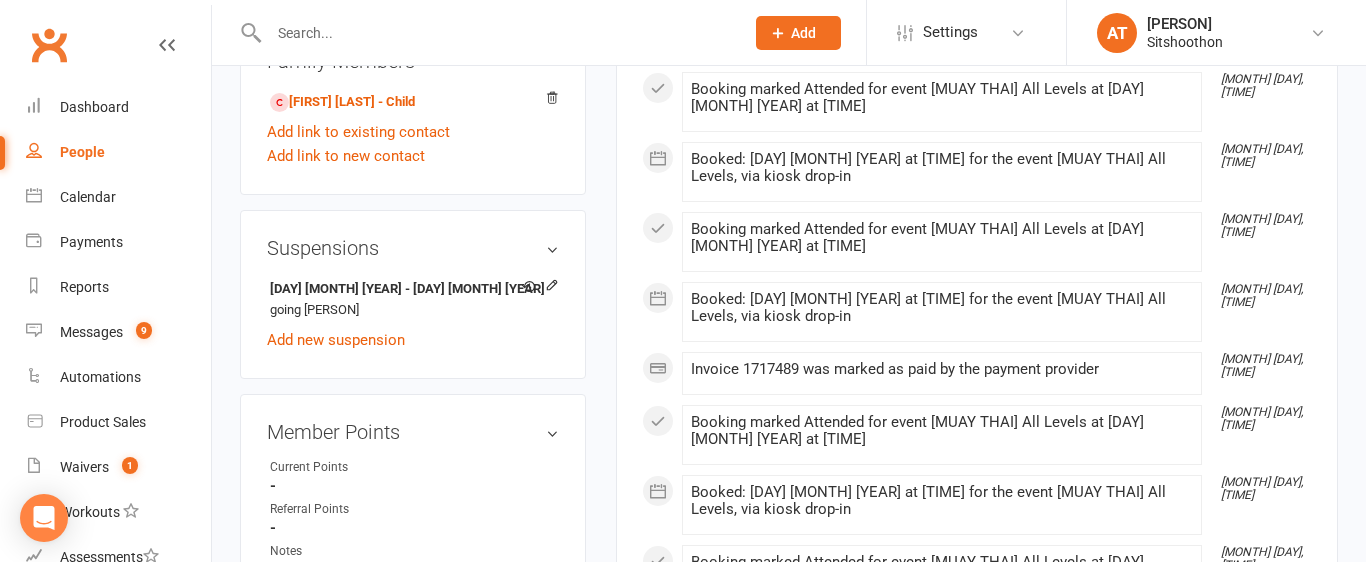scroll, scrollTop: 1216, scrollLeft: 0, axis: vertical 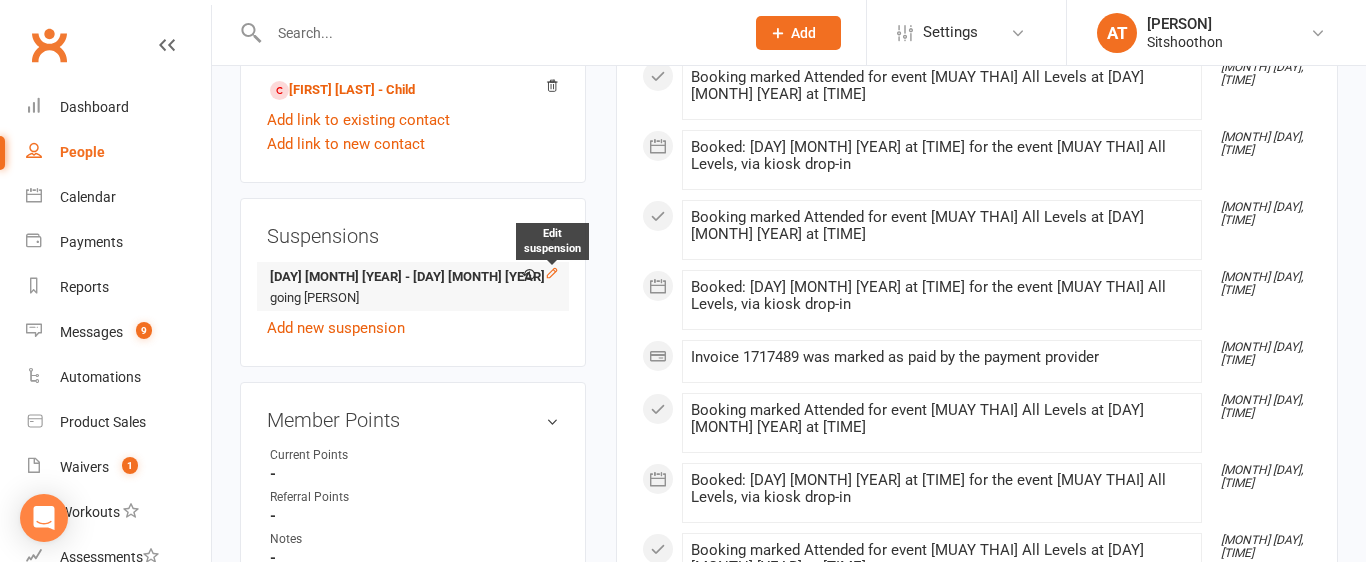 click 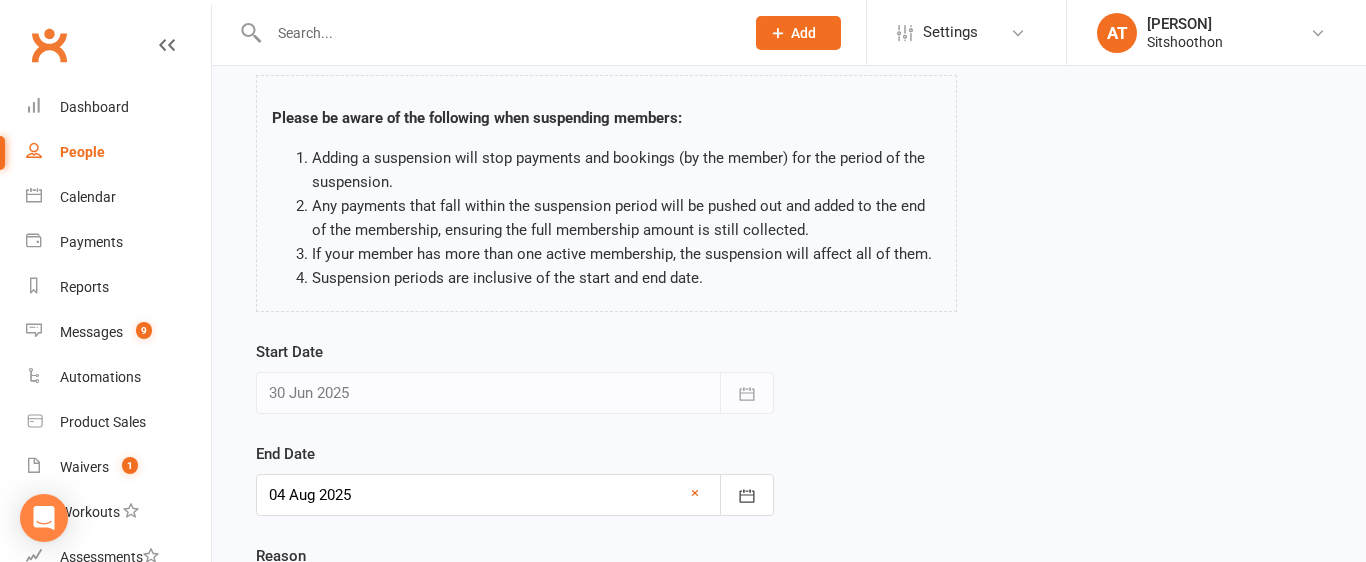 scroll, scrollTop: 152, scrollLeft: 0, axis: vertical 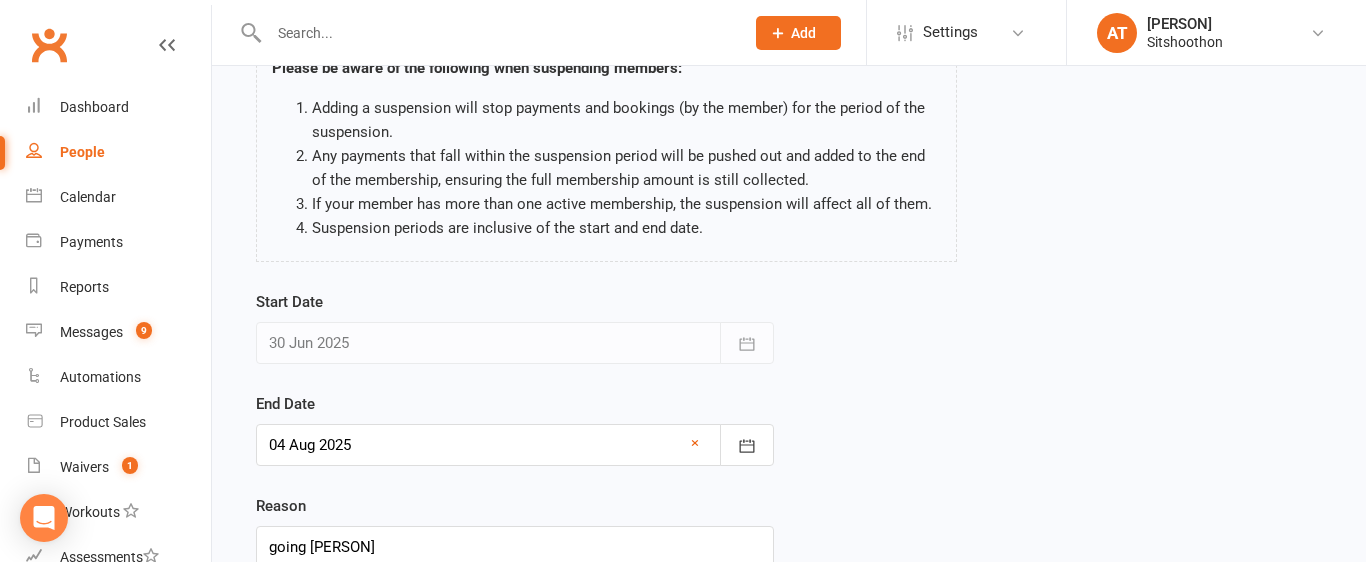 click at bounding box center (515, 445) 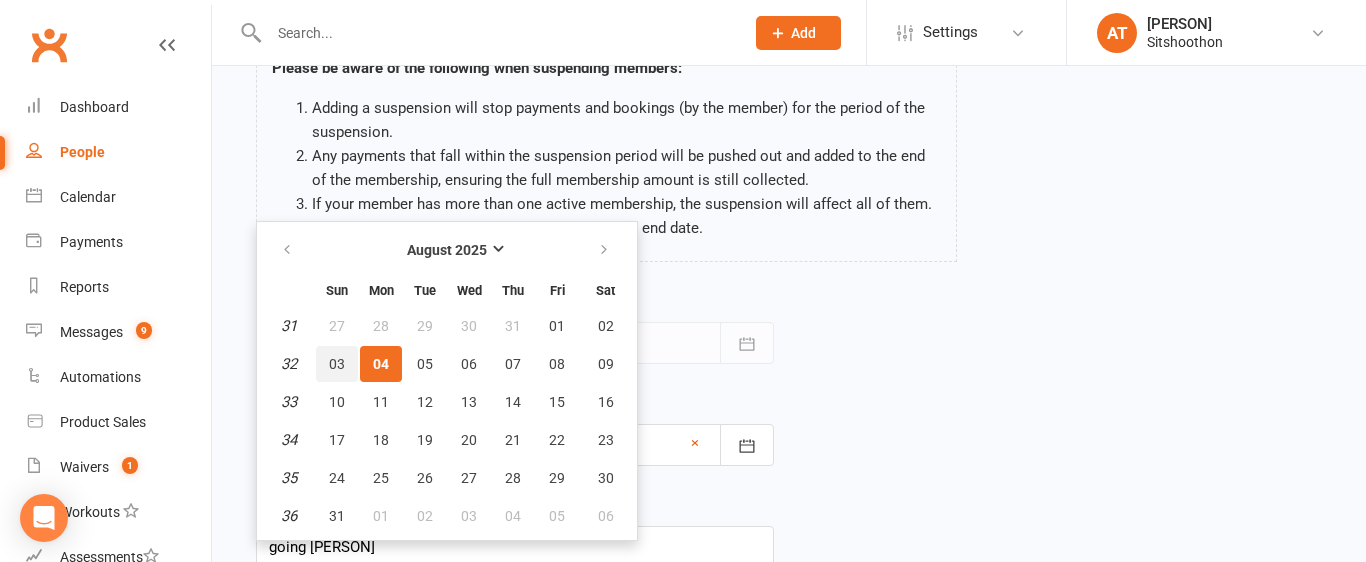 click on "03" at bounding box center [337, 364] 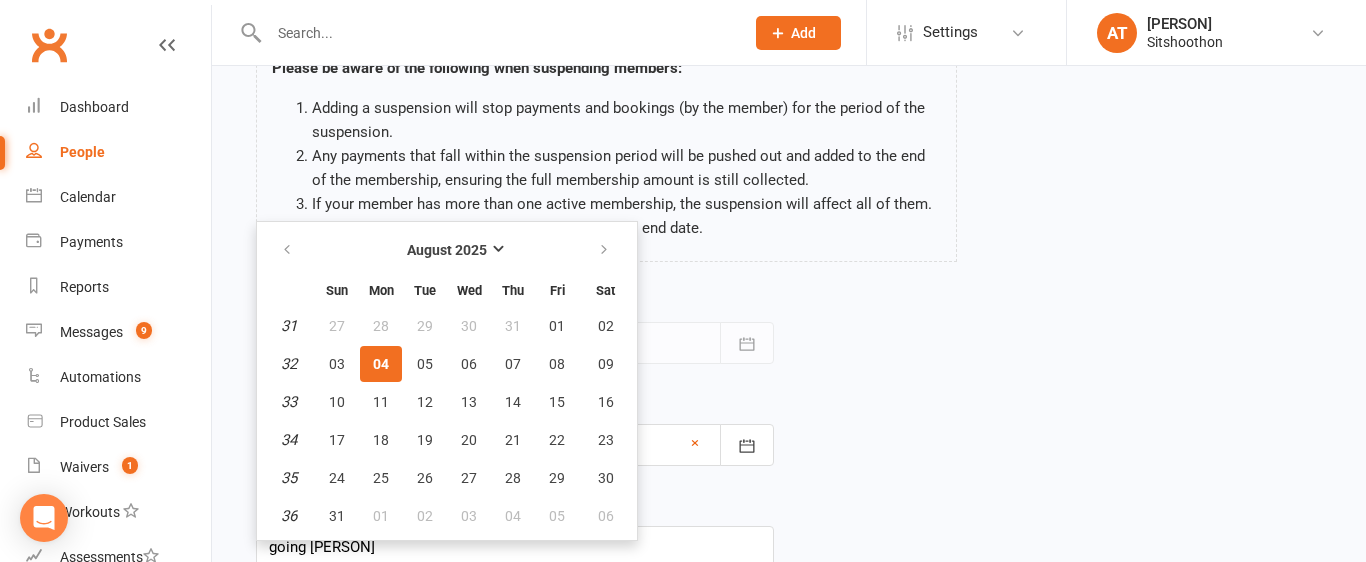 type on "03 Aug 2025" 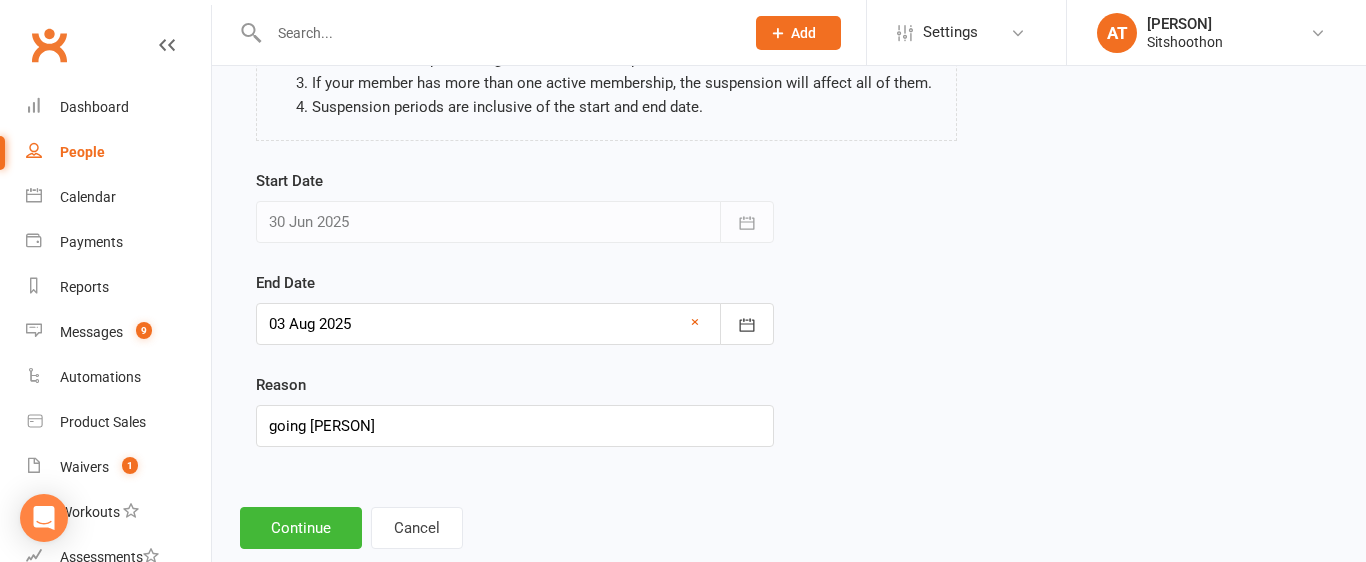 scroll, scrollTop: 316, scrollLeft: 0, axis: vertical 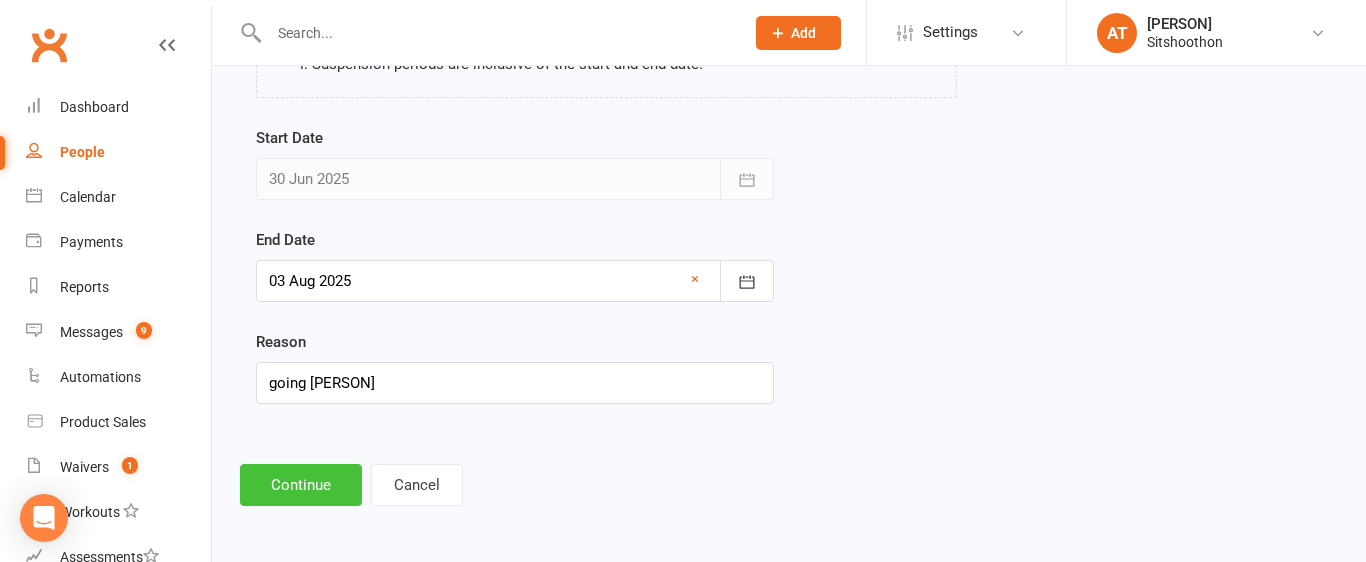 click on "Continue" at bounding box center [301, 485] 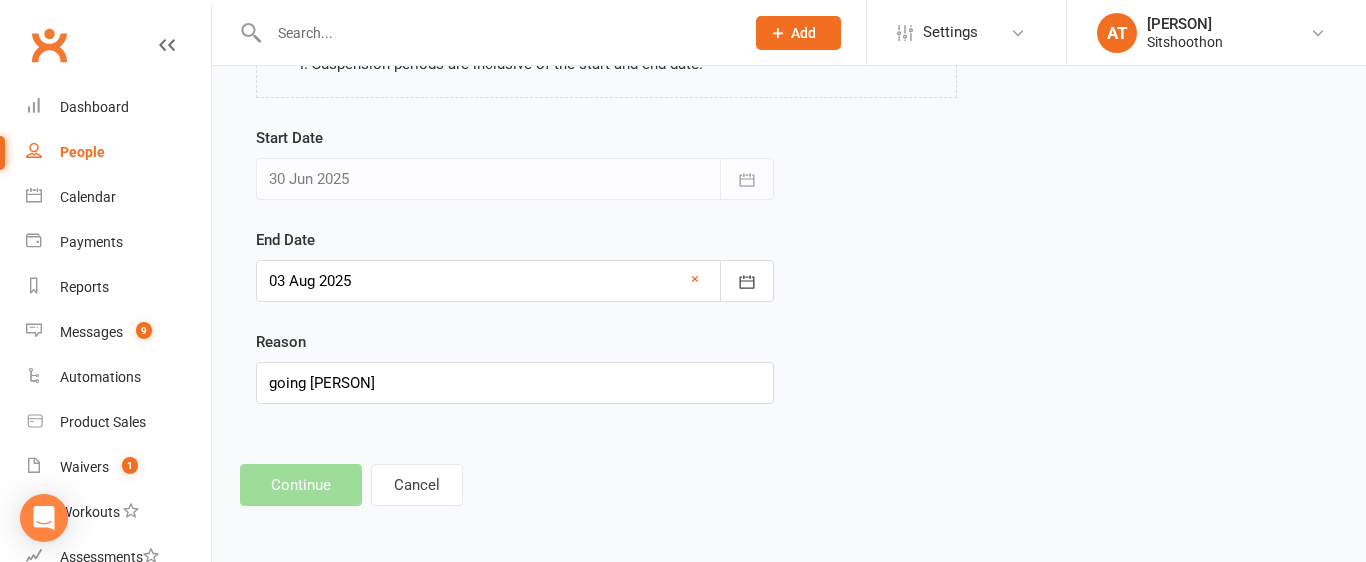scroll, scrollTop: 0, scrollLeft: 0, axis: both 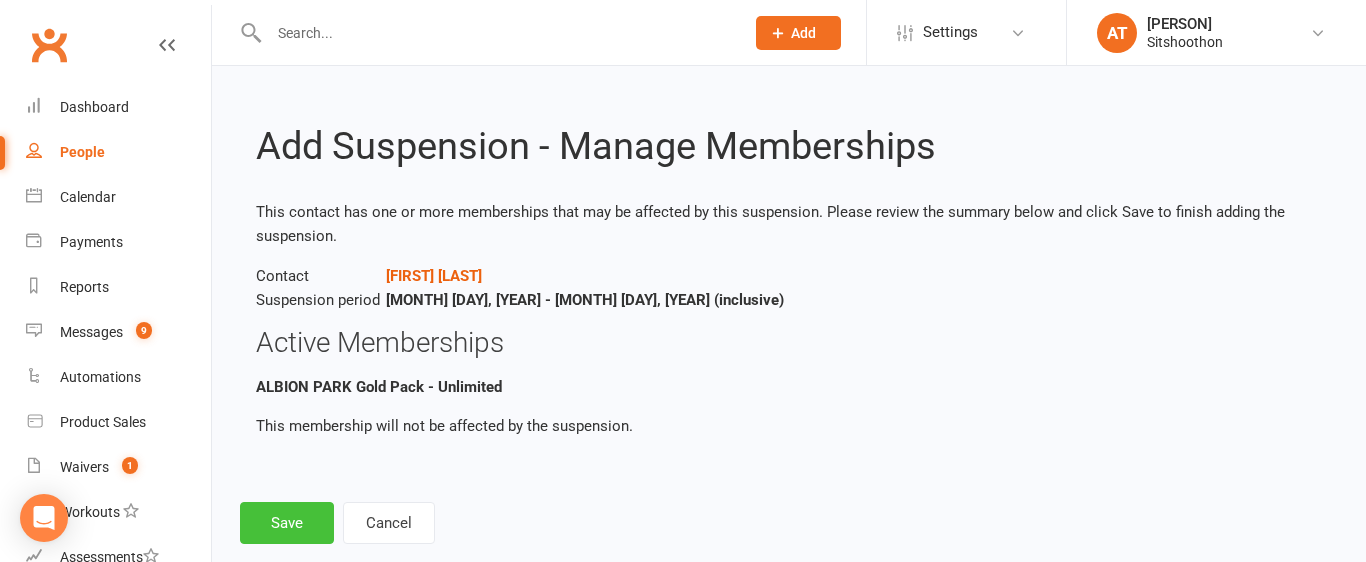 click on "Save" at bounding box center [287, 523] 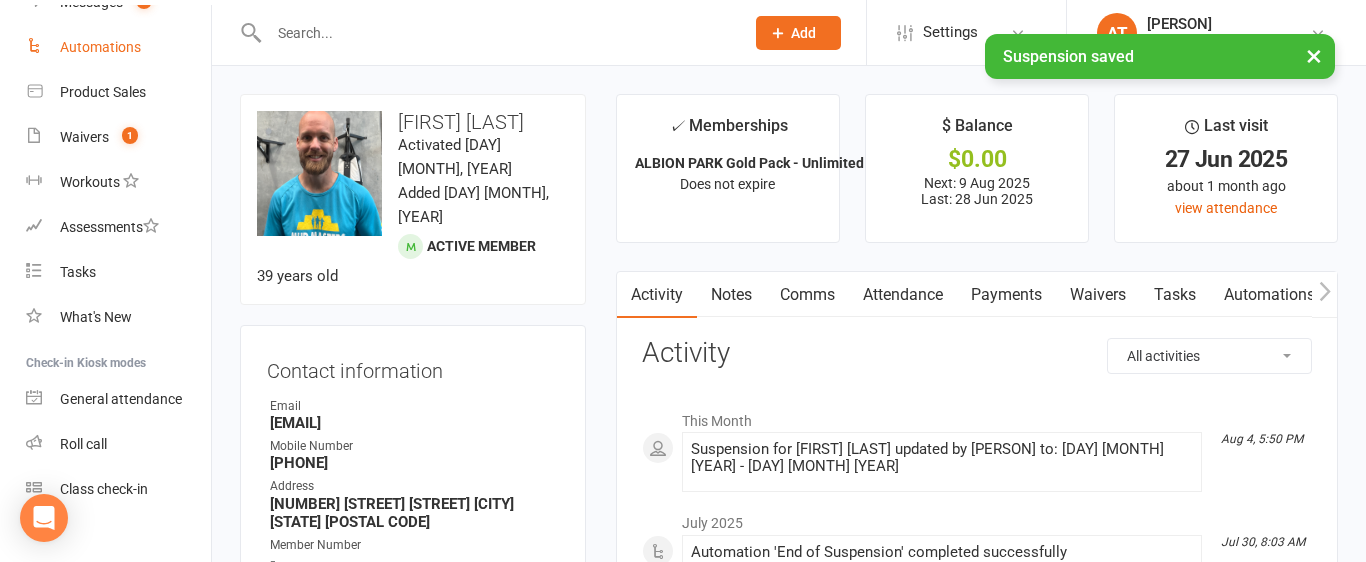 scroll, scrollTop: 355, scrollLeft: 0, axis: vertical 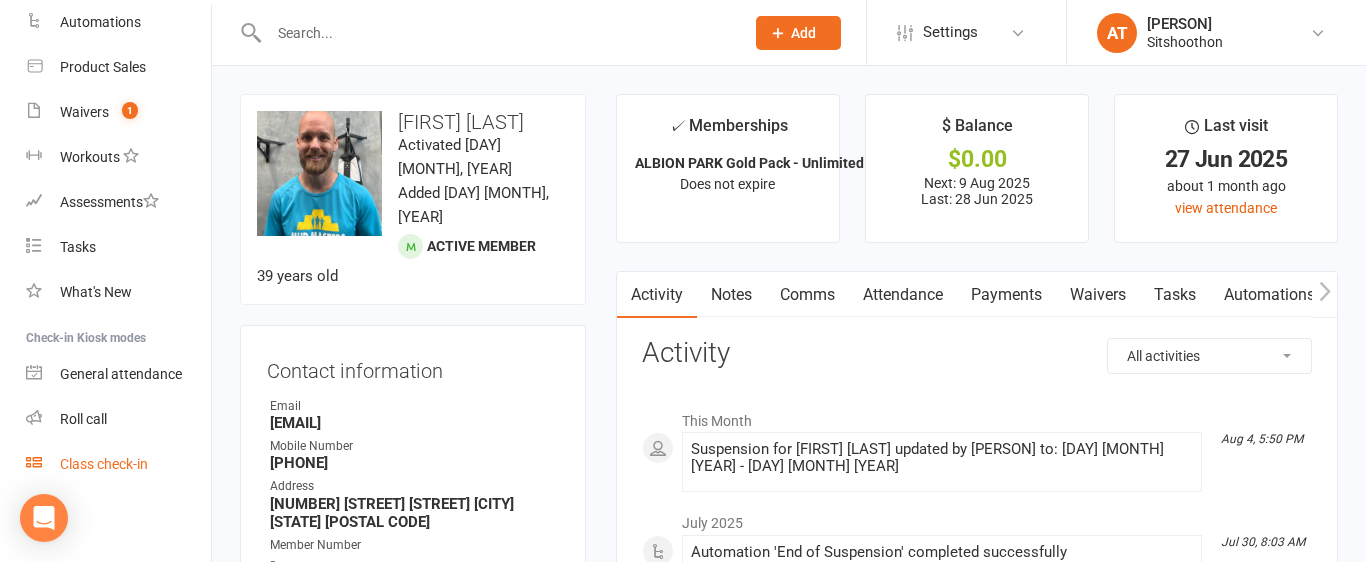 click on "Class check-in" at bounding box center [104, 464] 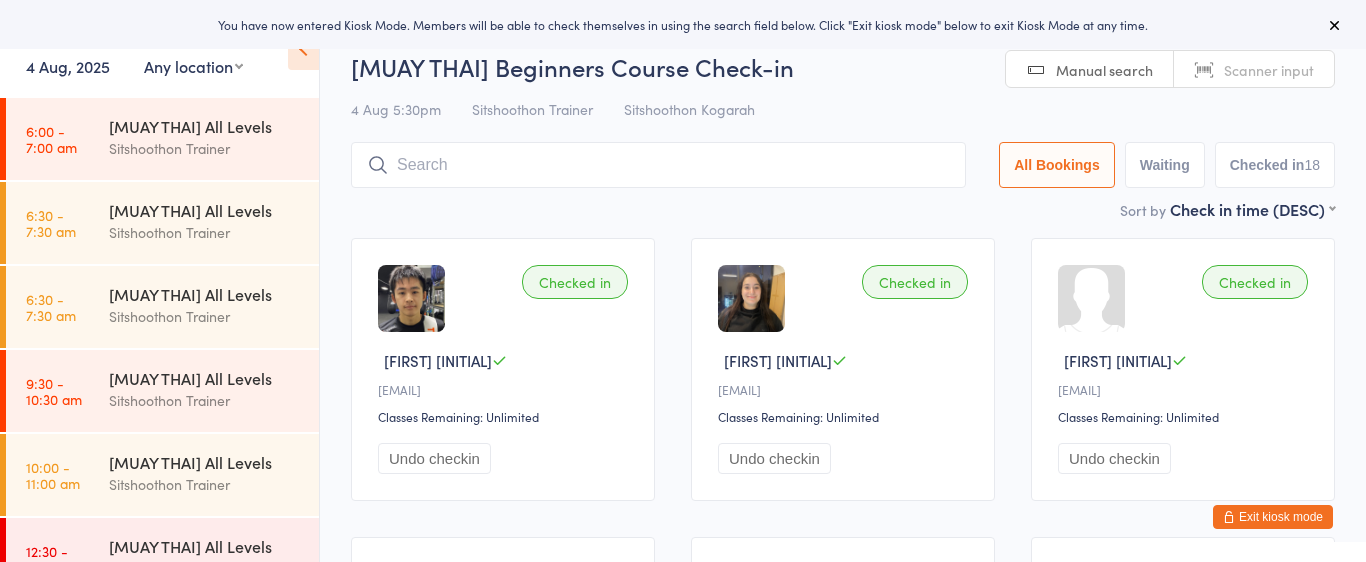 scroll, scrollTop: 0, scrollLeft: 0, axis: both 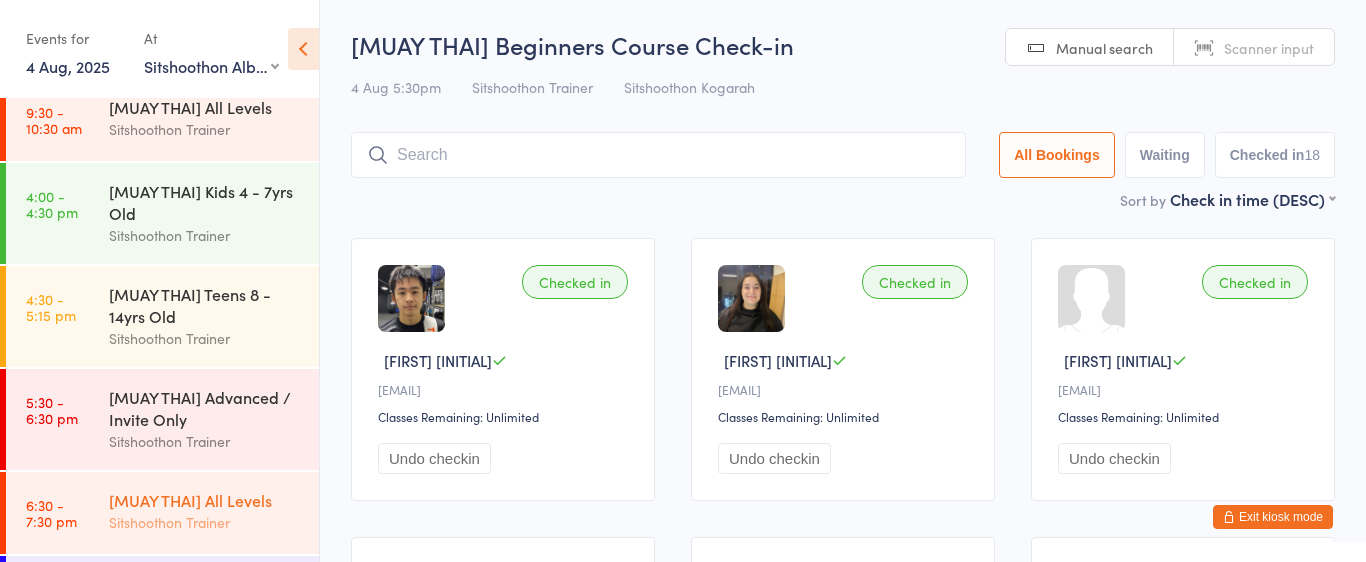 click on "[MUAY THAI] All Levels Sitshoothon Trainer" at bounding box center [214, 511] 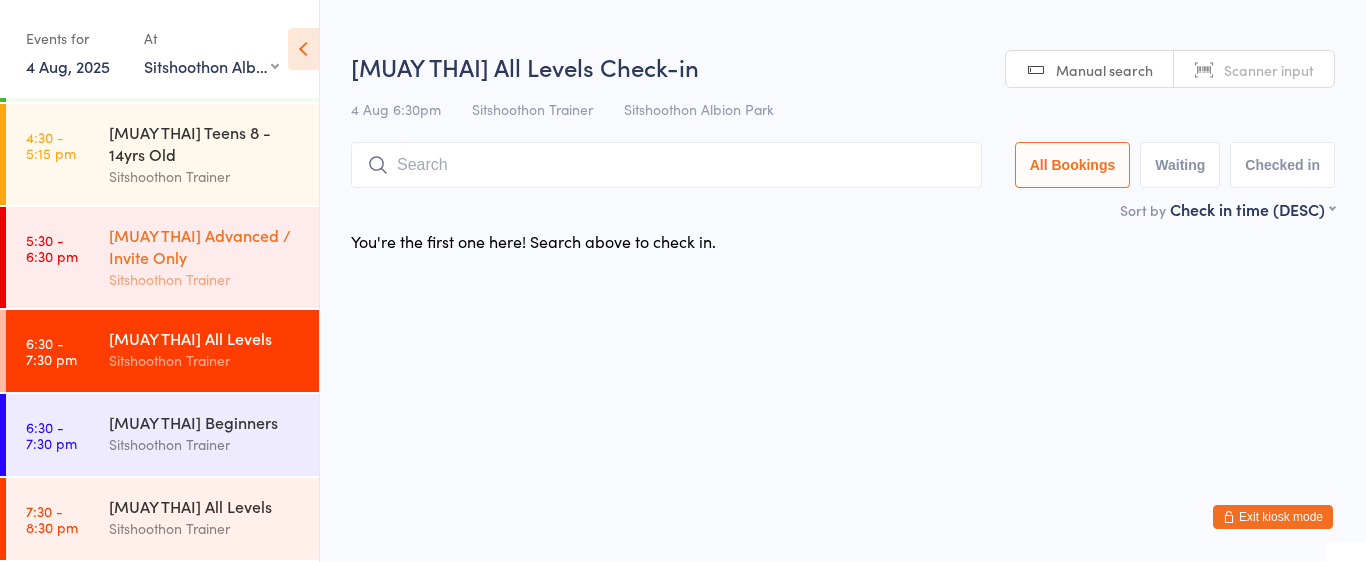 scroll, scrollTop: 263, scrollLeft: 0, axis: vertical 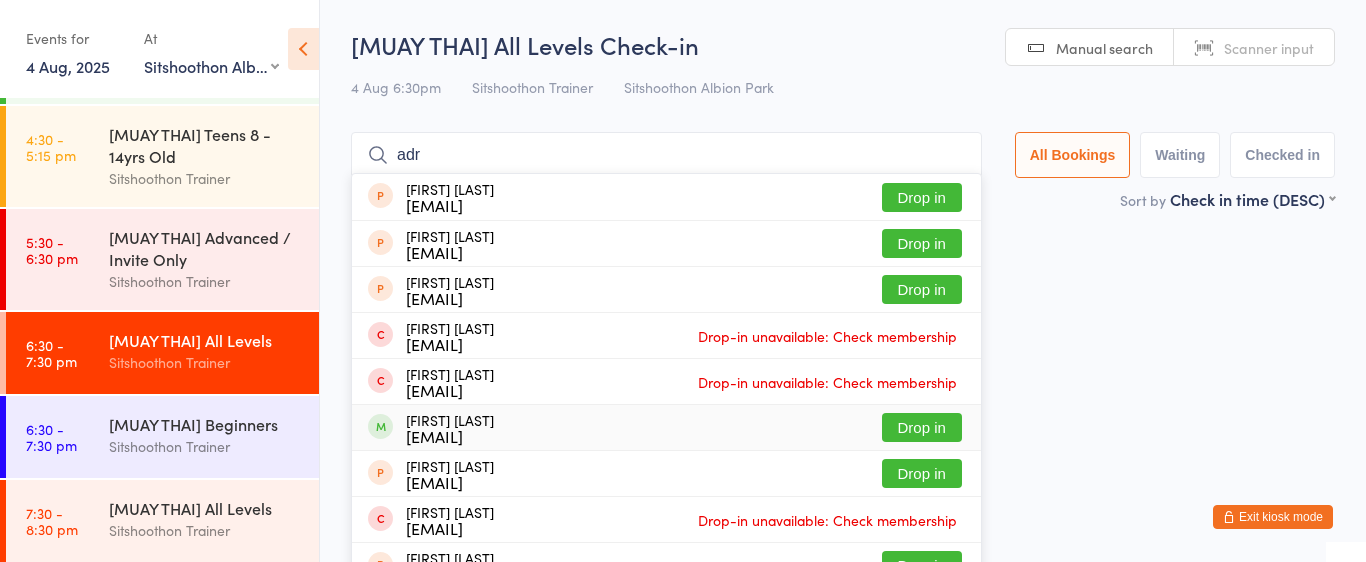 type on "adr" 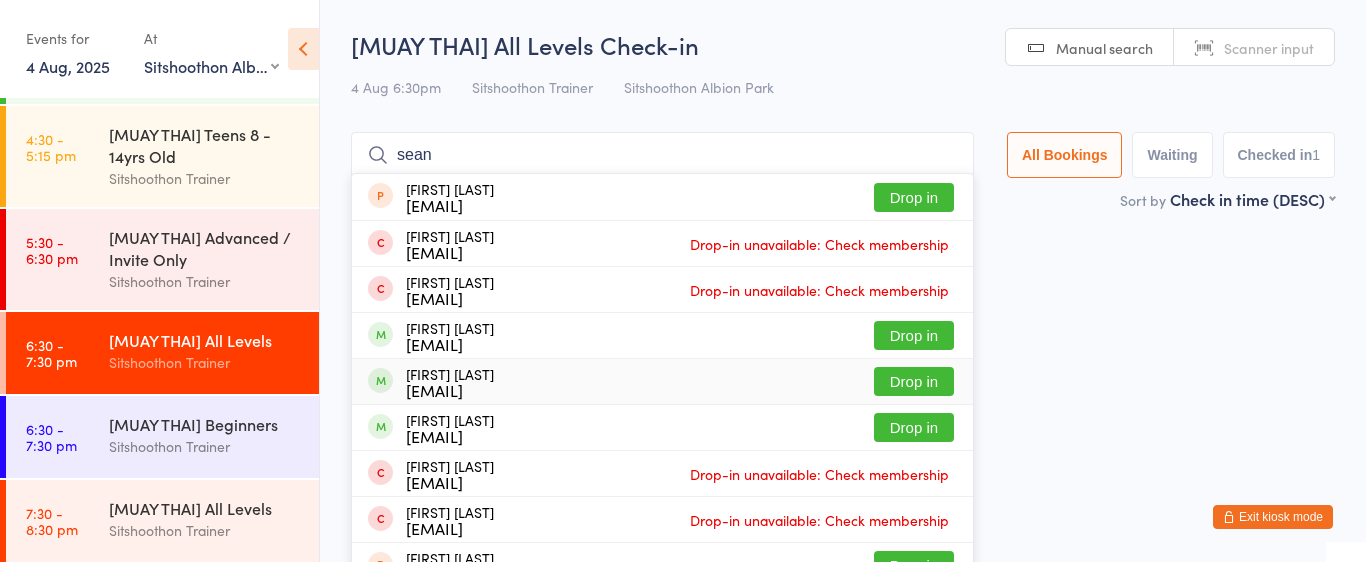 type on "sean" 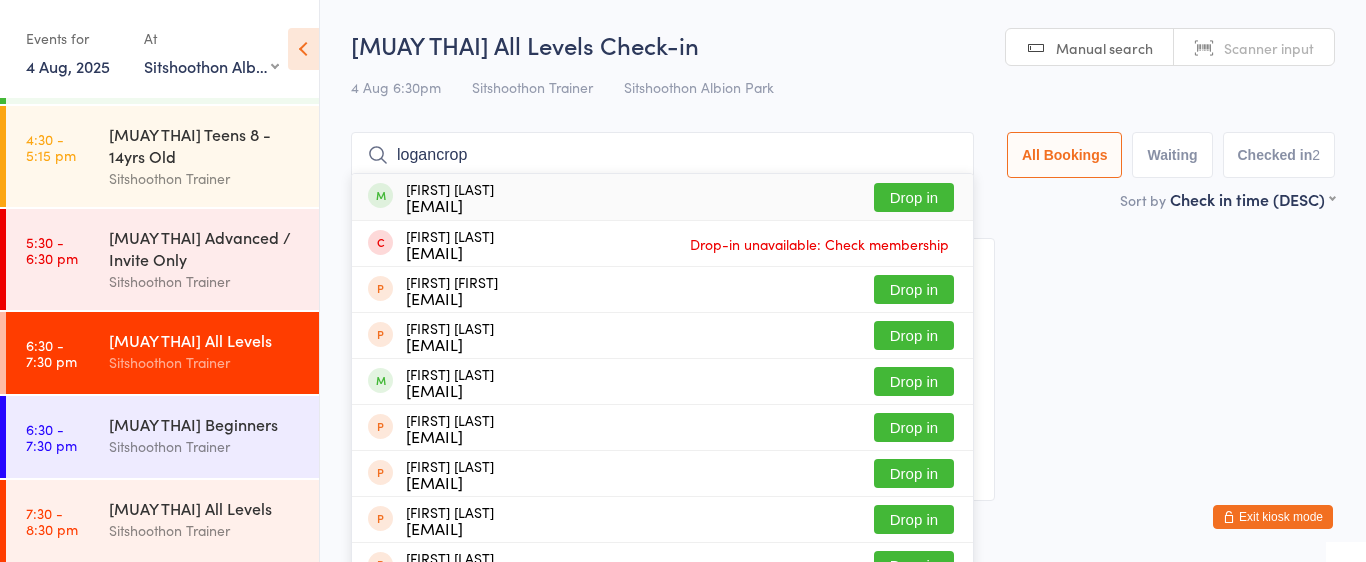 type on "logancrop" 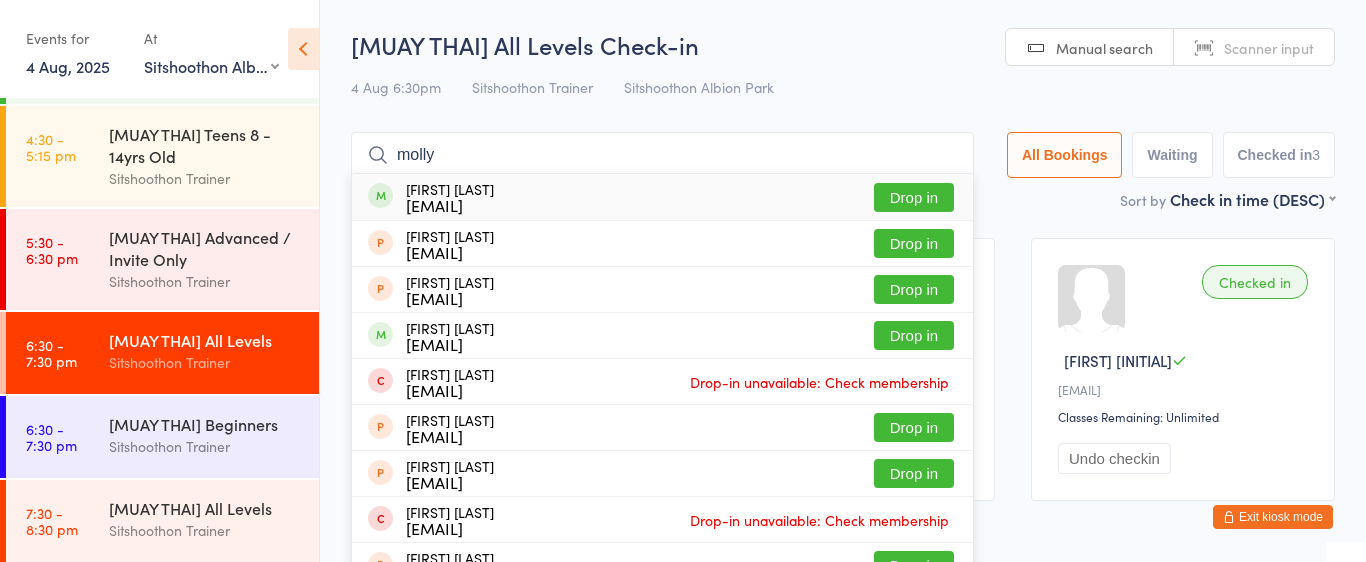 type on "molly" 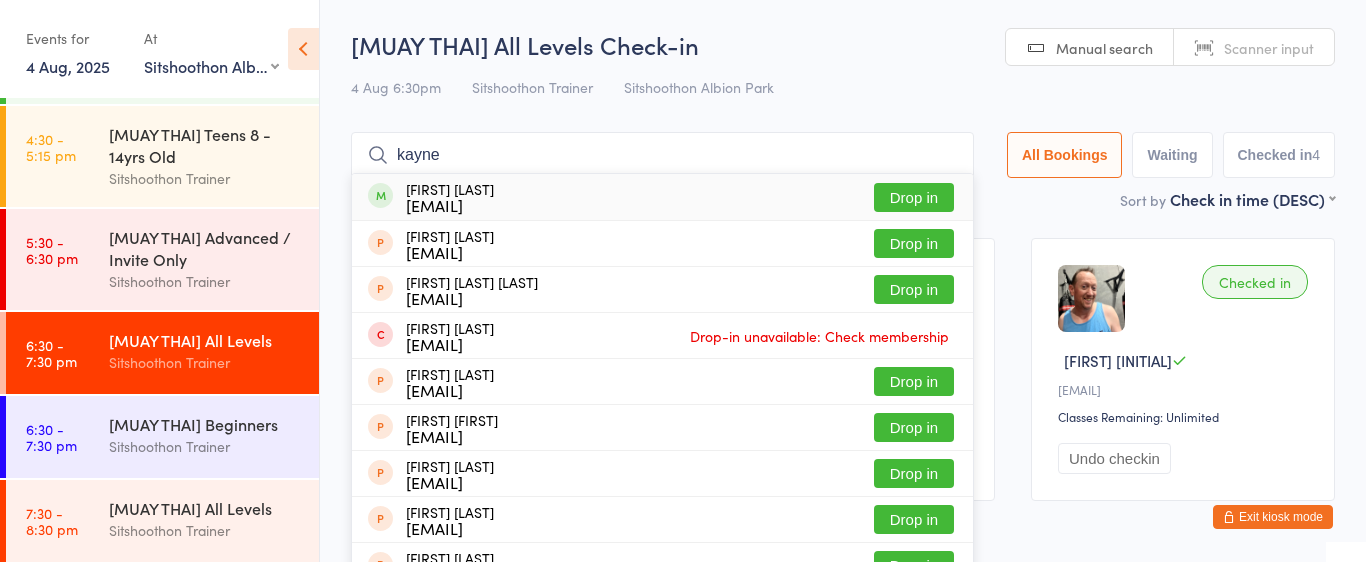 type on "kayne" 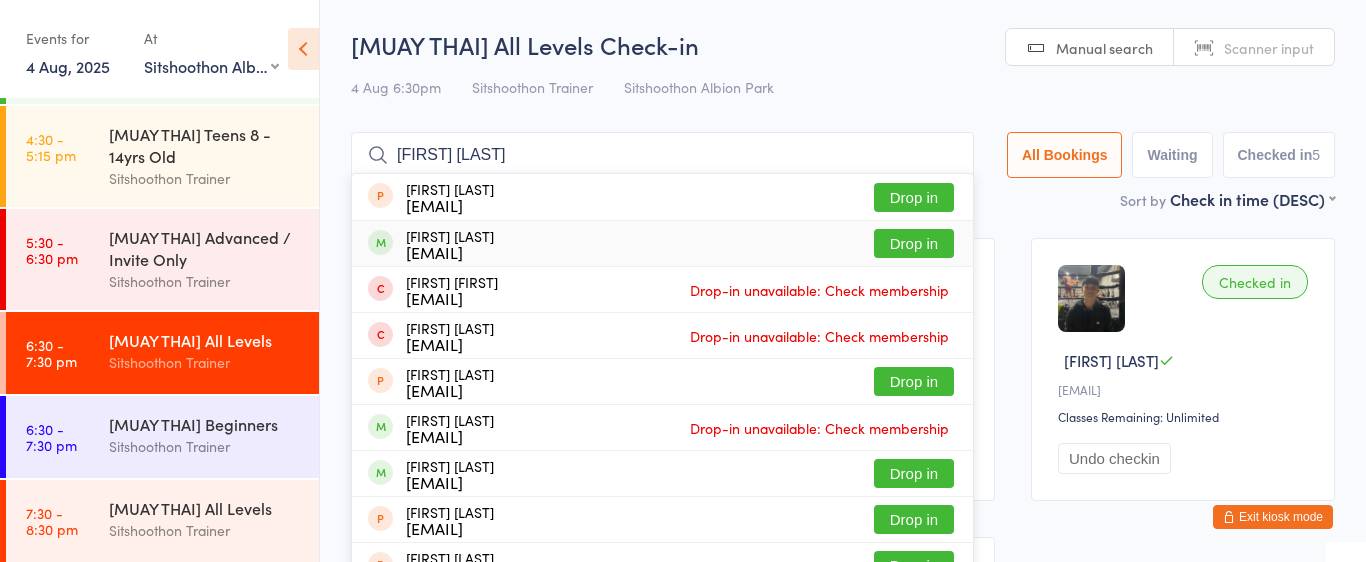 type on "[FIRST] [LAST]" 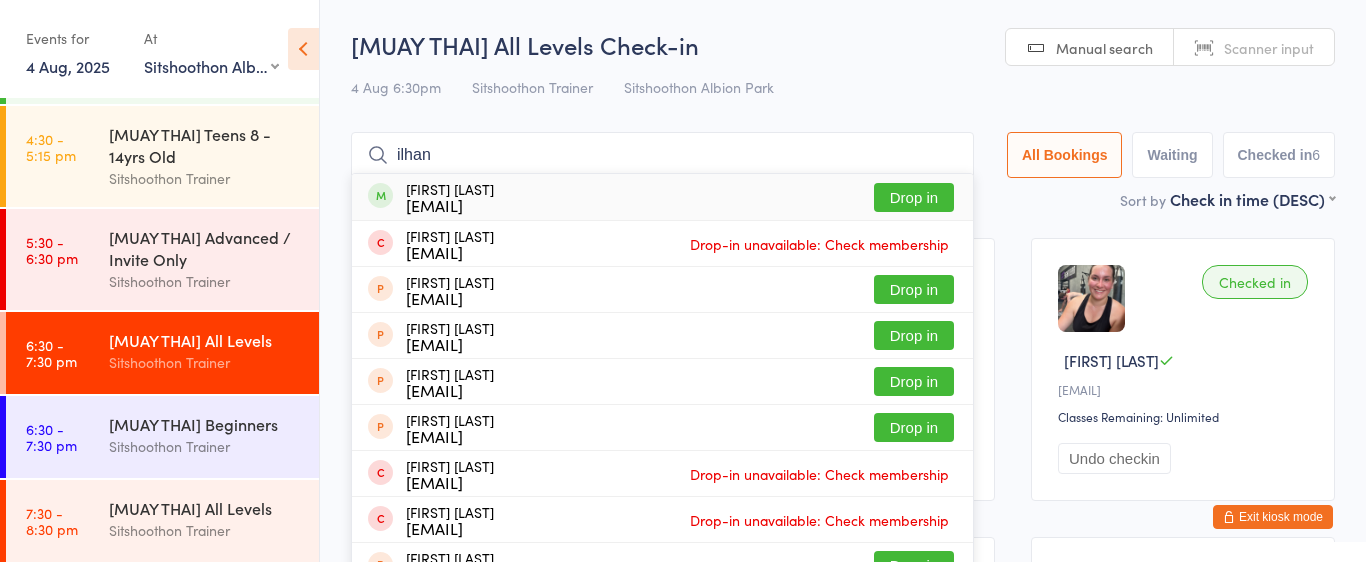 type on "ilhan" 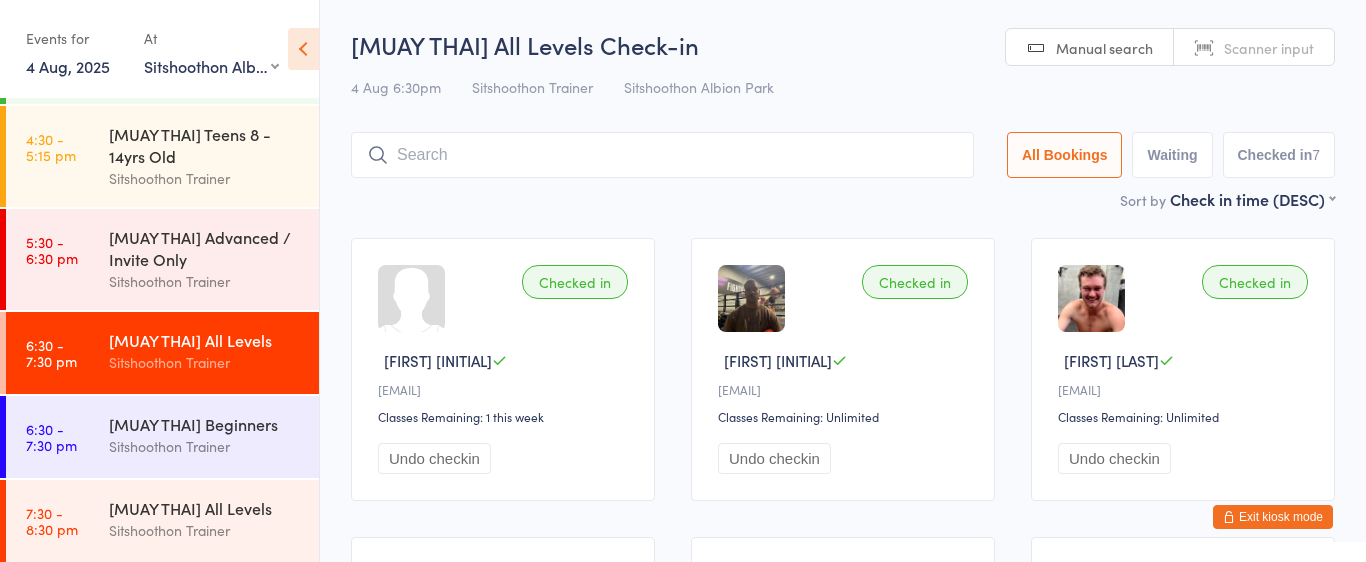 click at bounding box center [662, 155] 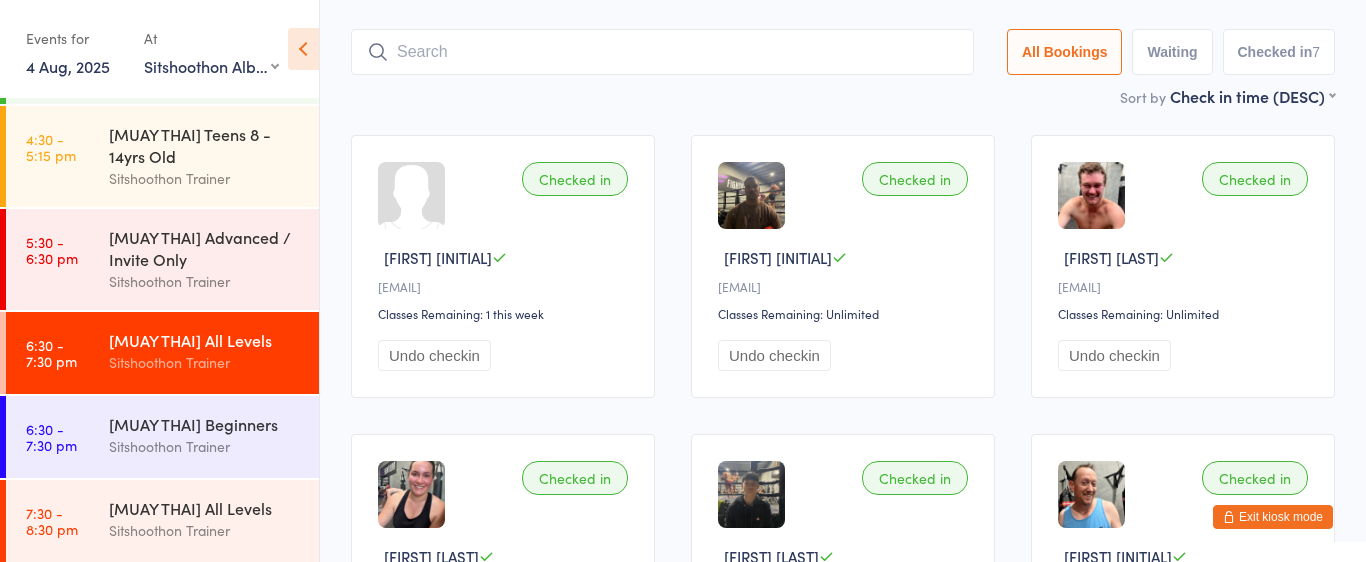 scroll, scrollTop: 132, scrollLeft: 0, axis: vertical 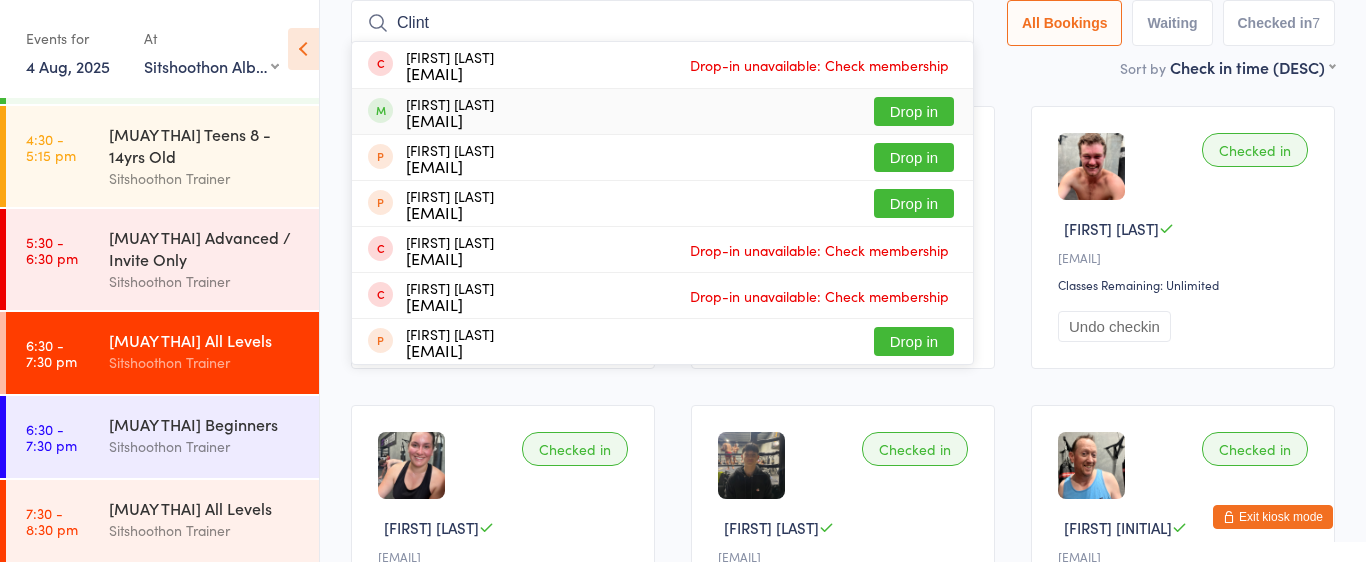 type on "Clint" 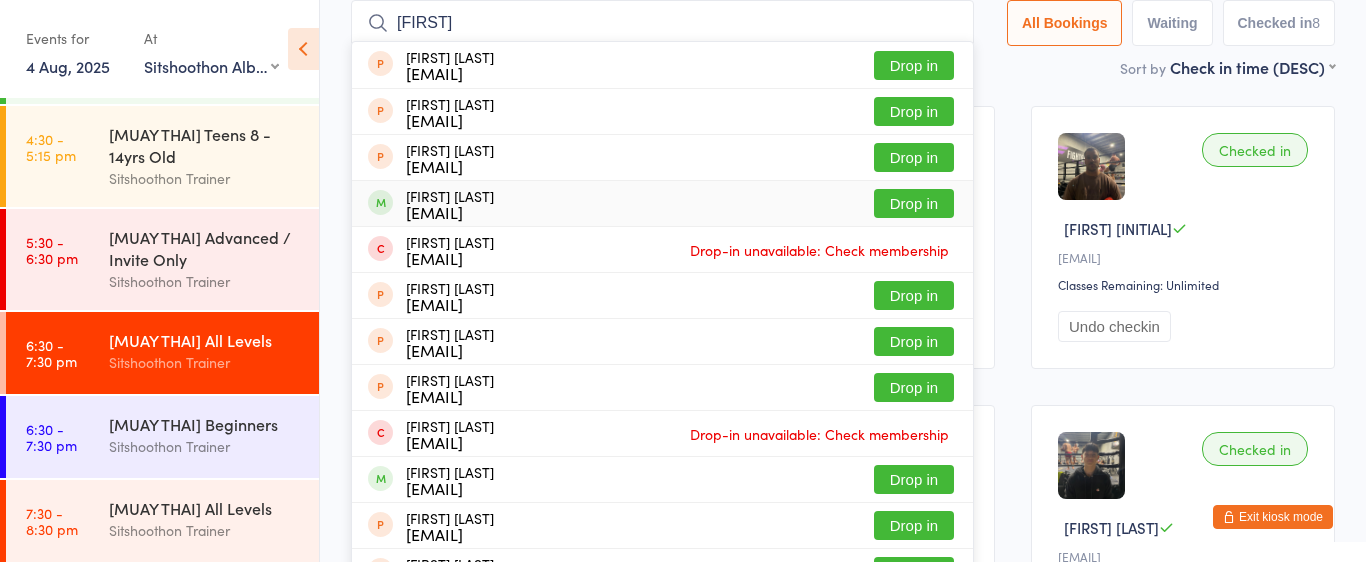 type on "[FIRST]" 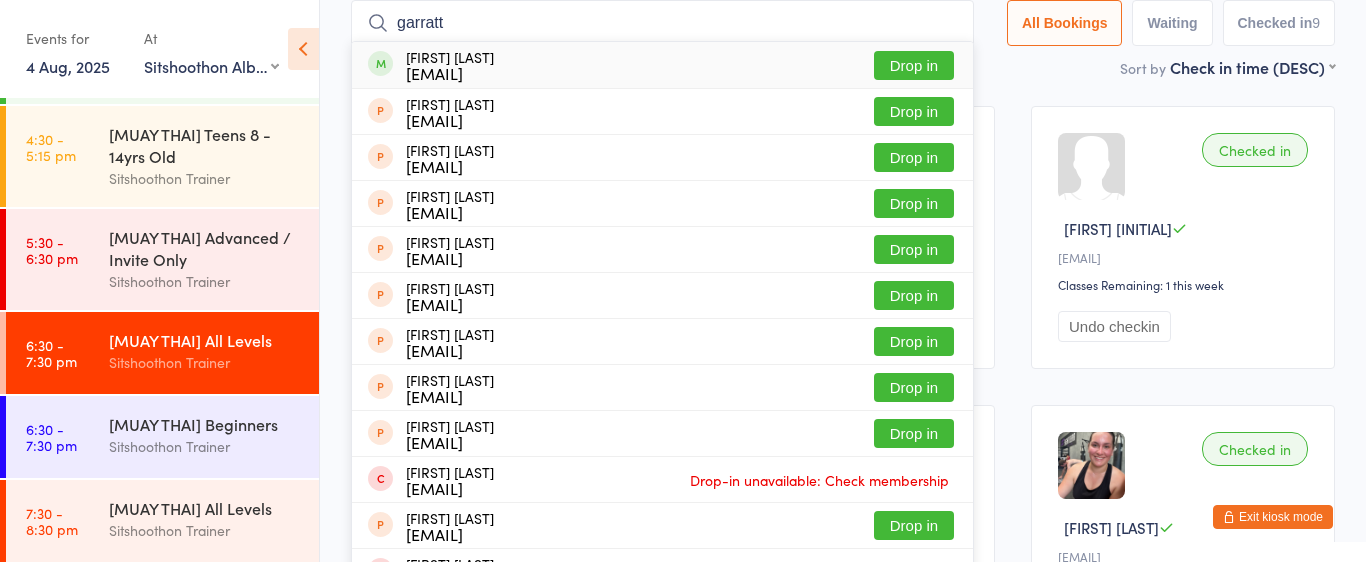 type on "garratt" 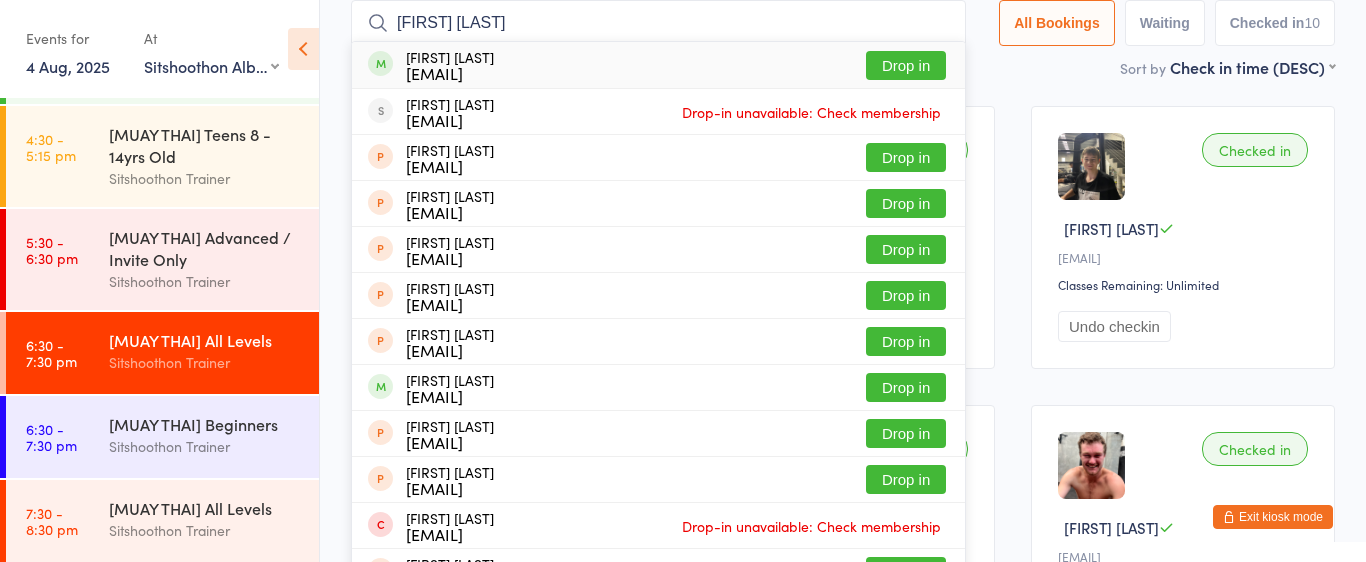 type on "[FIRST] [LAST]" 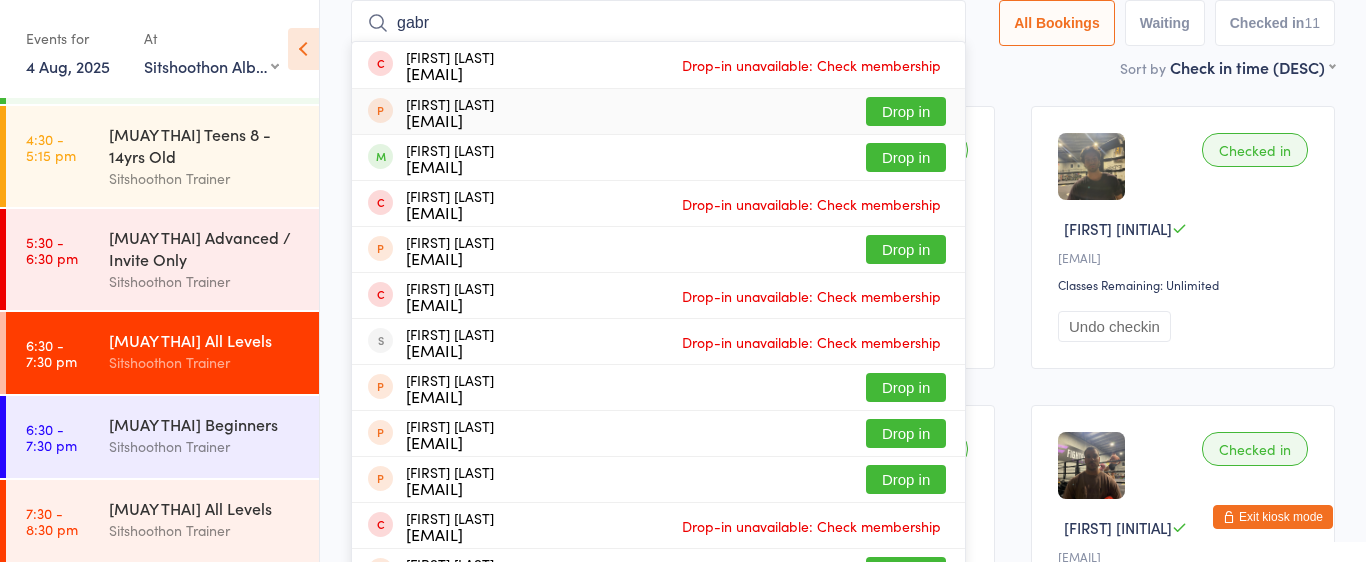 type on "gabr" 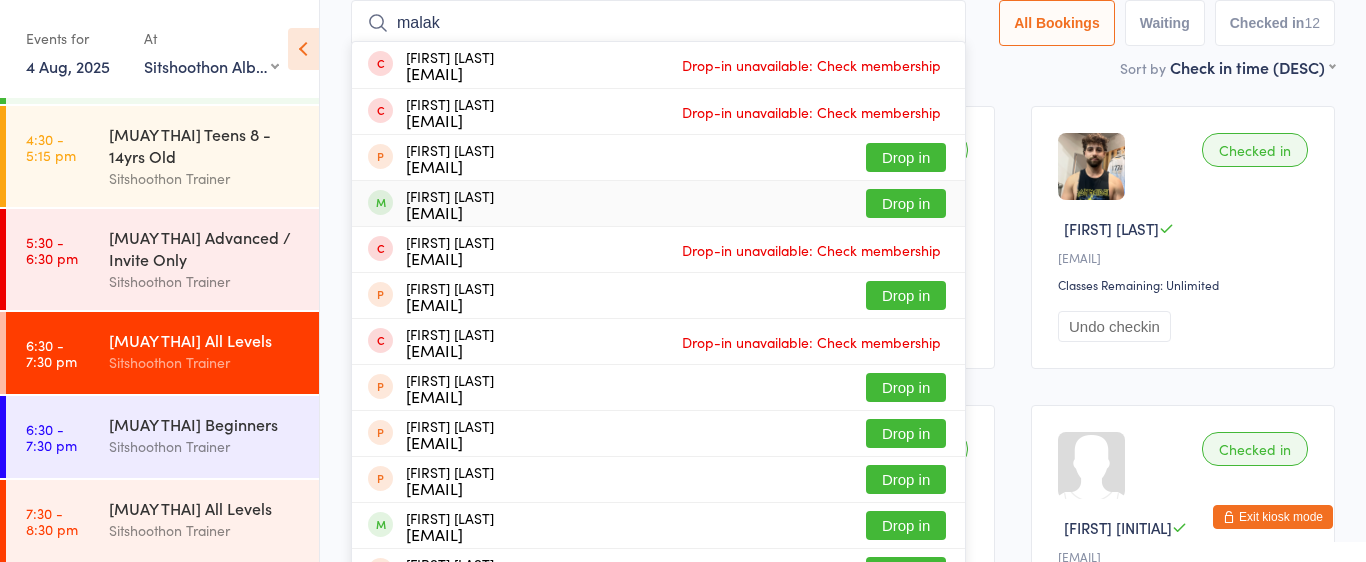 type on "malak" 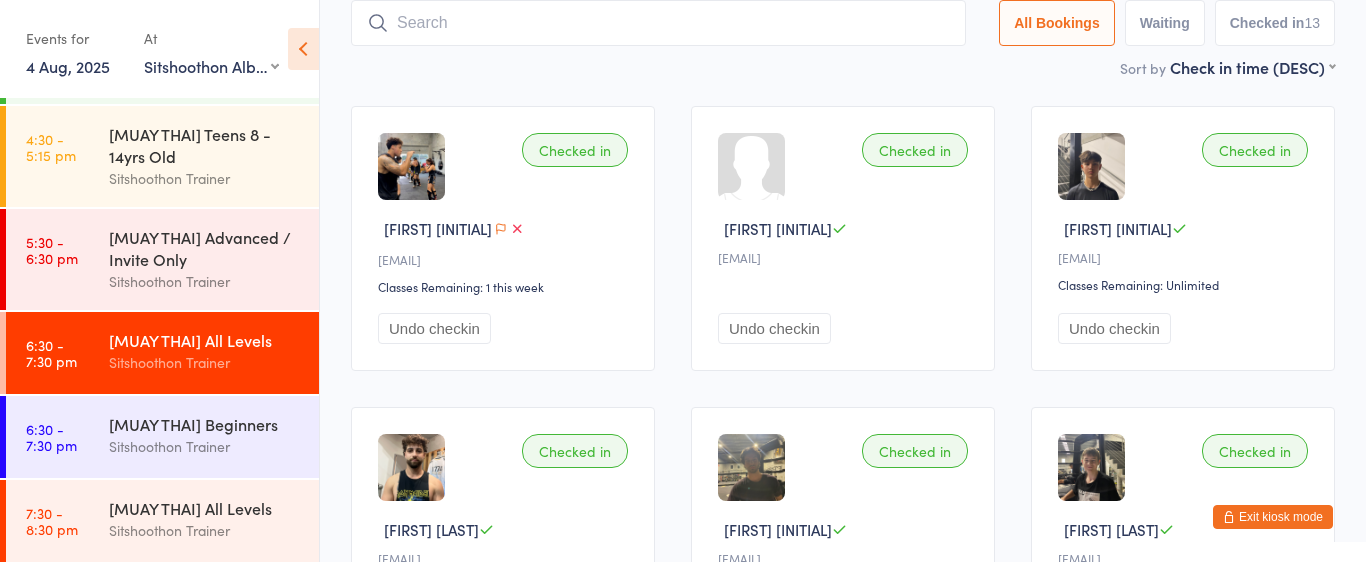click at bounding box center [658, 23] 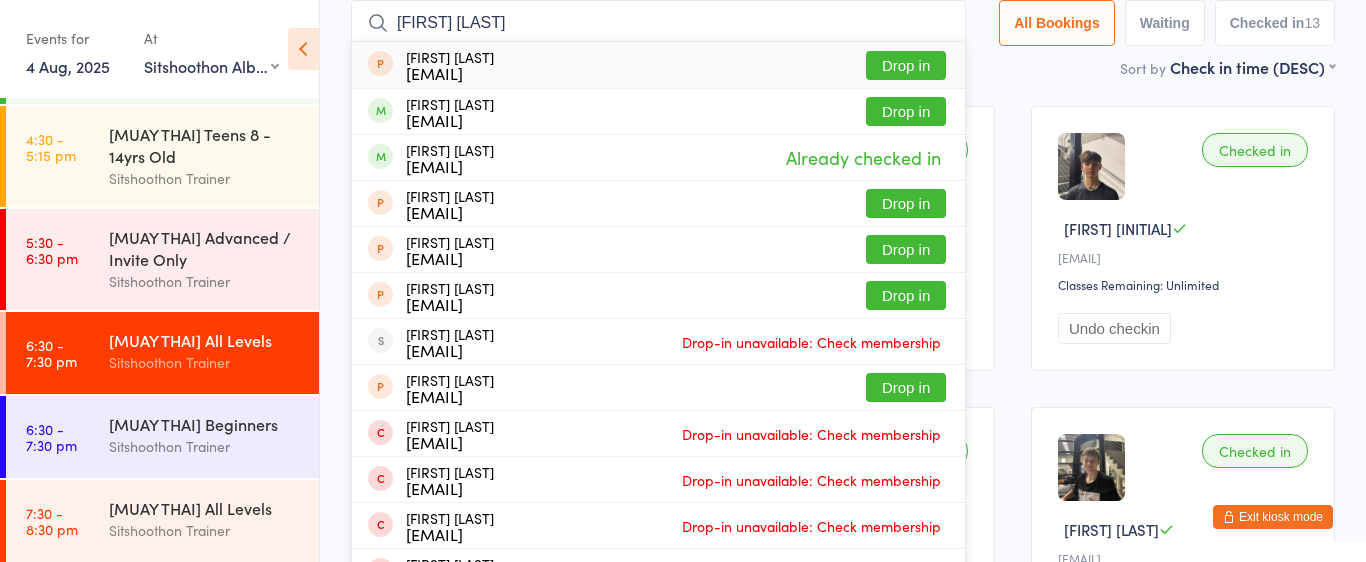 type on "[FIRST] [LAST]" 